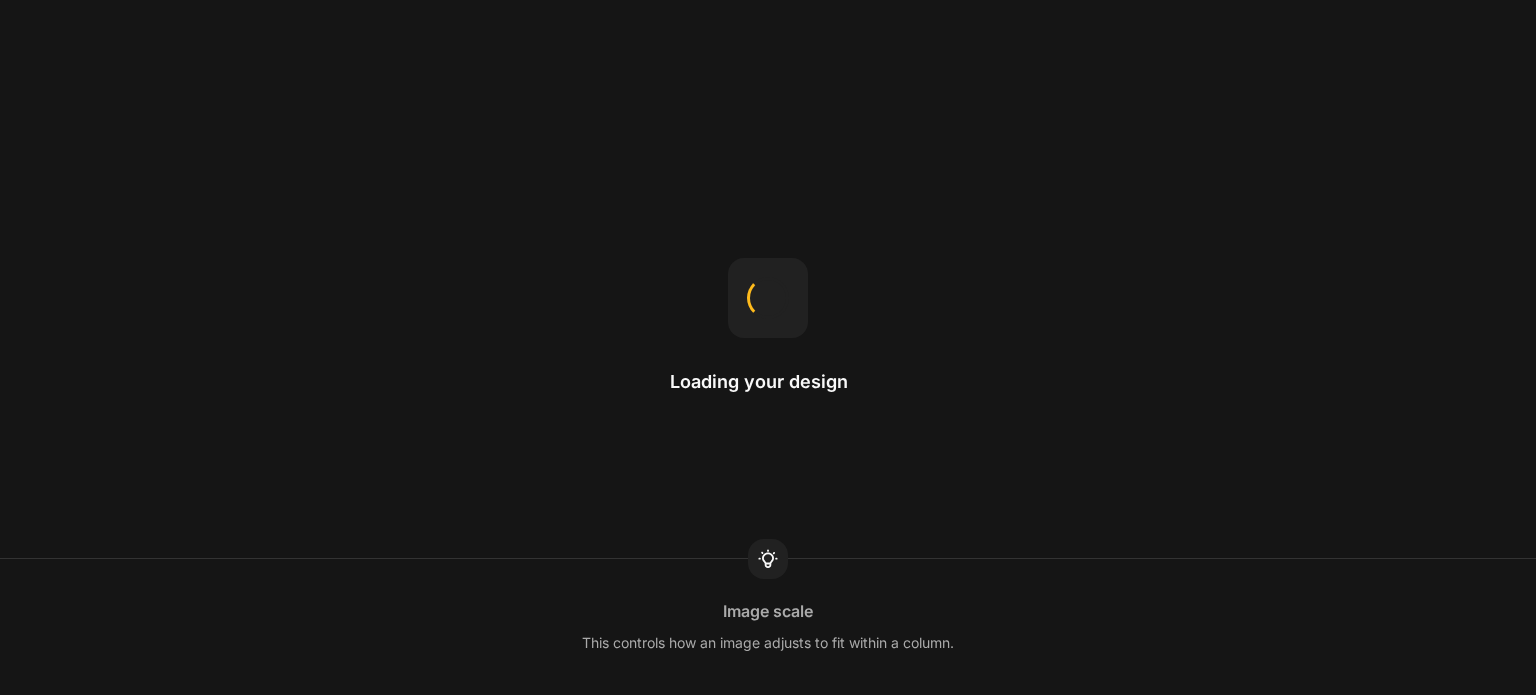 scroll, scrollTop: 0, scrollLeft: 0, axis: both 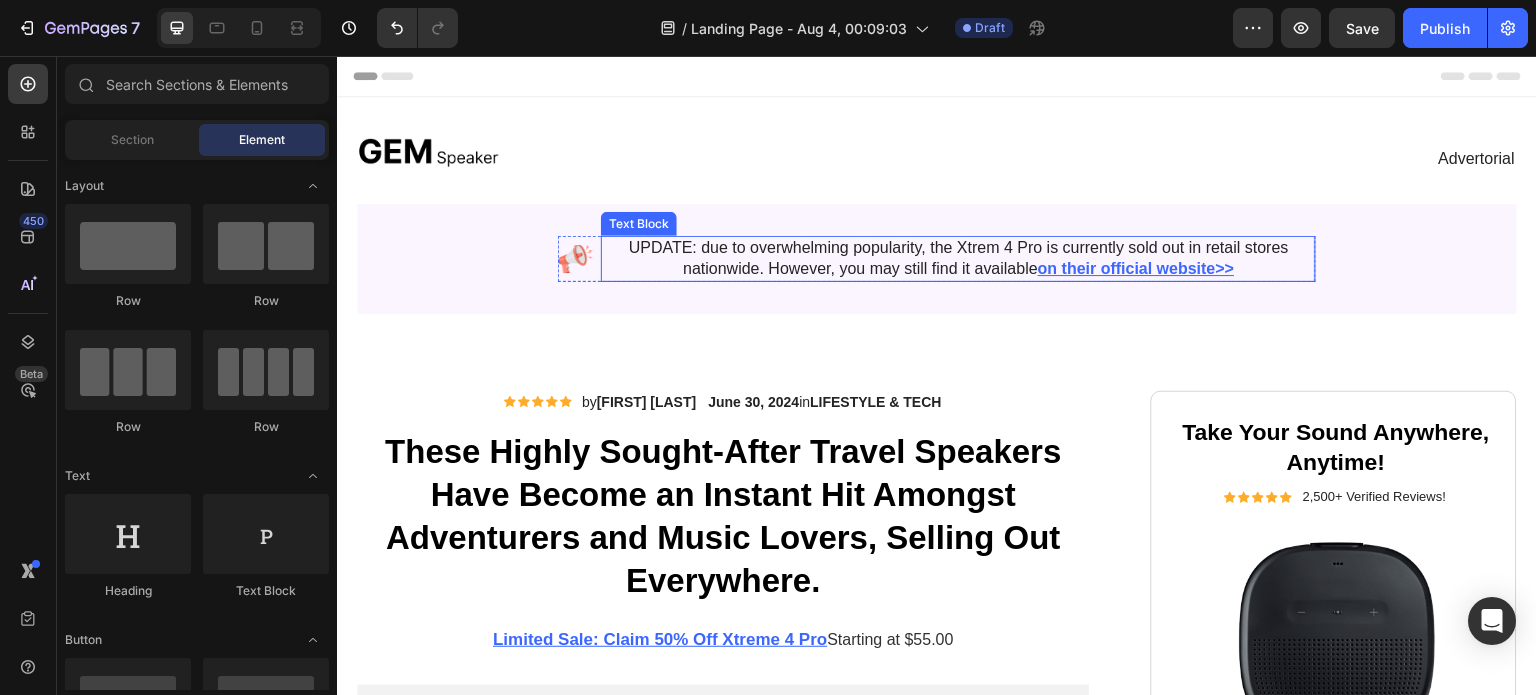 click on "UPDATE: due to overwhelming popularity, the Xtrem 4 Pro is currently sold out in retail stores nationwide. However, you may still find it available  on their official website>>" at bounding box center (958, 259) 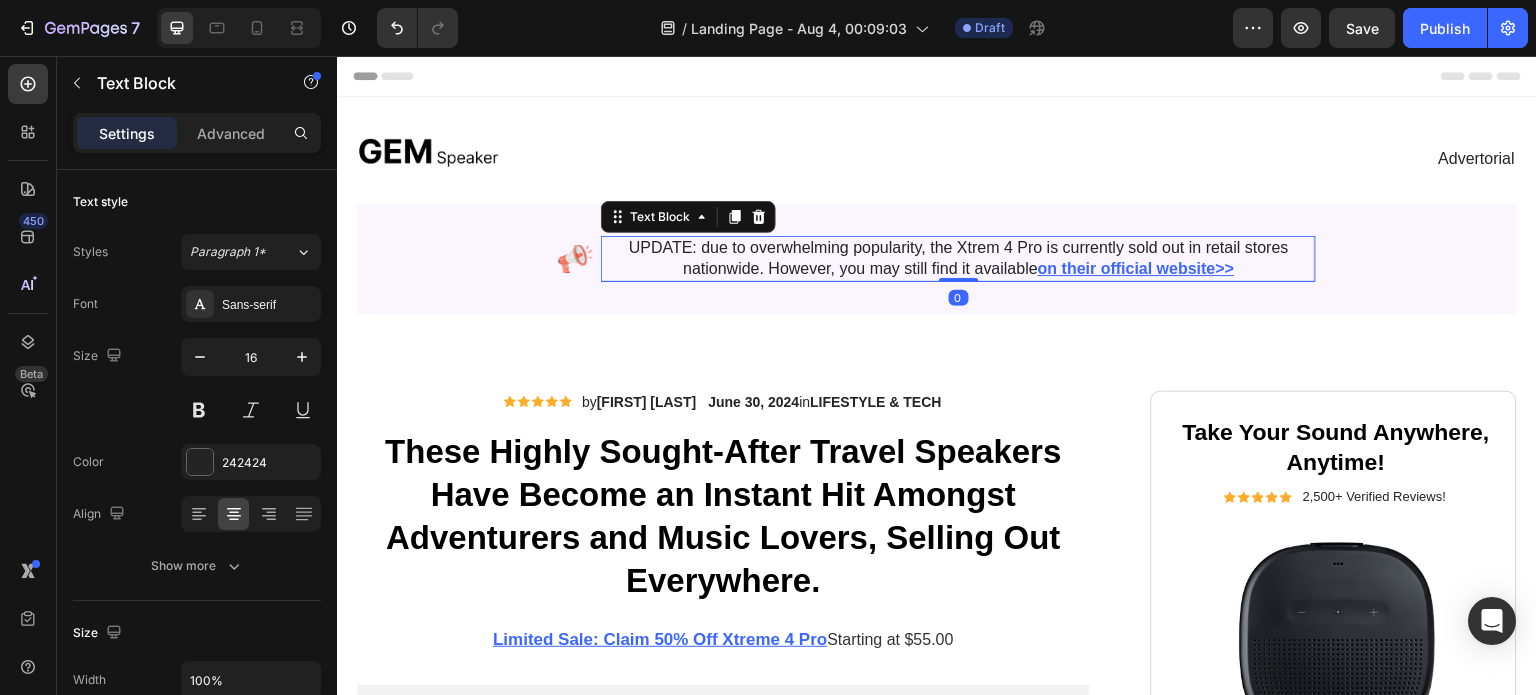click on "UPDATE: due to overwhelming popularity, the Xtrem 4 Pro is currently sold out in retail stores nationwide. However, you may still find it available  on their official website>>" at bounding box center (958, 259) 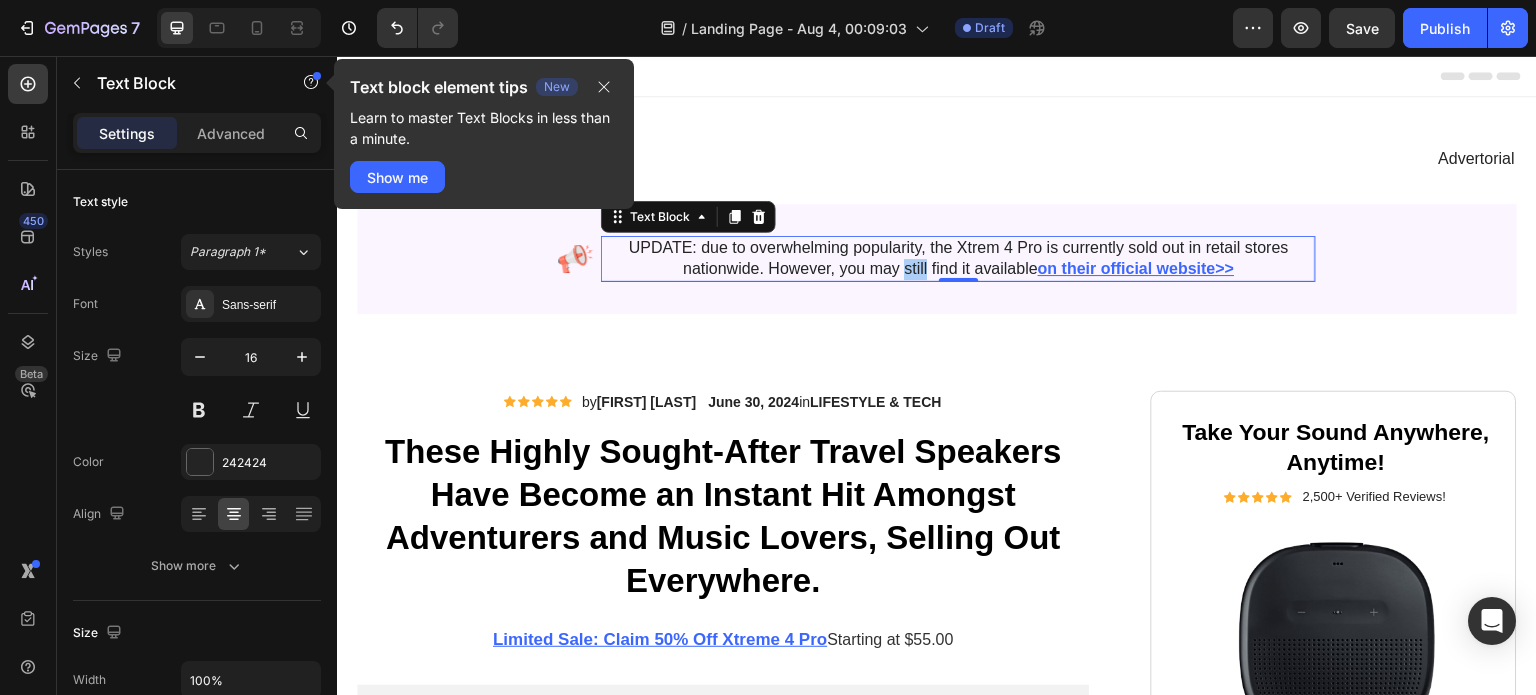 click on "Text block element tips New Learn to master Text Blocks in less than a minute." at bounding box center [484, 112] 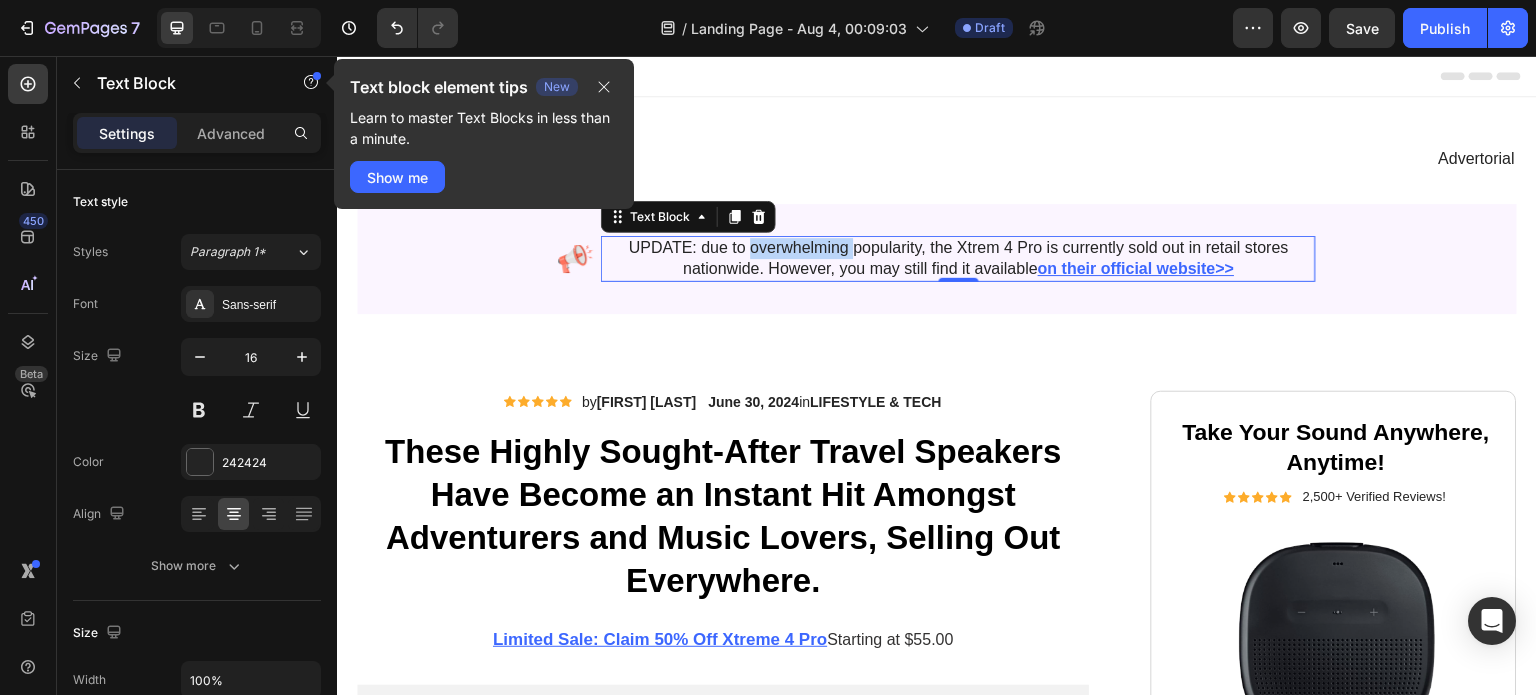 click on "UPDATE: due to overwhelming popularity, the Xtrem 4 Pro is currently sold out in retail stores nationwide. However, you may still find it available  on their official website>>" at bounding box center [958, 259] 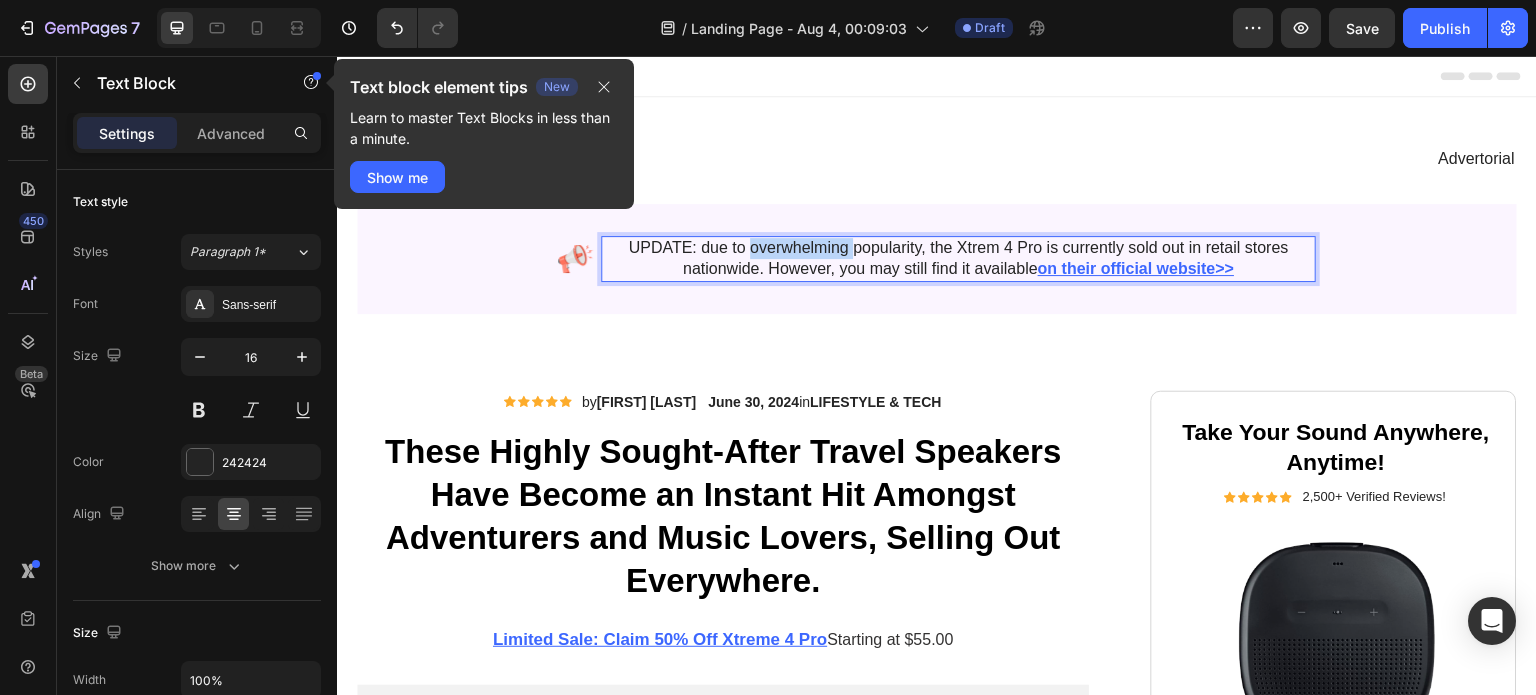 click on "UPDATE: due to overwhelming popularity, the Xtrem 4 Pro is currently sold out in retail stores nationwide. However, you may still find it available  on their official website>>" at bounding box center (958, 259) 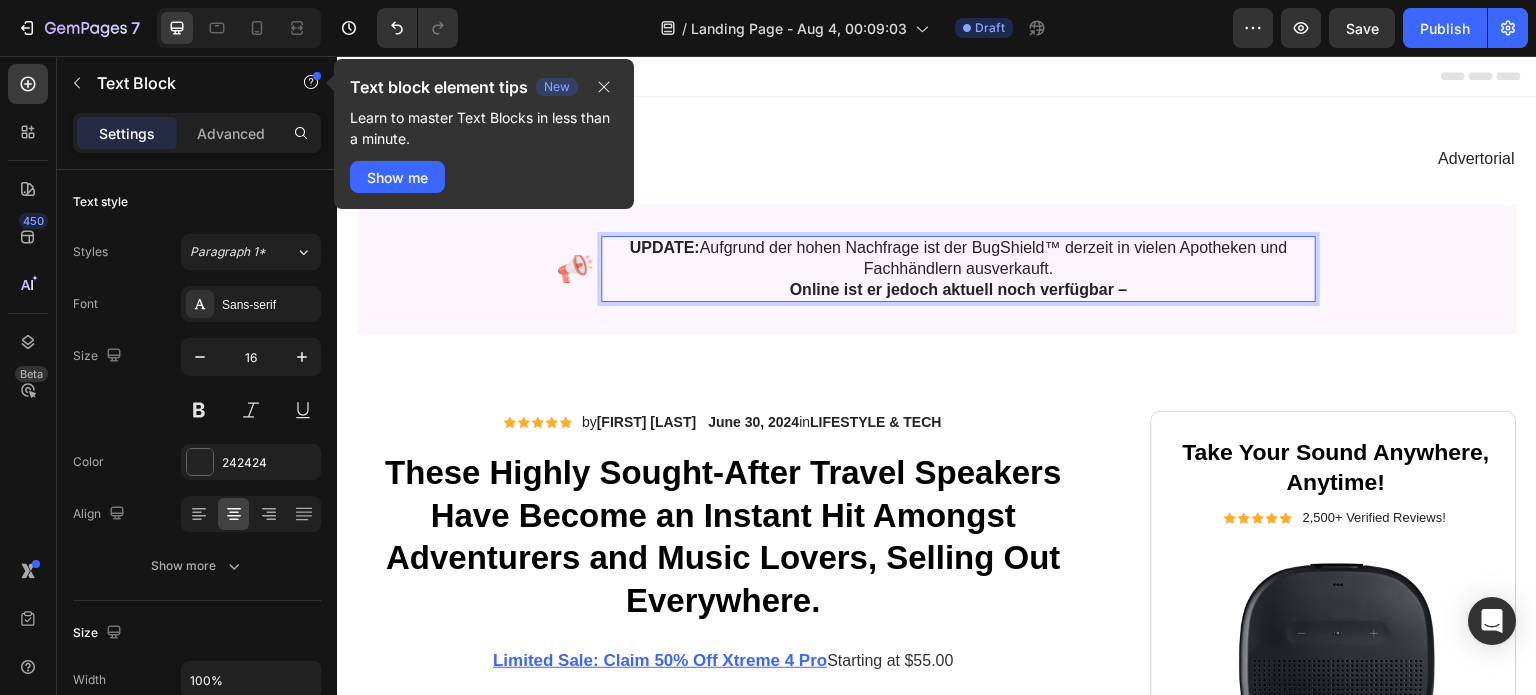 click on "Aufgrund der hohen Nachfrage ist der BugShield™ derzeit in vielen Apotheken und Fachhändlern ausverkauft." at bounding box center (993, 258) 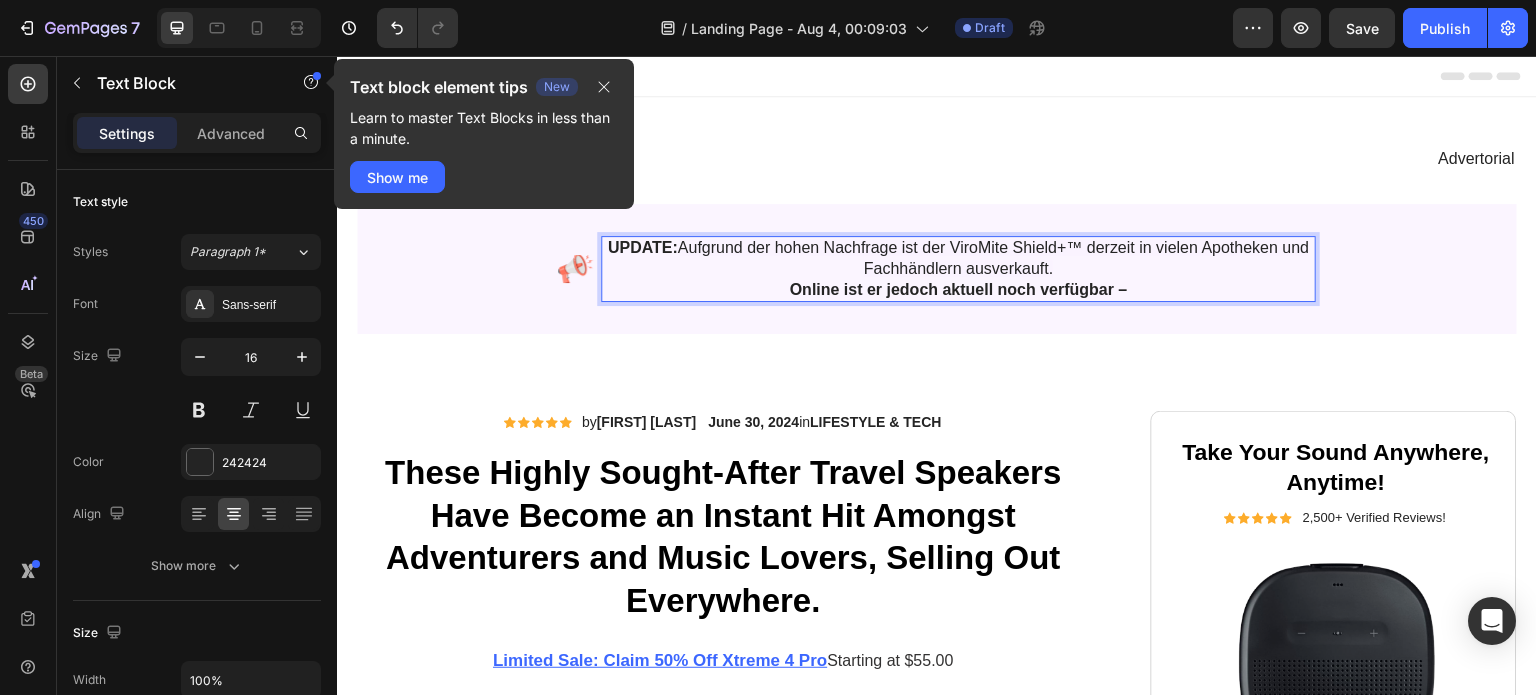 click on "UPDATE:  Aufgrund der hohen Nachfrage ist der ViroMite Shield+™ derzeit in vielen Apotheken und Fachhändlern ausverkauft. Online ist er jedoch aktuell noch verfügbar –" at bounding box center (958, 269) 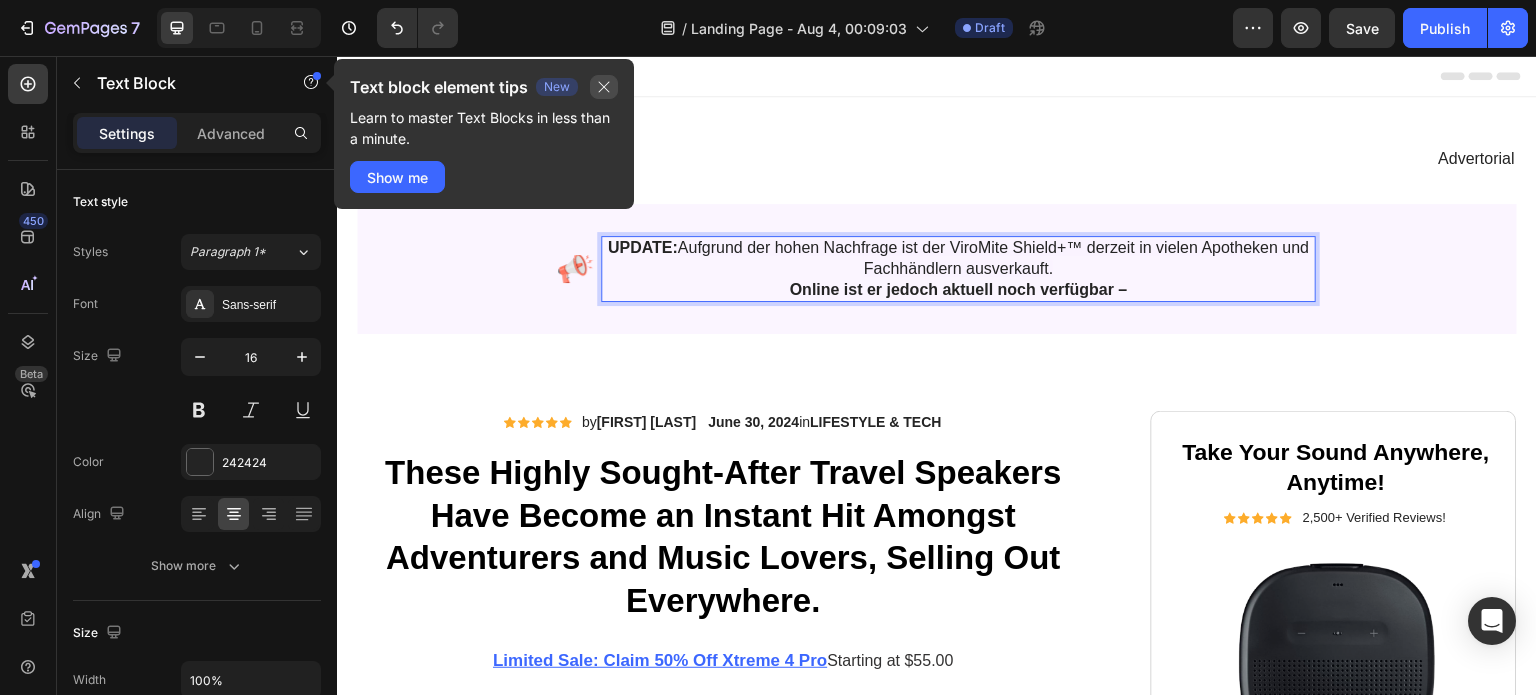 click at bounding box center (604, 87) 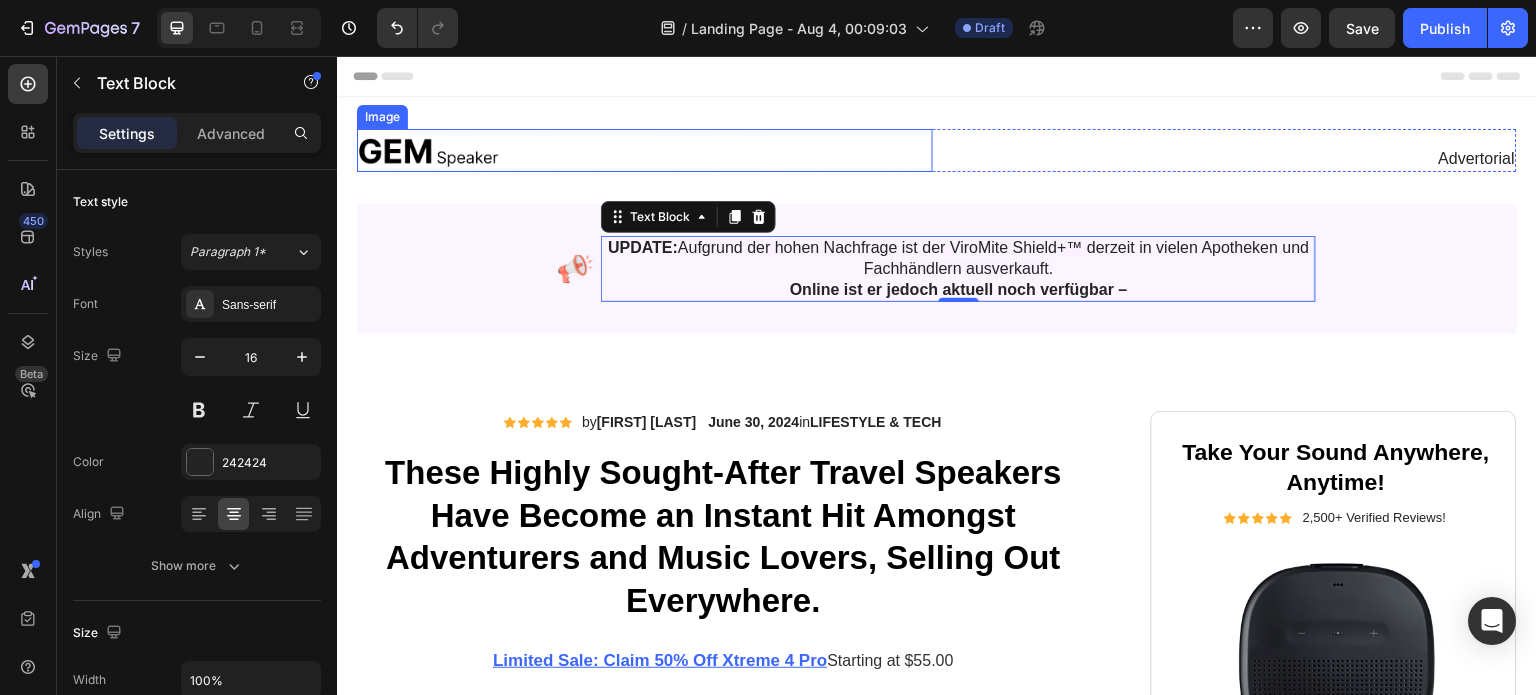 click at bounding box center [427, 150] 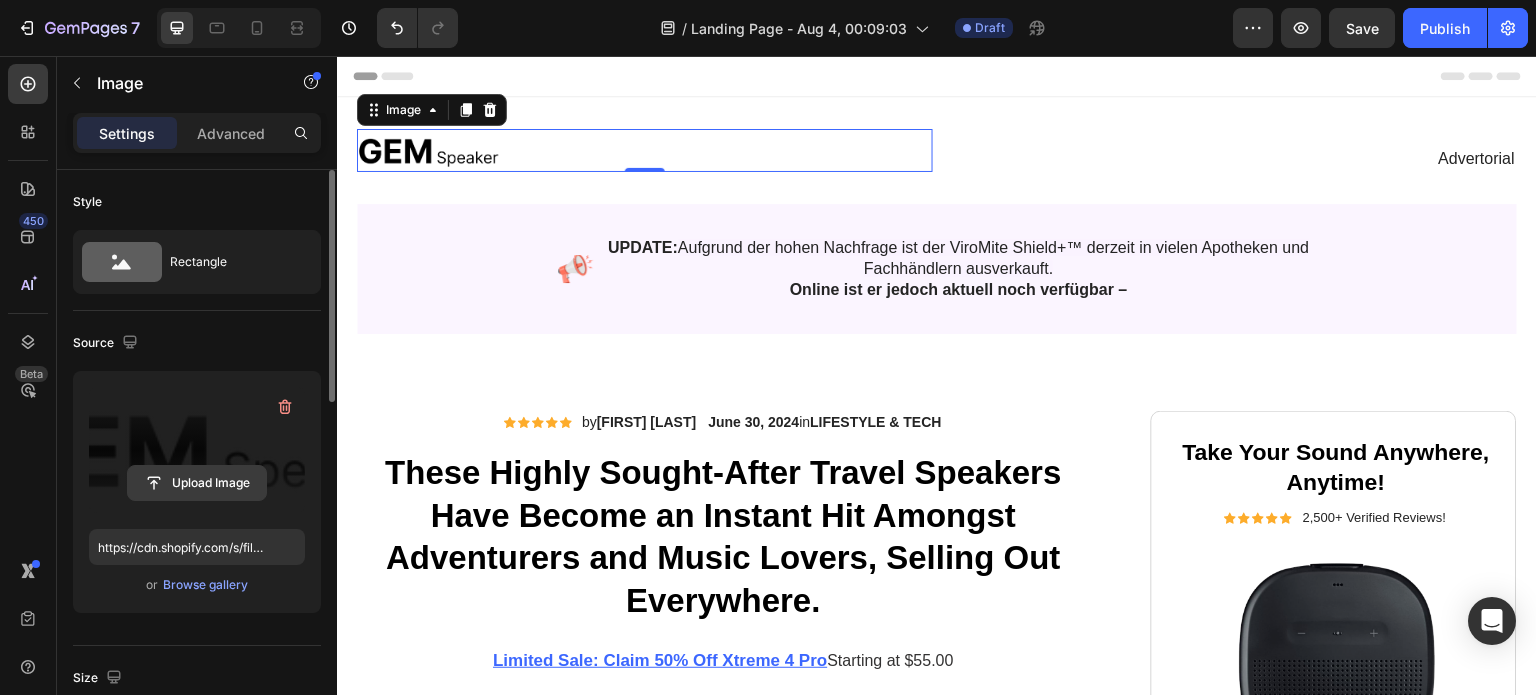 click 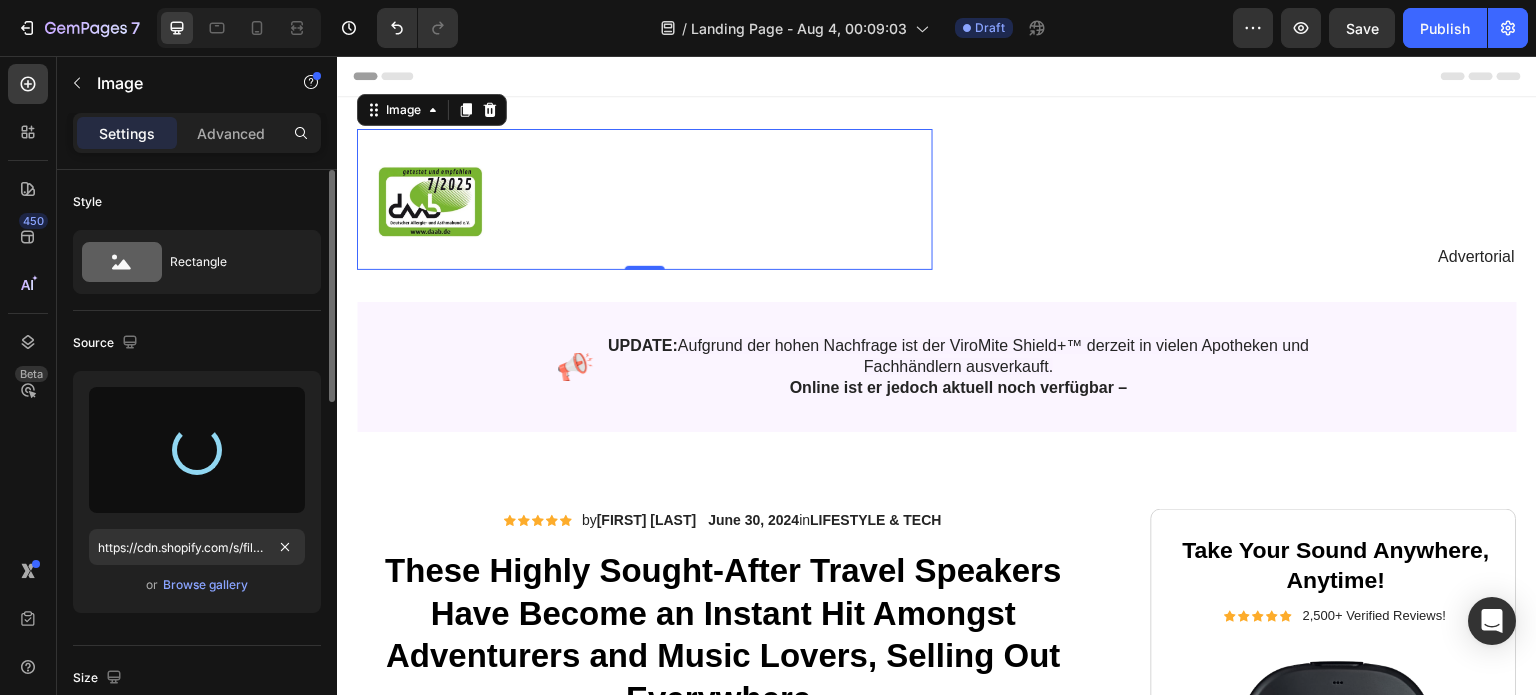 type on "https://cdn.shopify.com/s/files/1/0685/3577/9526/files/gempages_578359559156925381-3fab5caa-c420-406d-9d96-089a0f291fef.png" 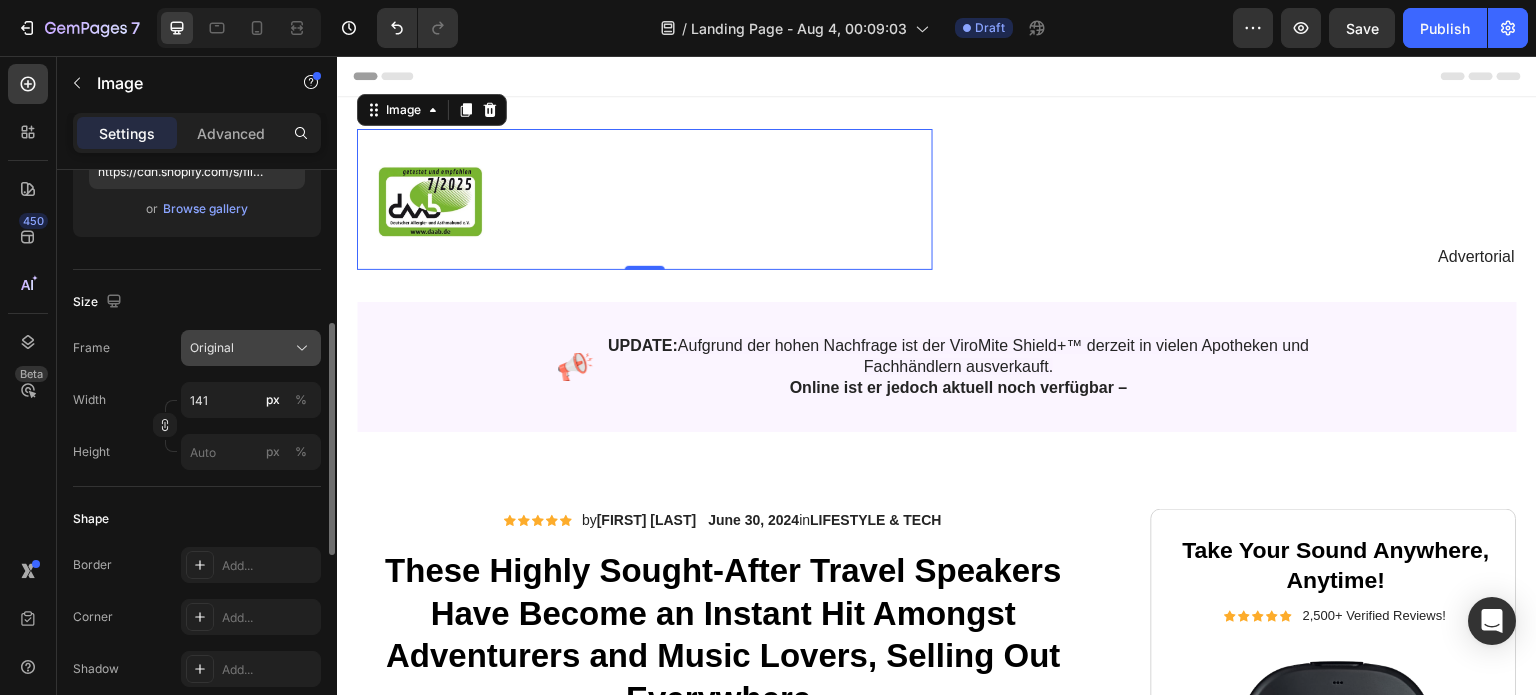 scroll, scrollTop: 378, scrollLeft: 0, axis: vertical 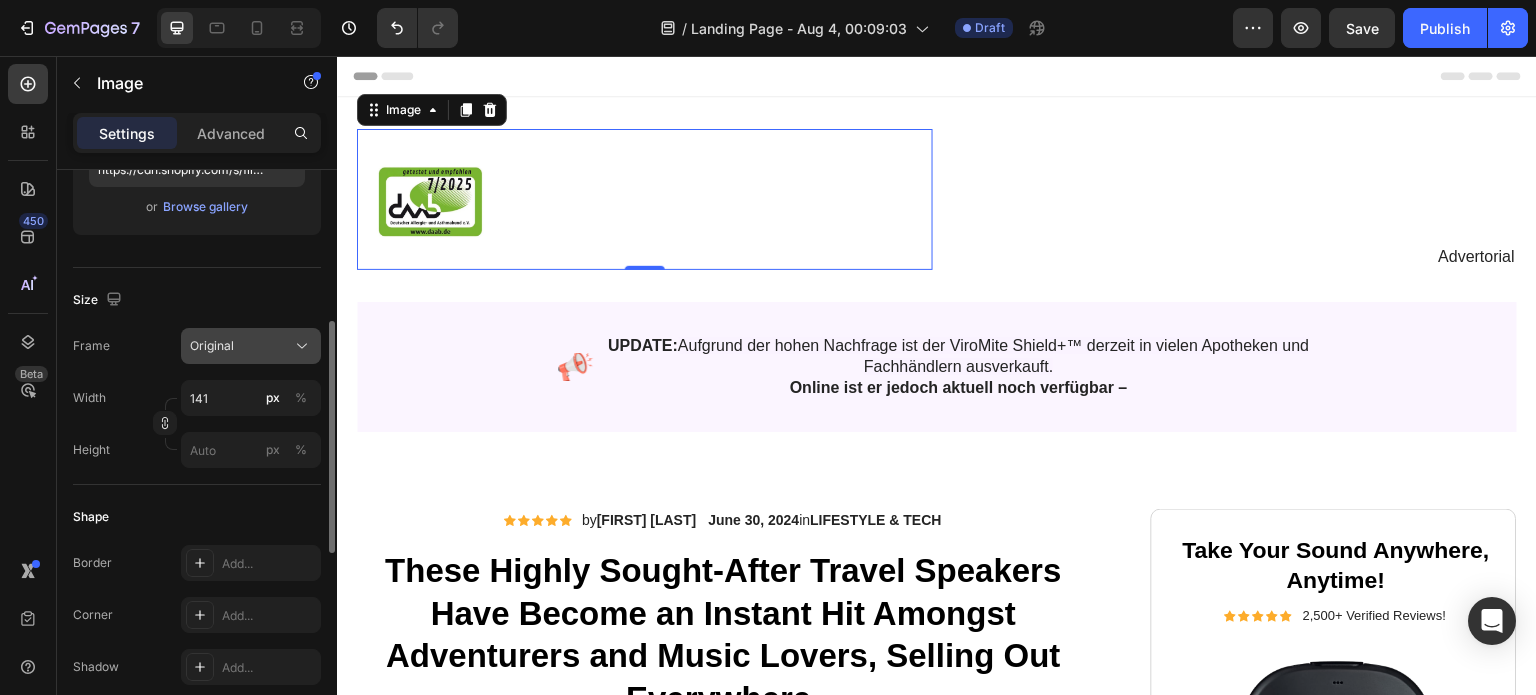 click on "Original" 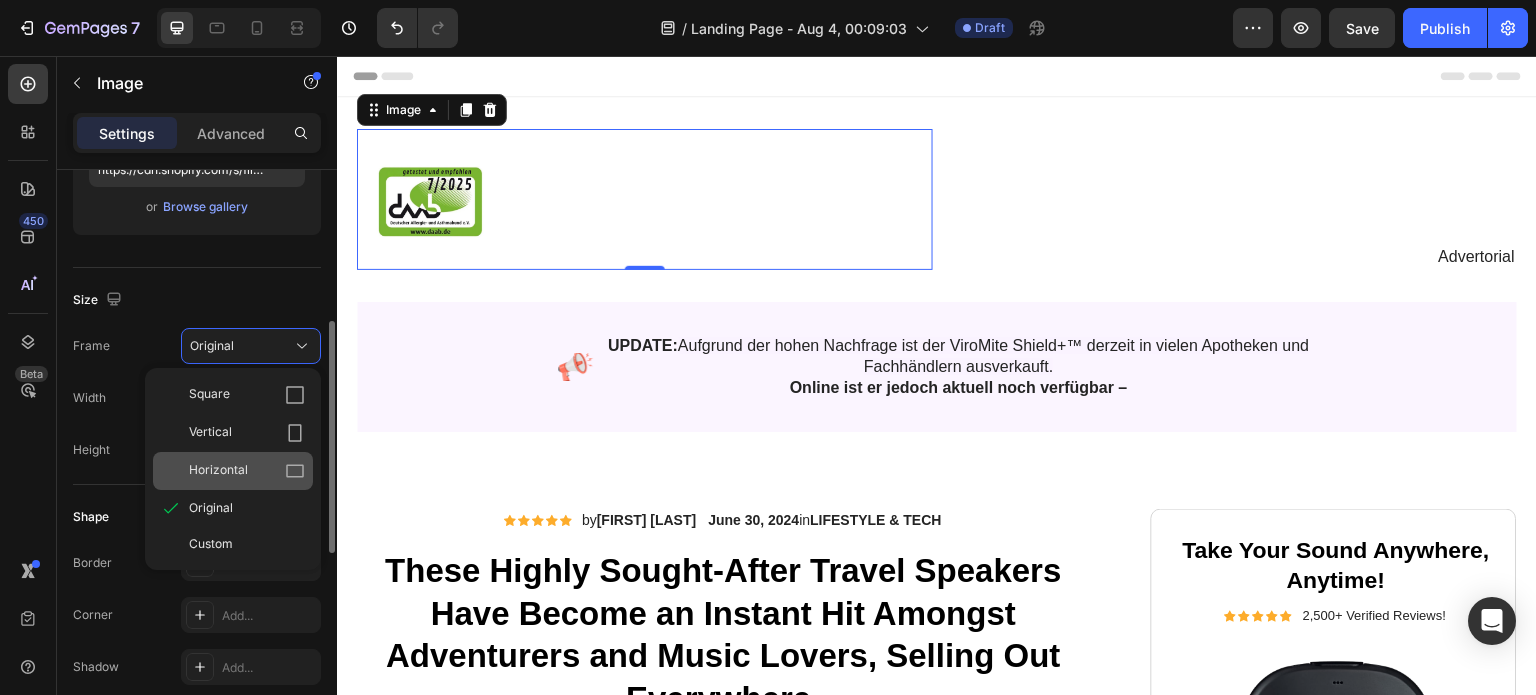 click 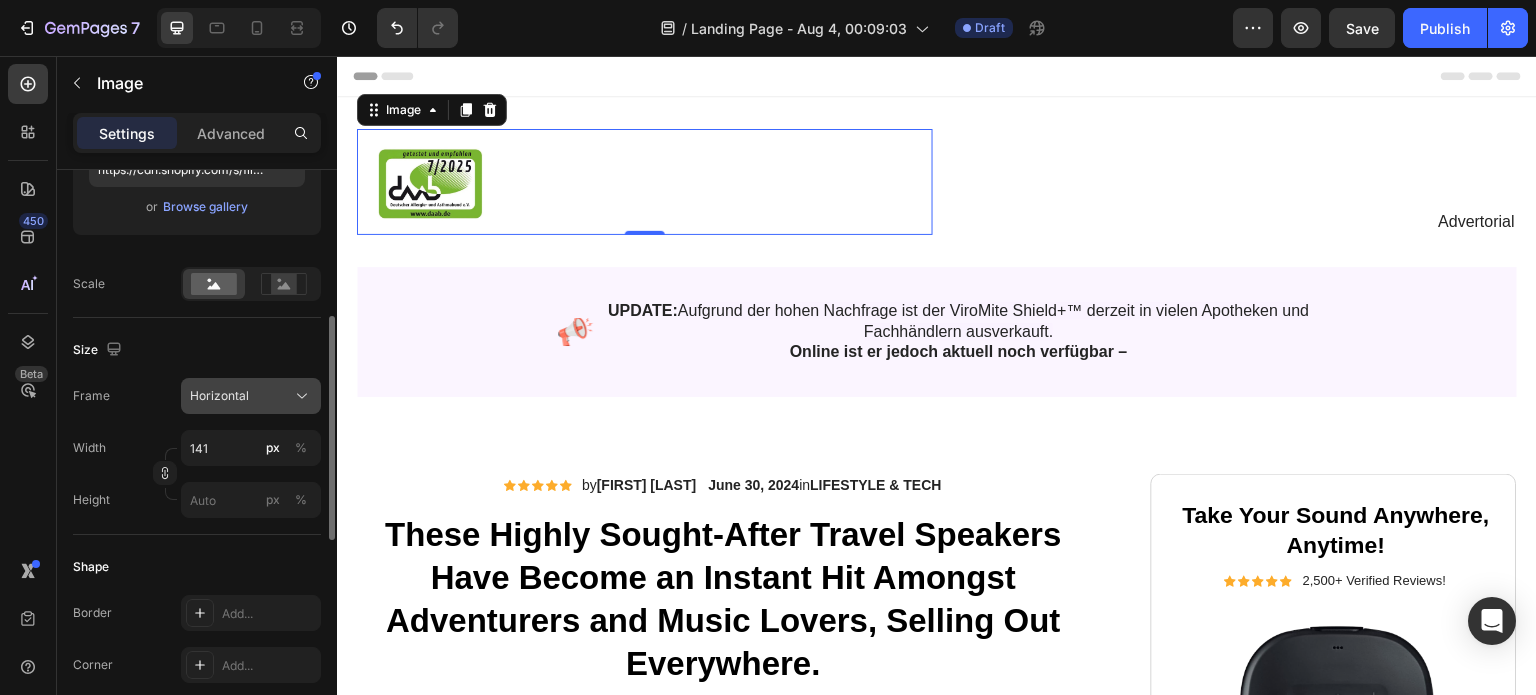 click on "Horizontal" at bounding box center (251, 396) 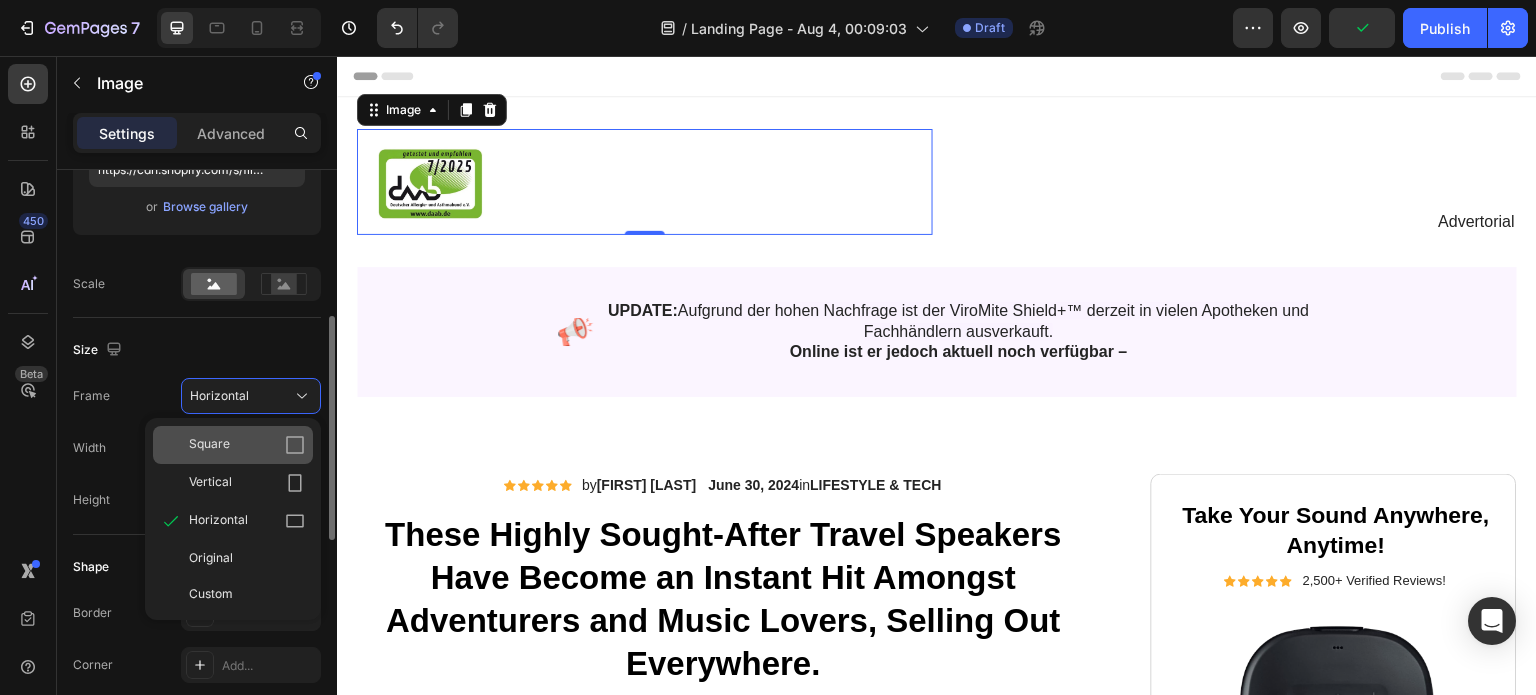 click 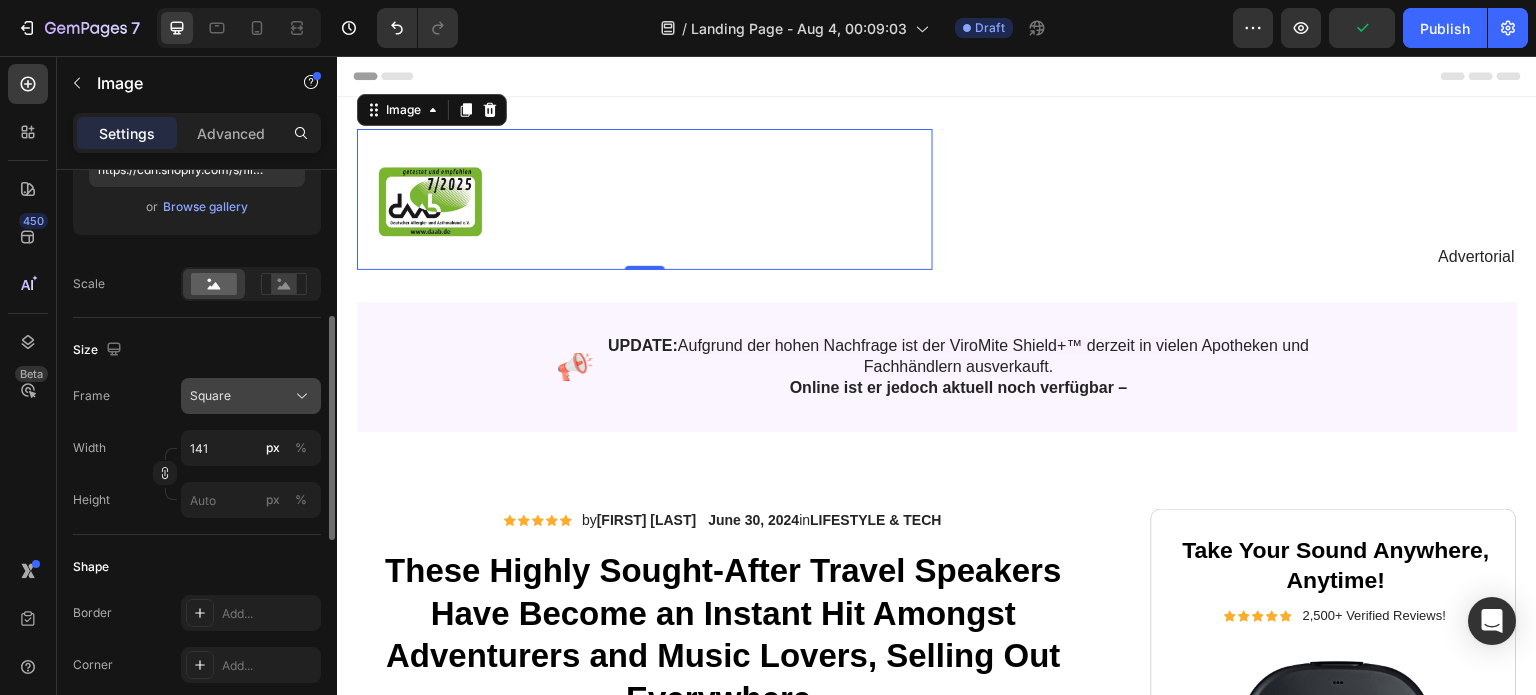 click on "Square" 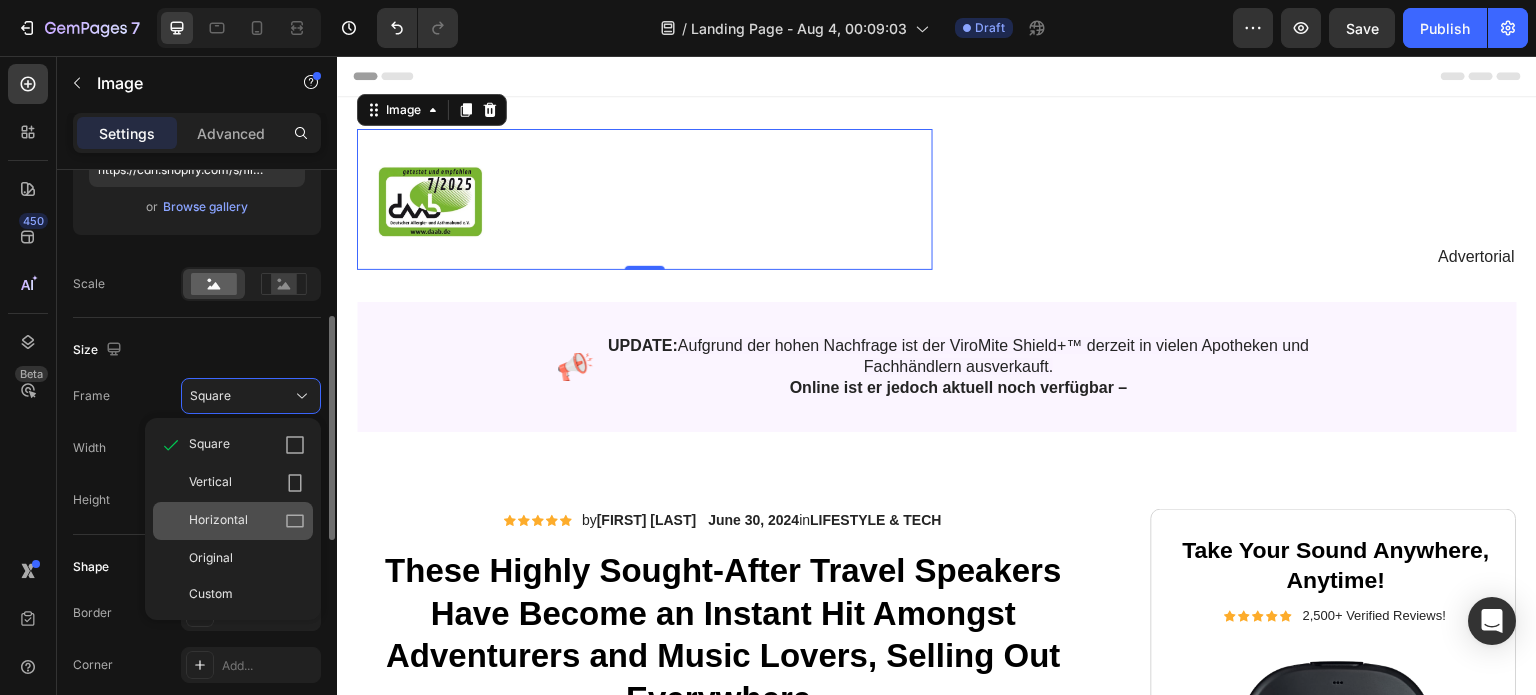 click on "Horizontal" 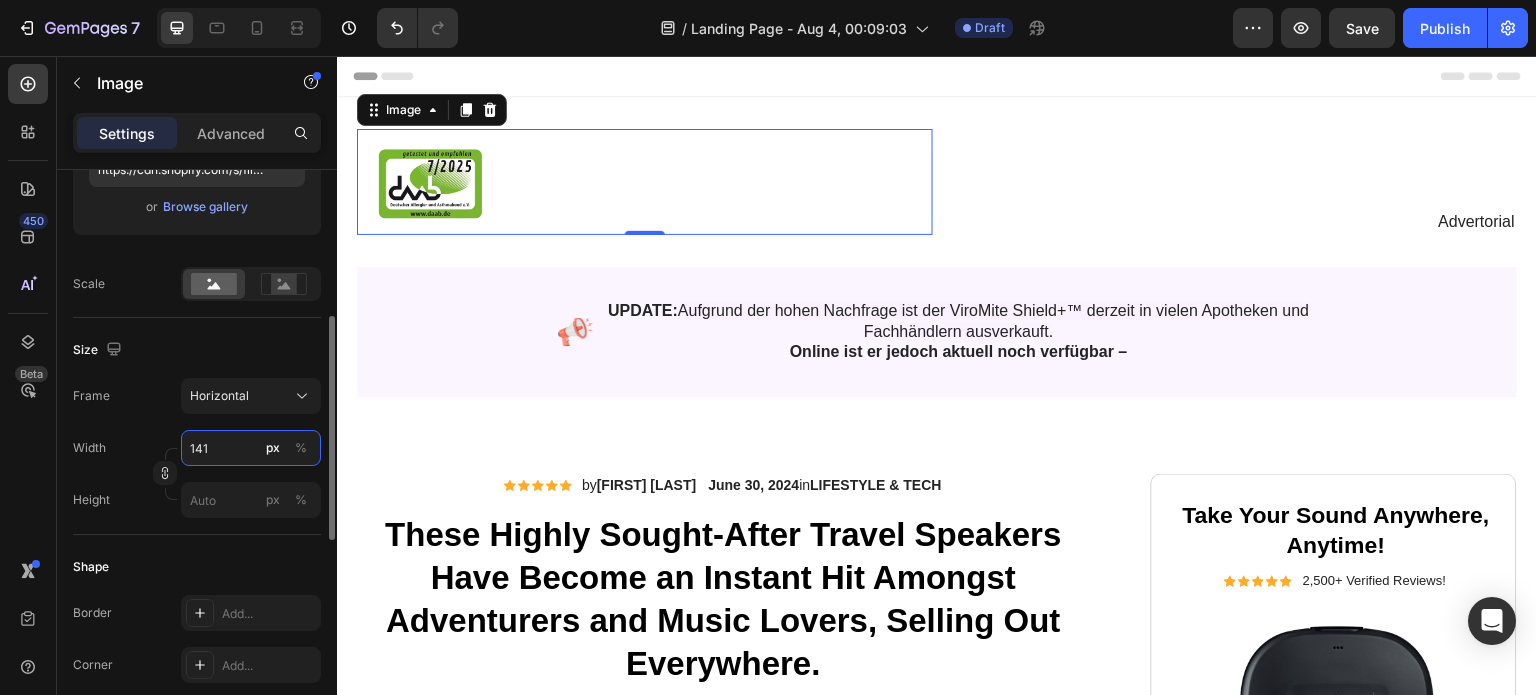 click on "141" at bounding box center [251, 448] 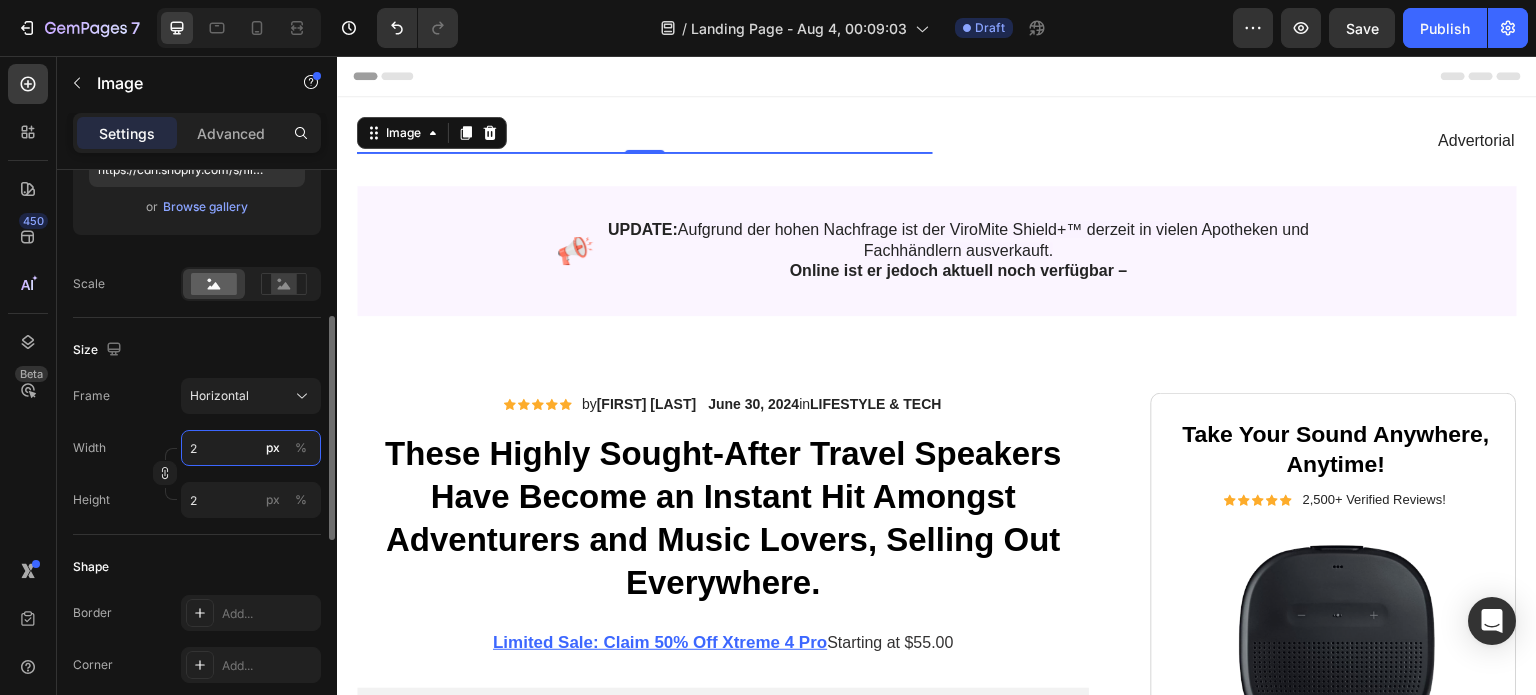 type on "20" 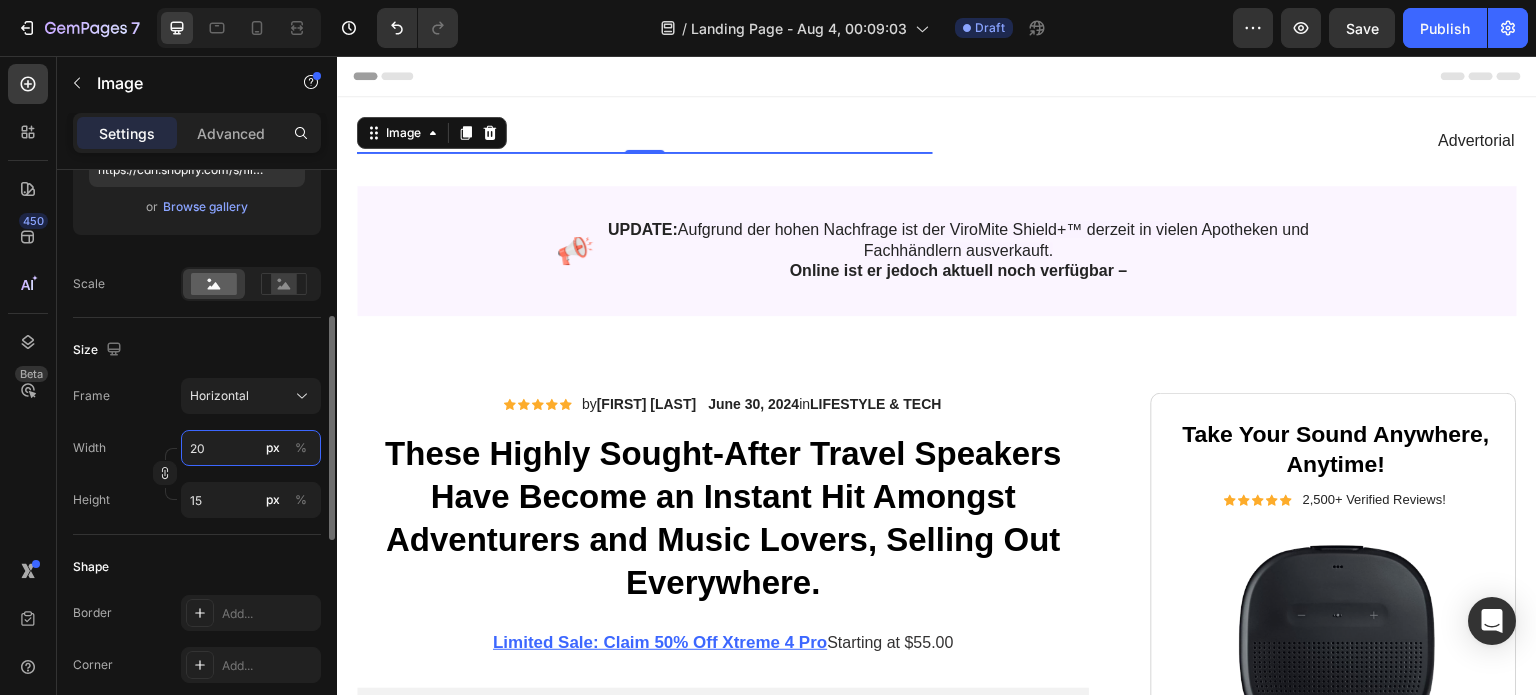 type on "200" 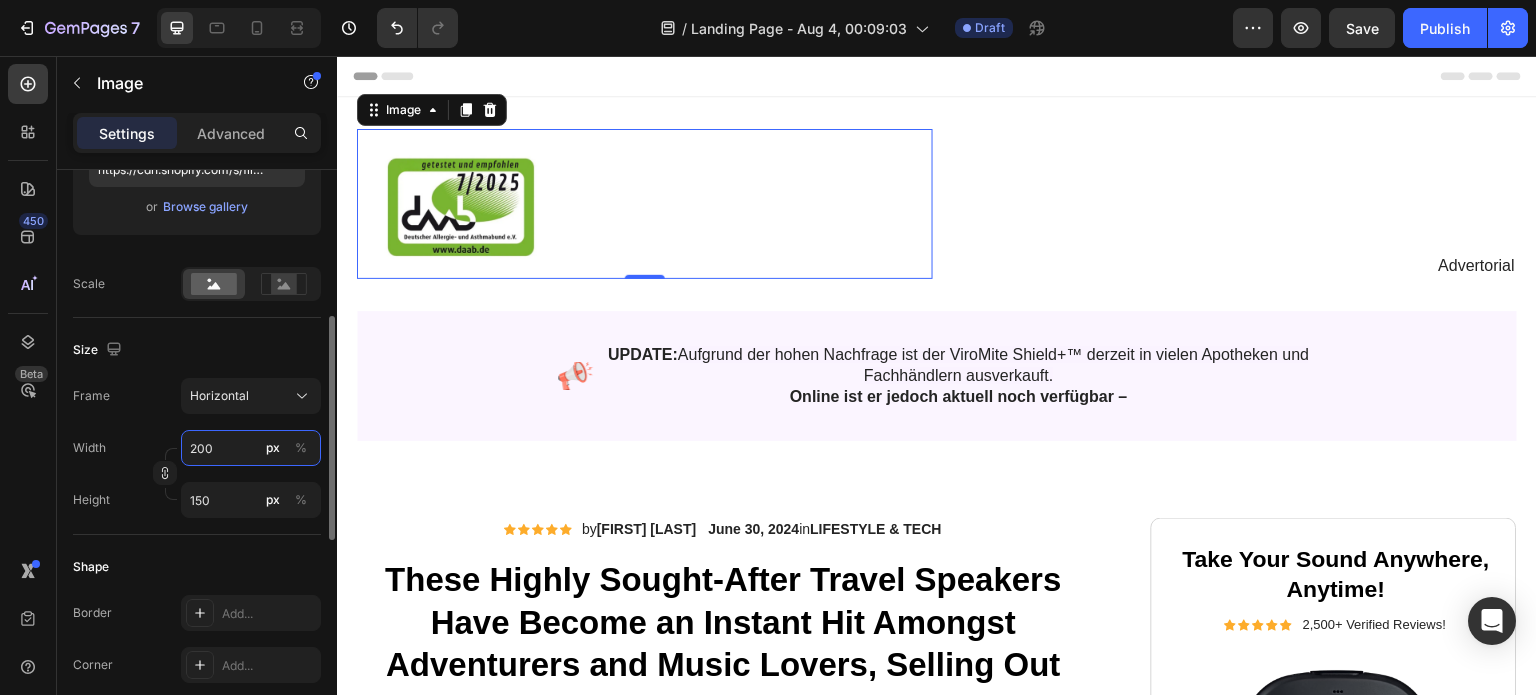 type on "20" 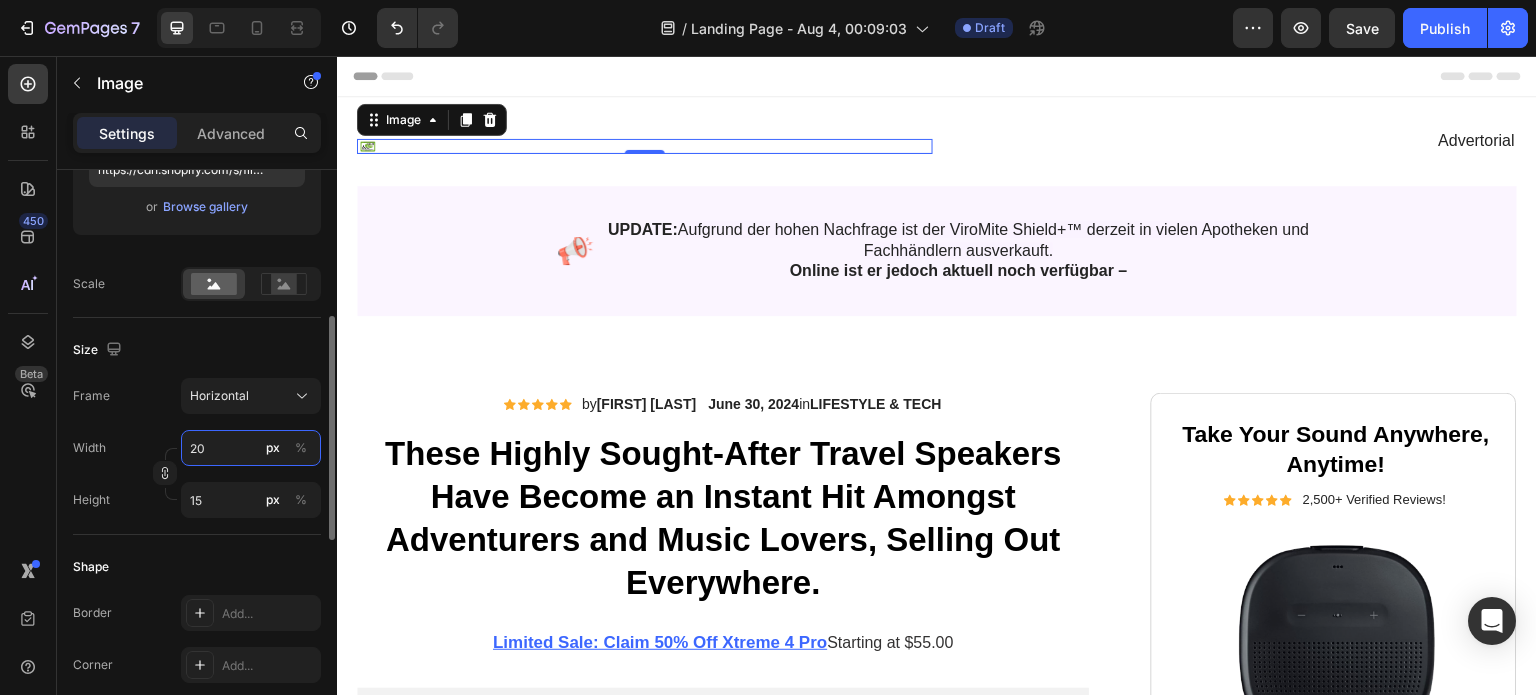 type on "2" 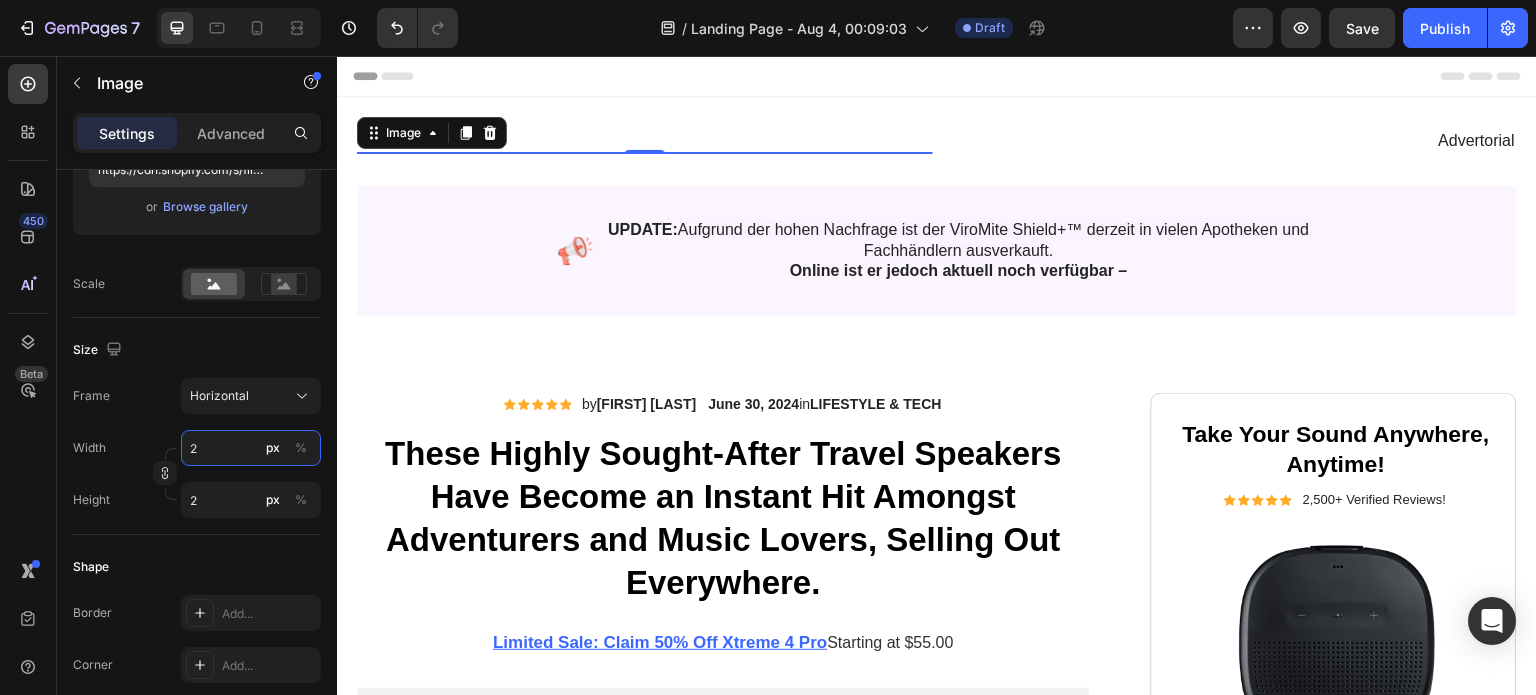 type on "2" 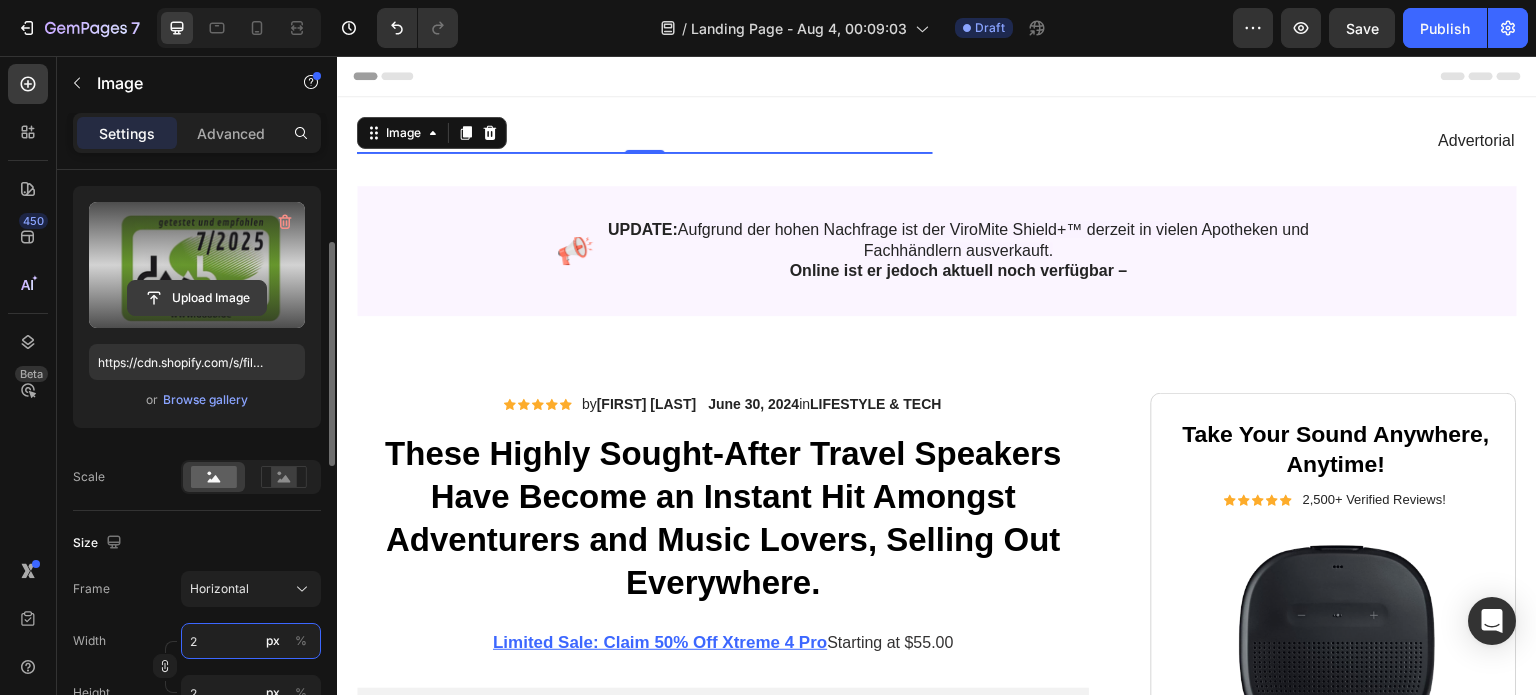scroll, scrollTop: 186, scrollLeft: 0, axis: vertical 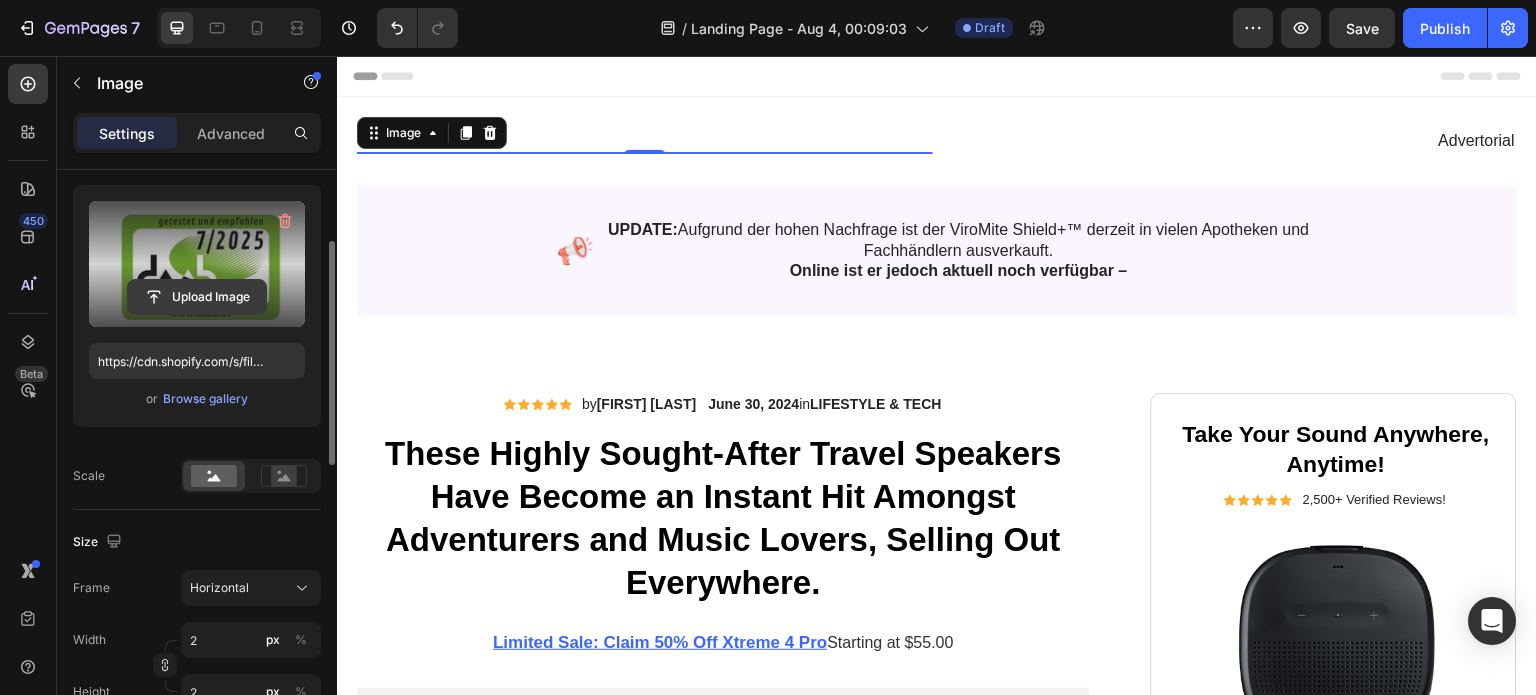 click 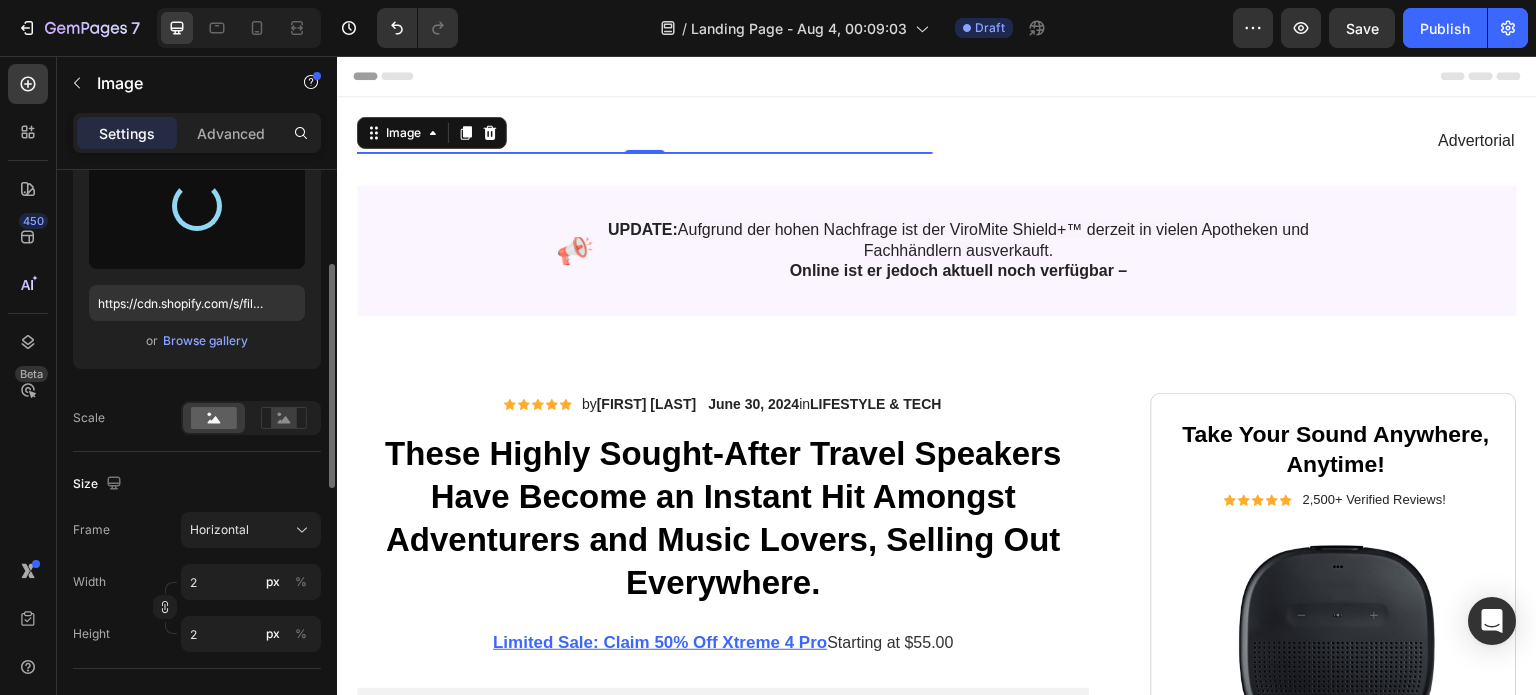 scroll, scrollTop: 245, scrollLeft: 0, axis: vertical 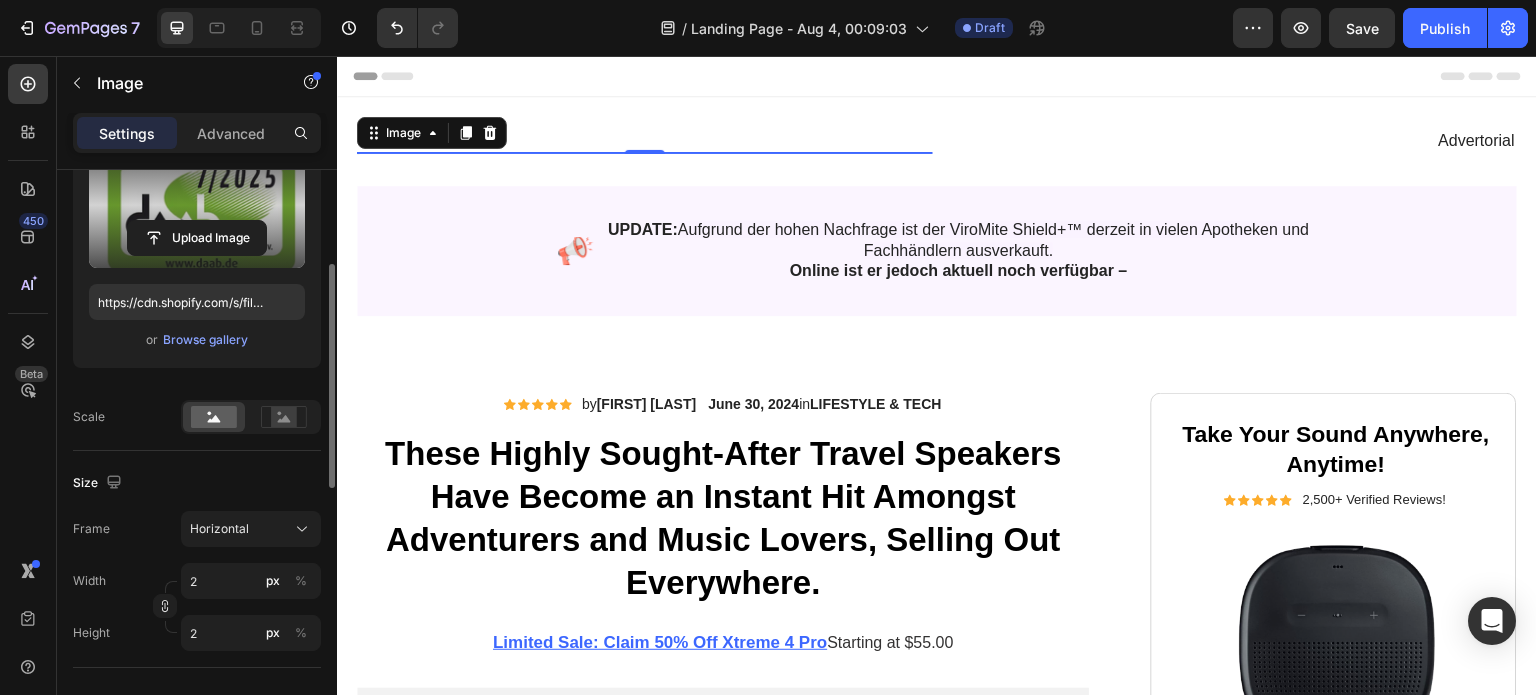 type on "https://cdn.shopify.com/s/files/1/0685/3577/9526/files/gempages_578359559156925381-db992d6b-f1eb-4180-b1c3-cf2ee0e61fc7.png" 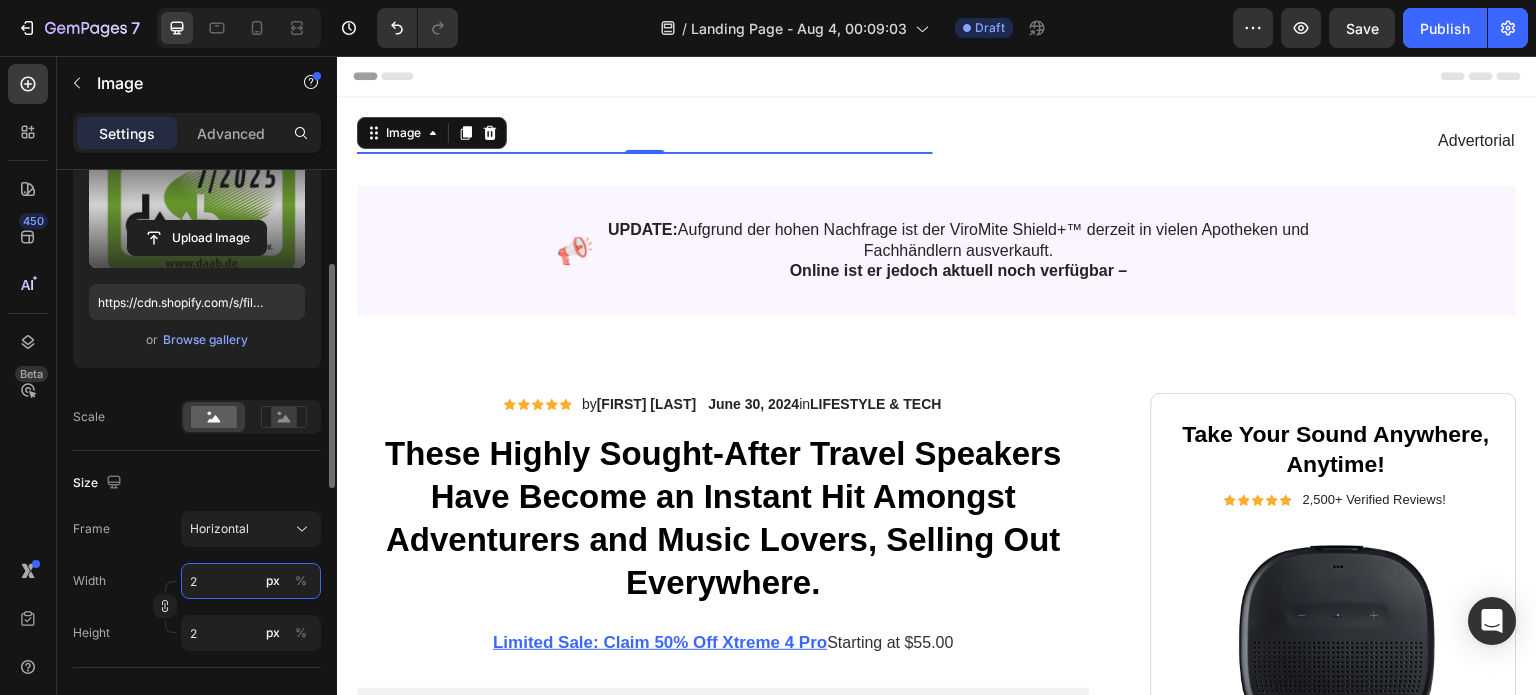 click on "2" at bounding box center [251, 581] 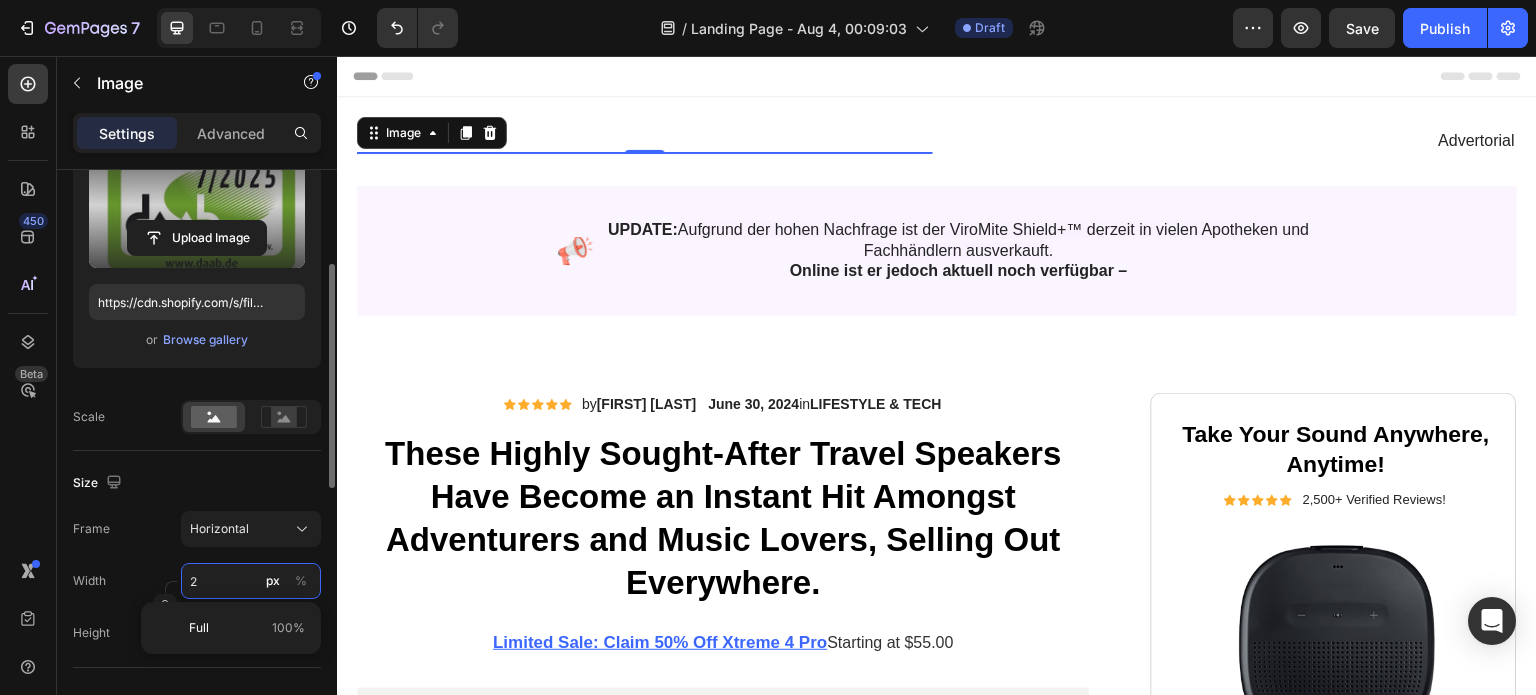 click on "2" at bounding box center (251, 581) 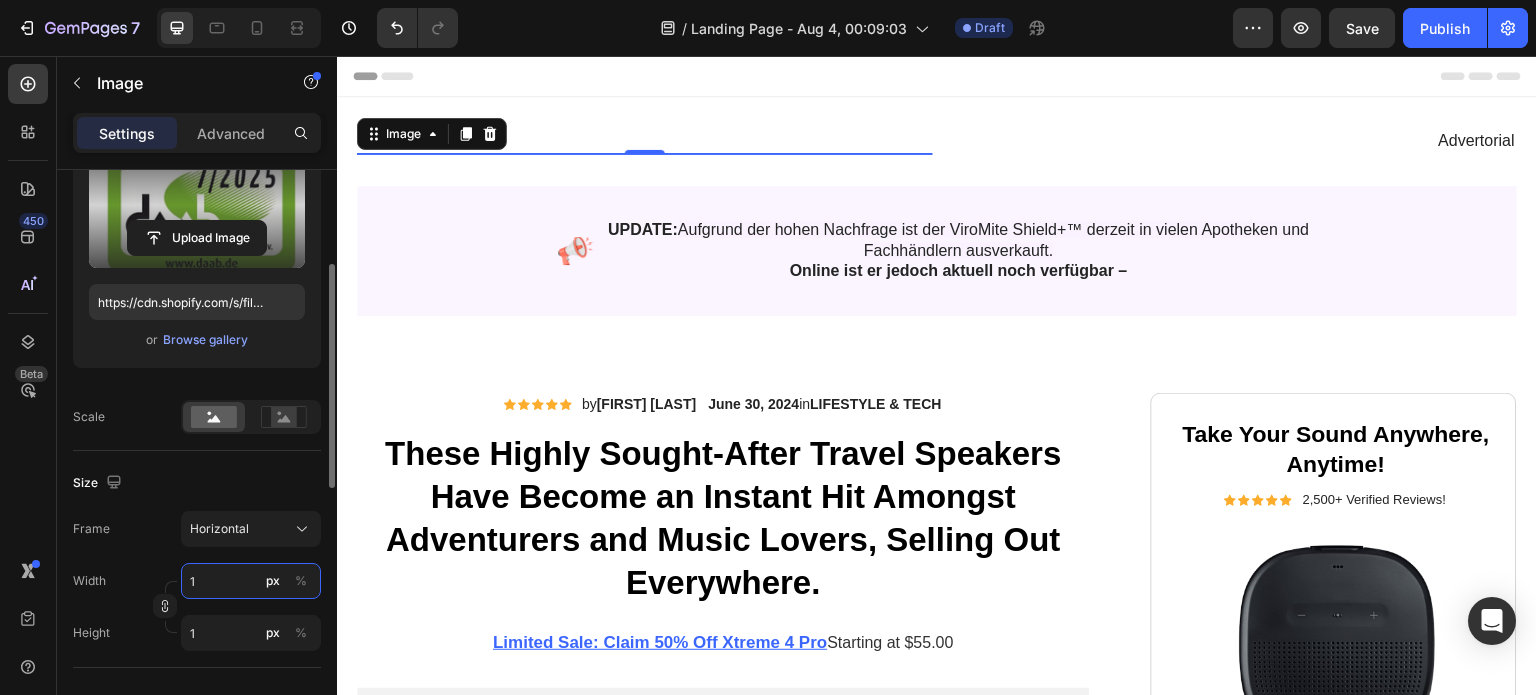 type on "13" 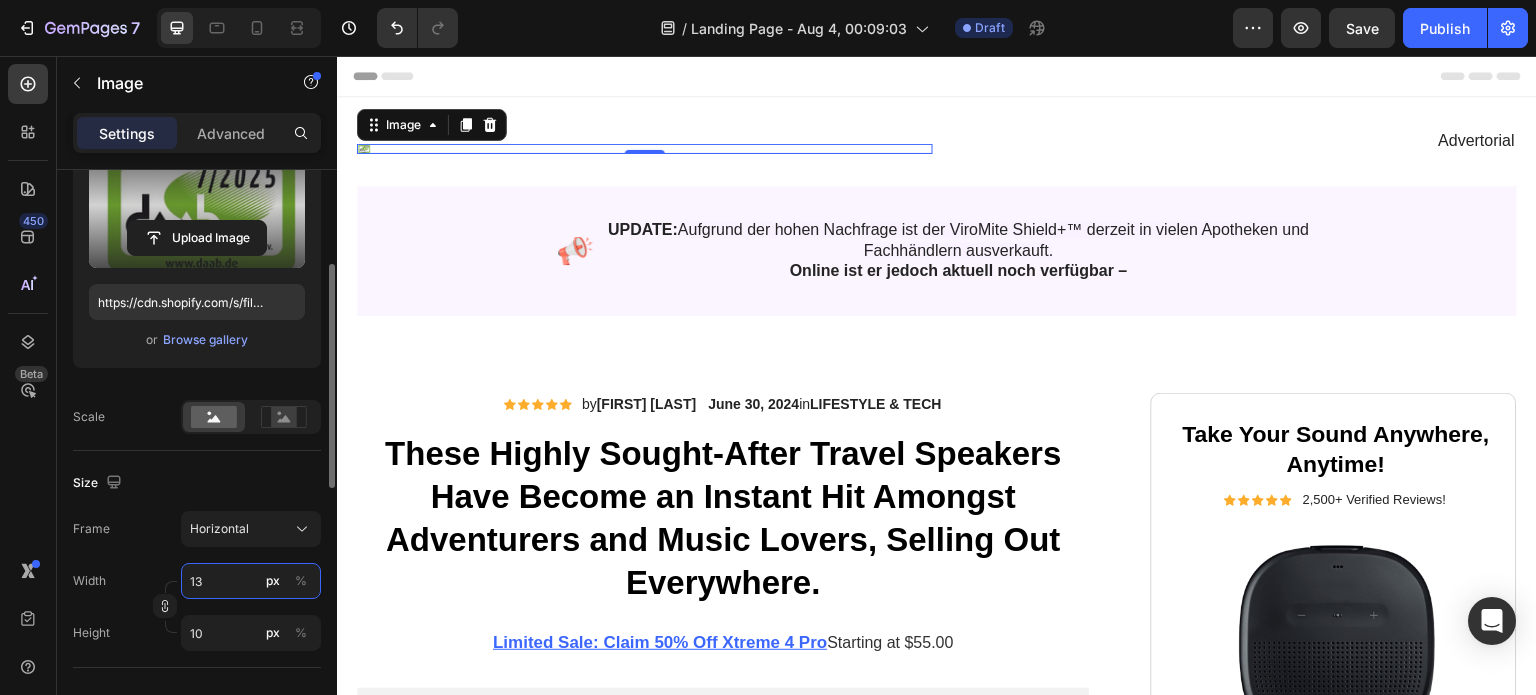 type on "131" 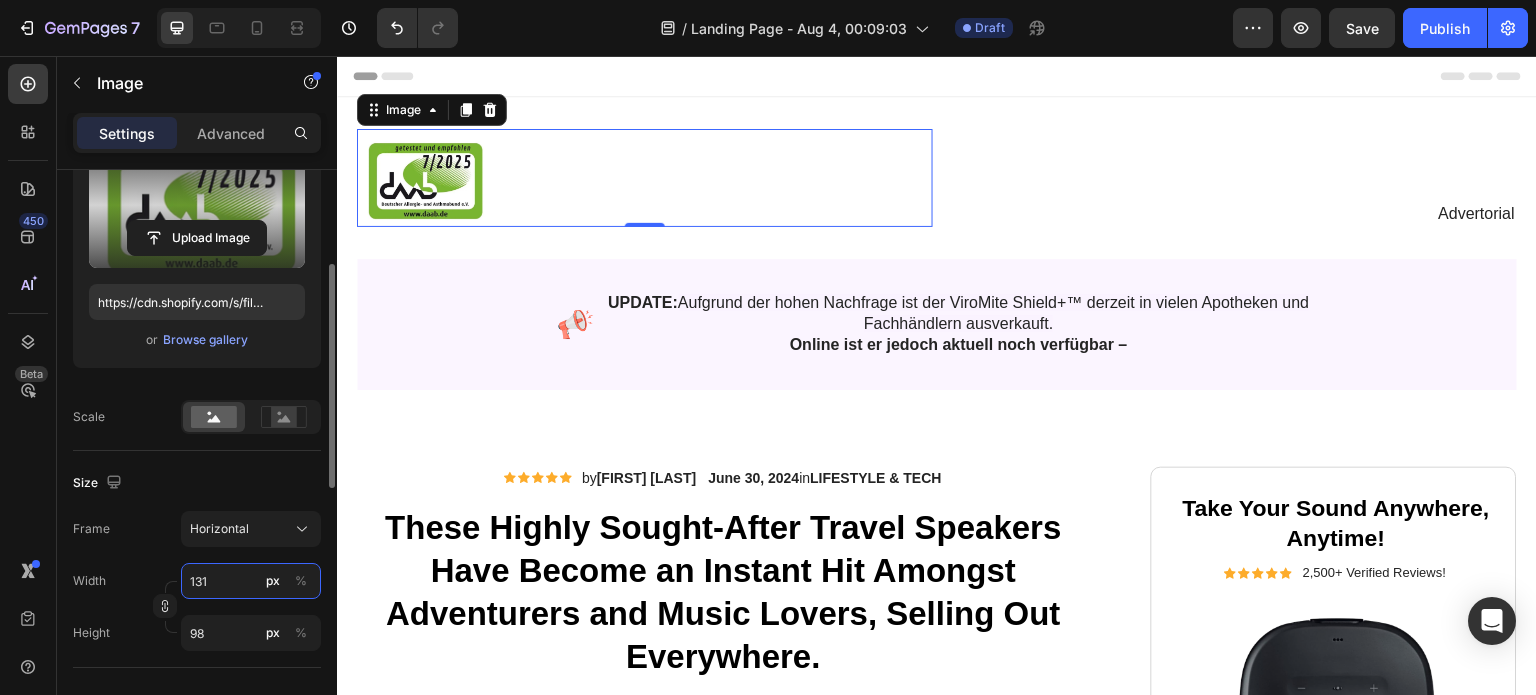 type on "13" 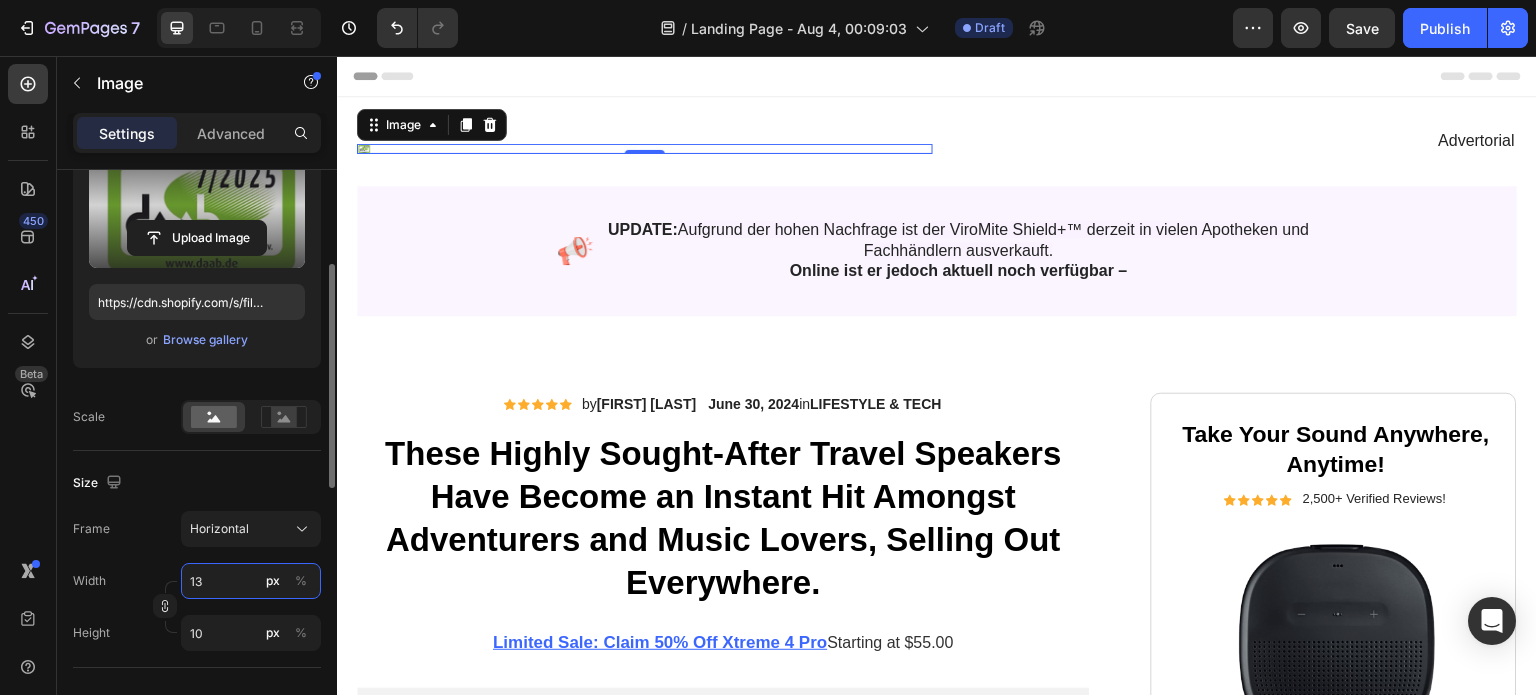 type on "1" 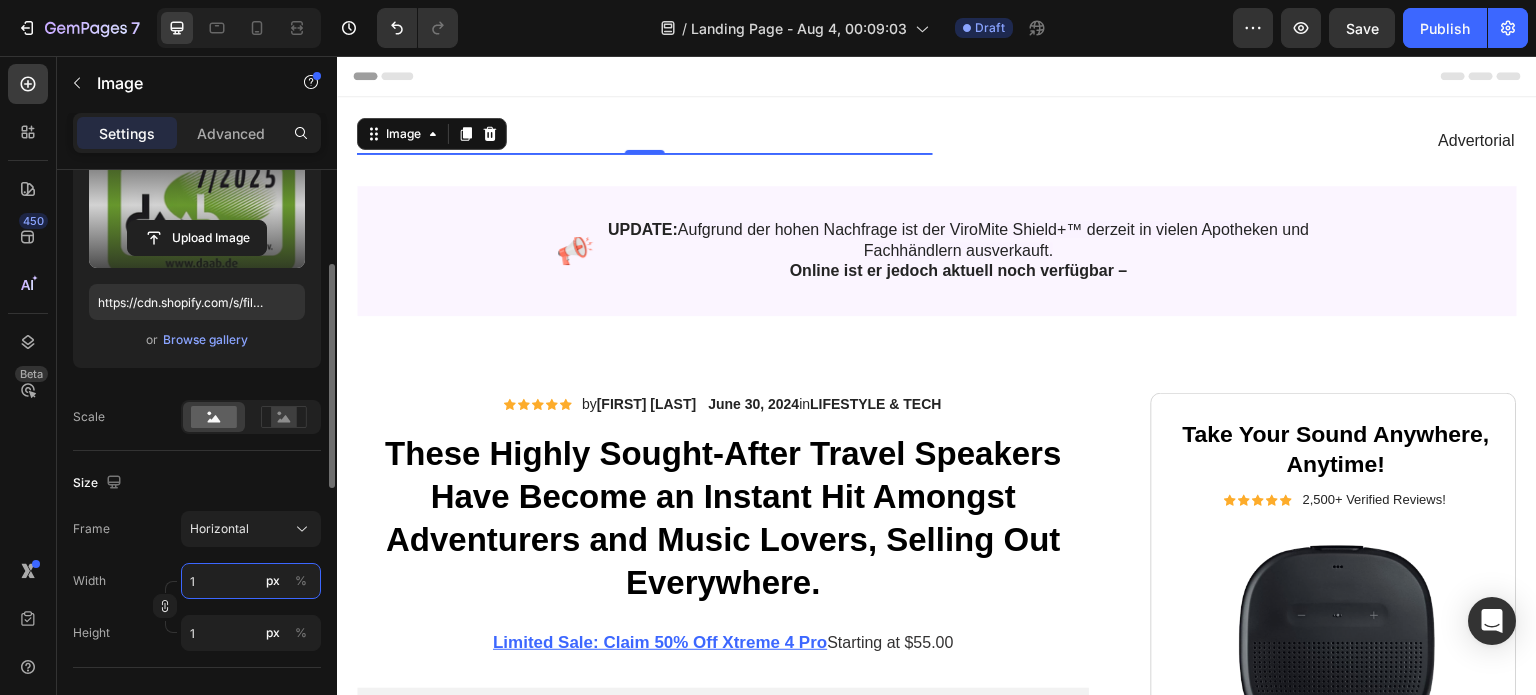 type on "17" 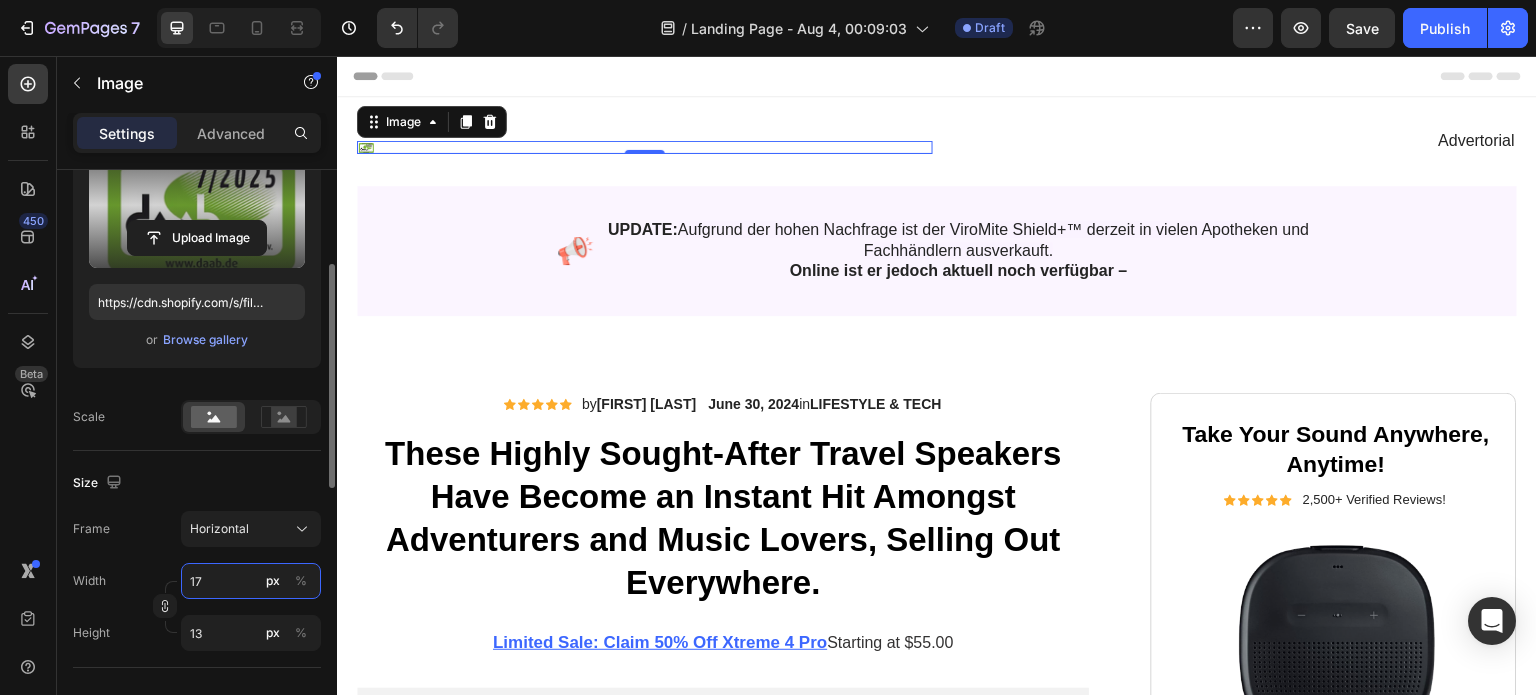 type on "171" 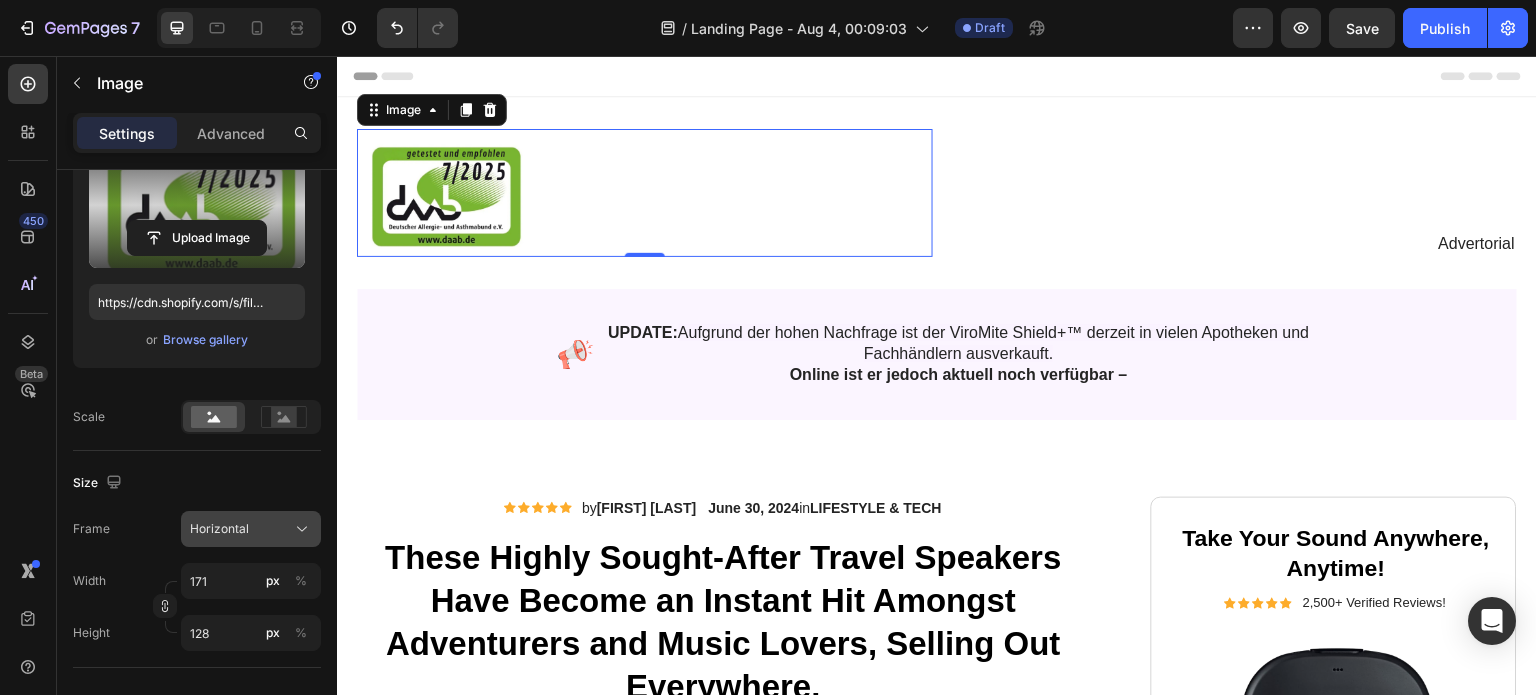 click on "Horizontal" at bounding box center [251, 529] 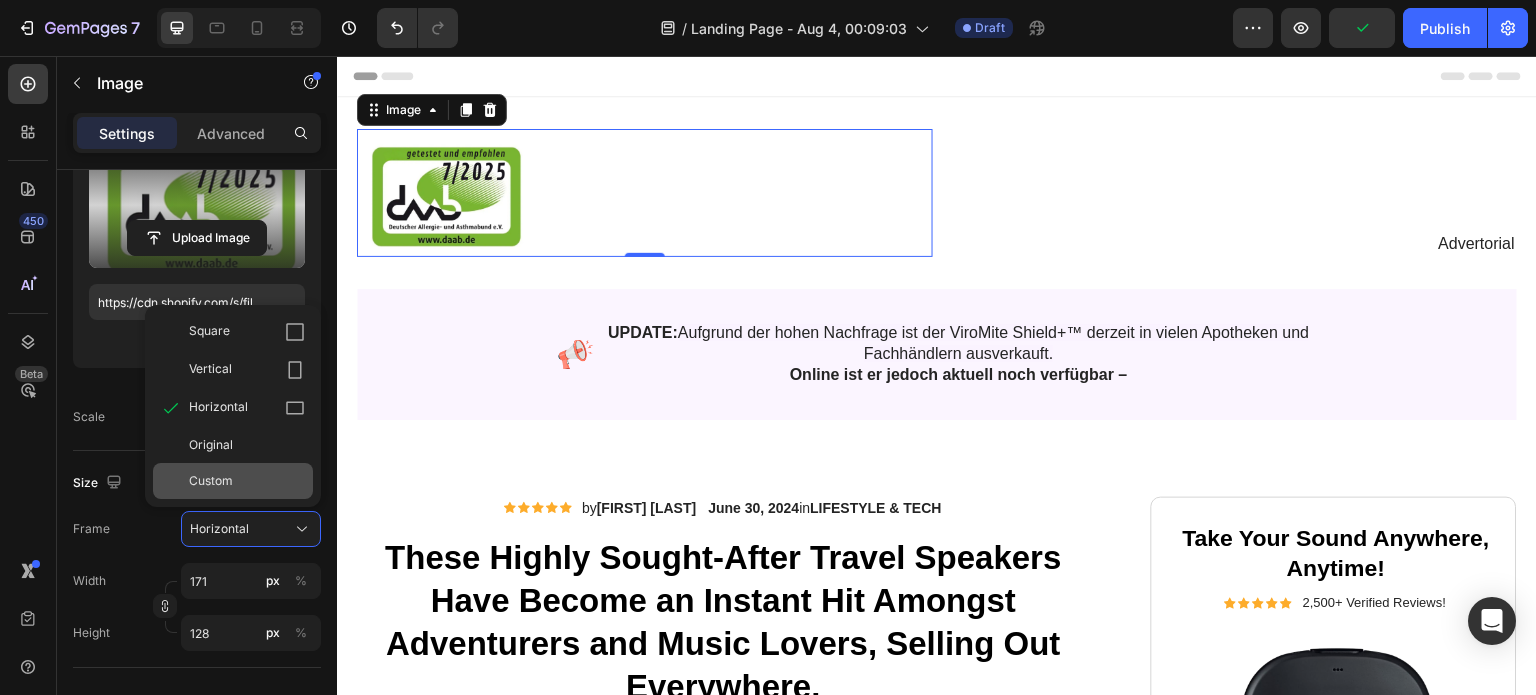 click on "Custom" at bounding box center (247, 481) 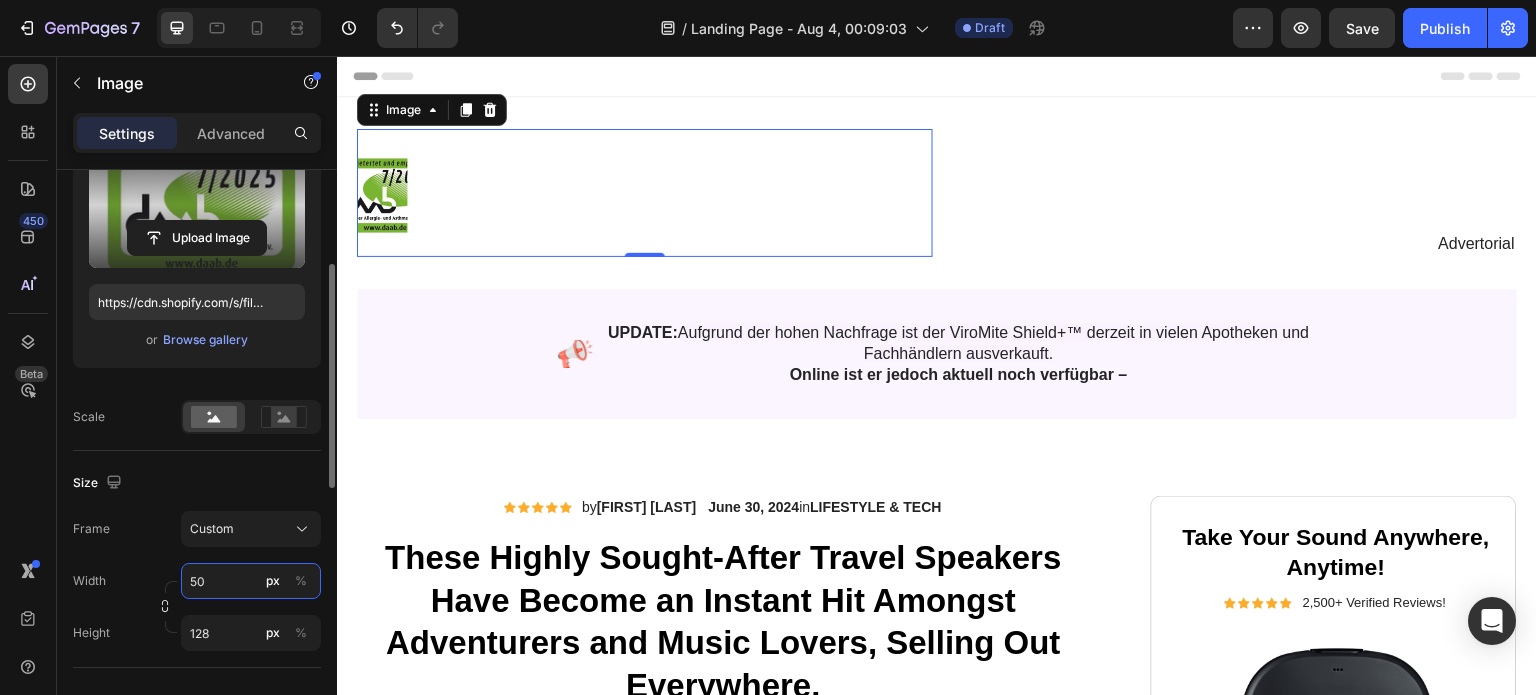 type on "5" 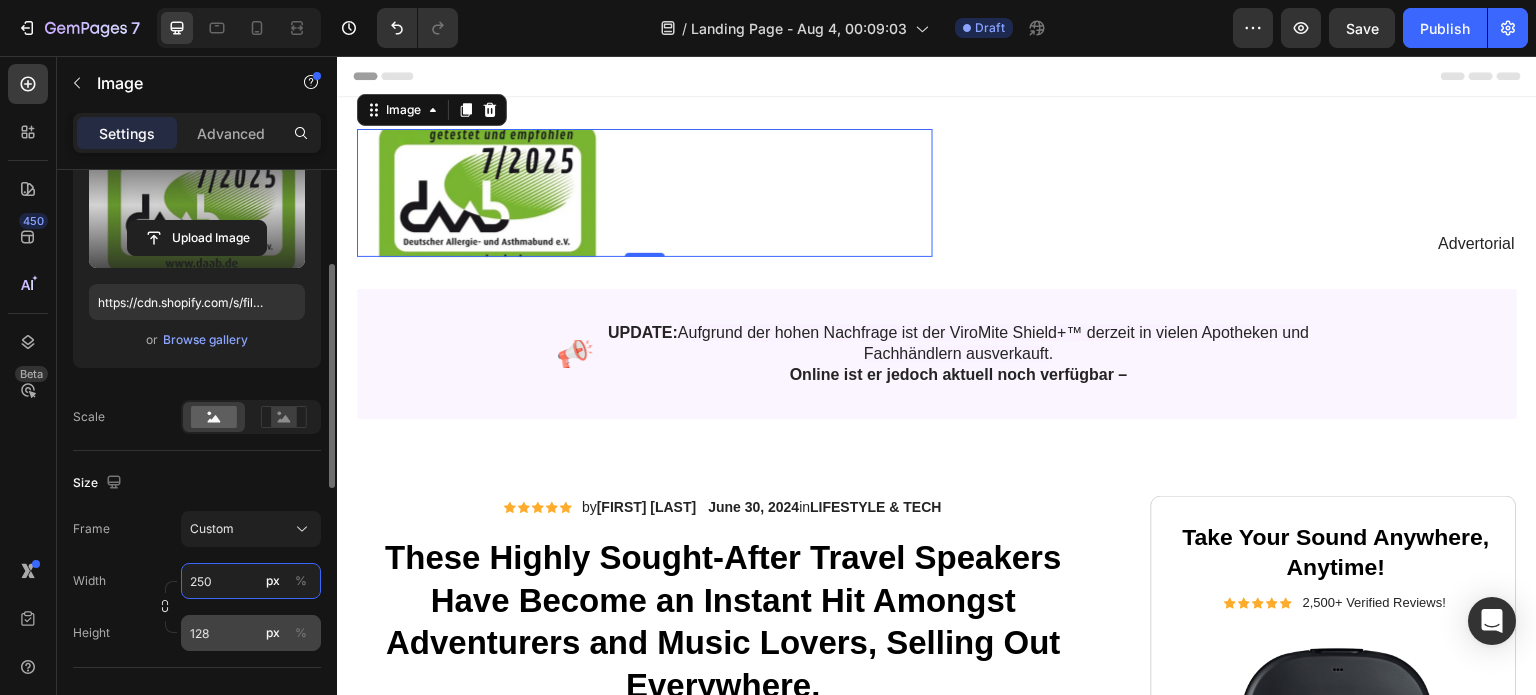 type on "250" 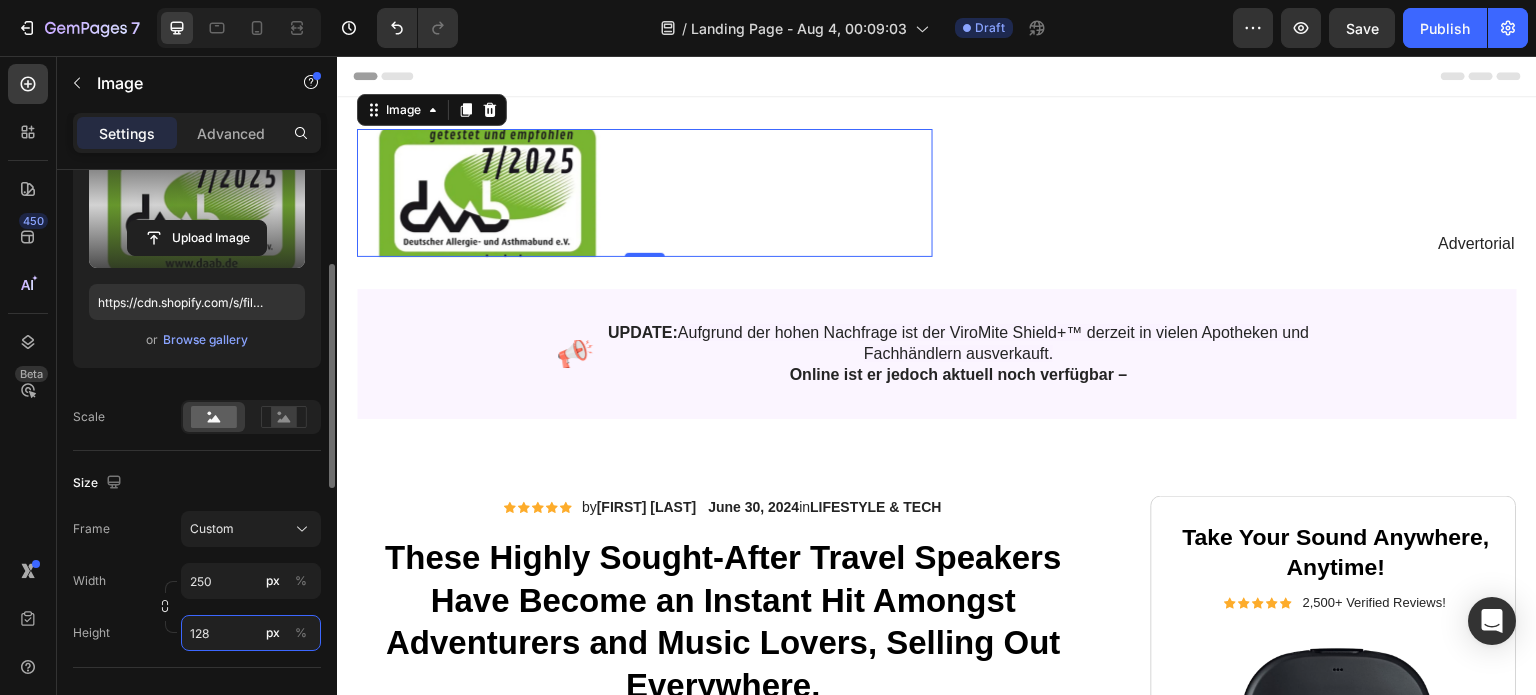 click on "128" at bounding box center [251, 633] 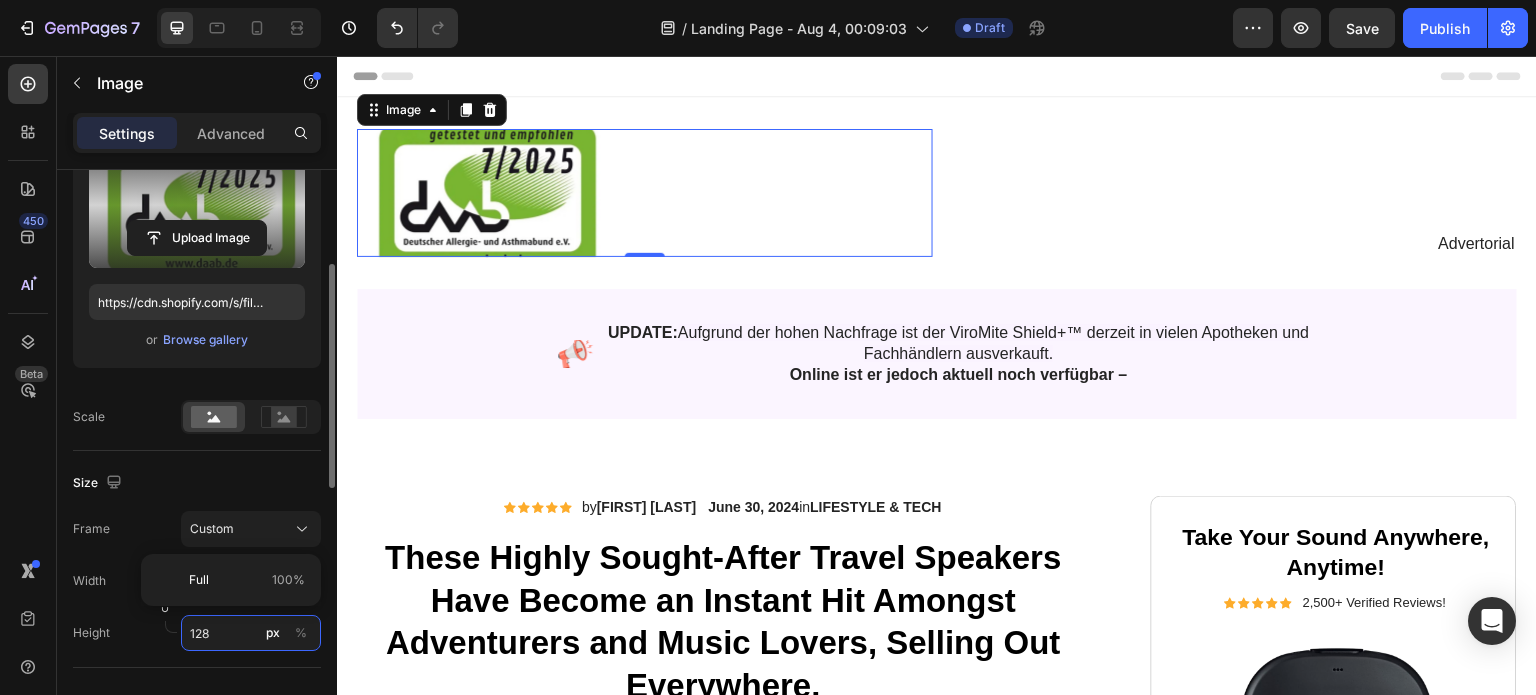 click on "128" at bounding box center [251, 633] 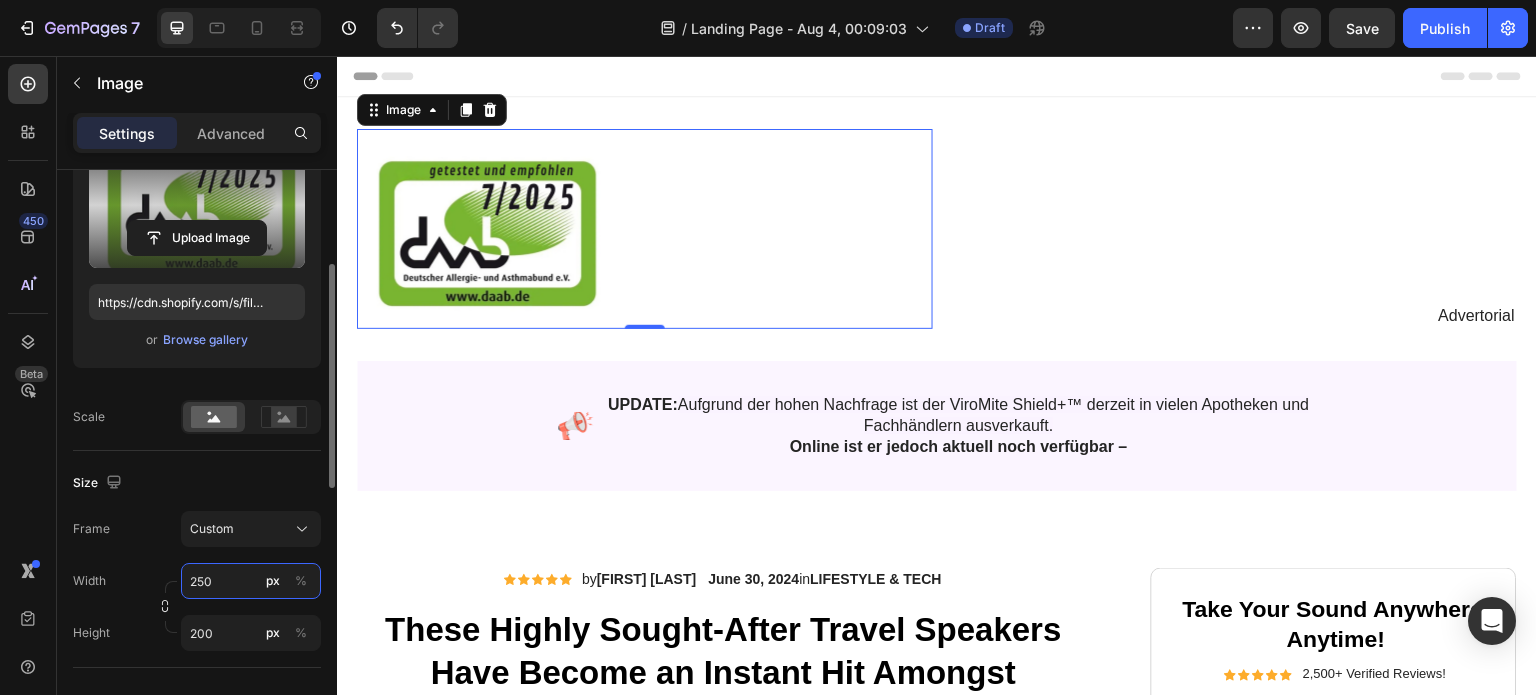 click on "250" at bounding box center (251, 581) 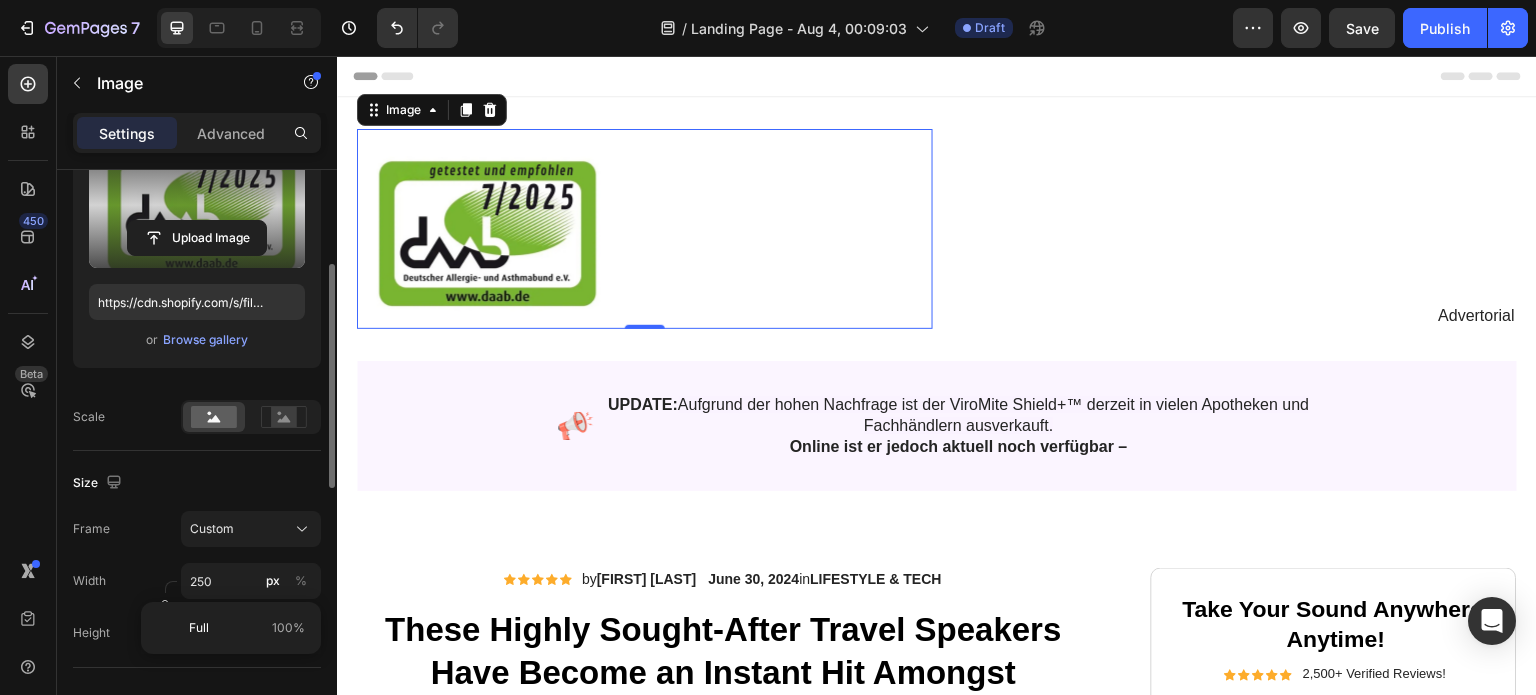 click on "Width 250 px %" at bounding box center [197, 581] 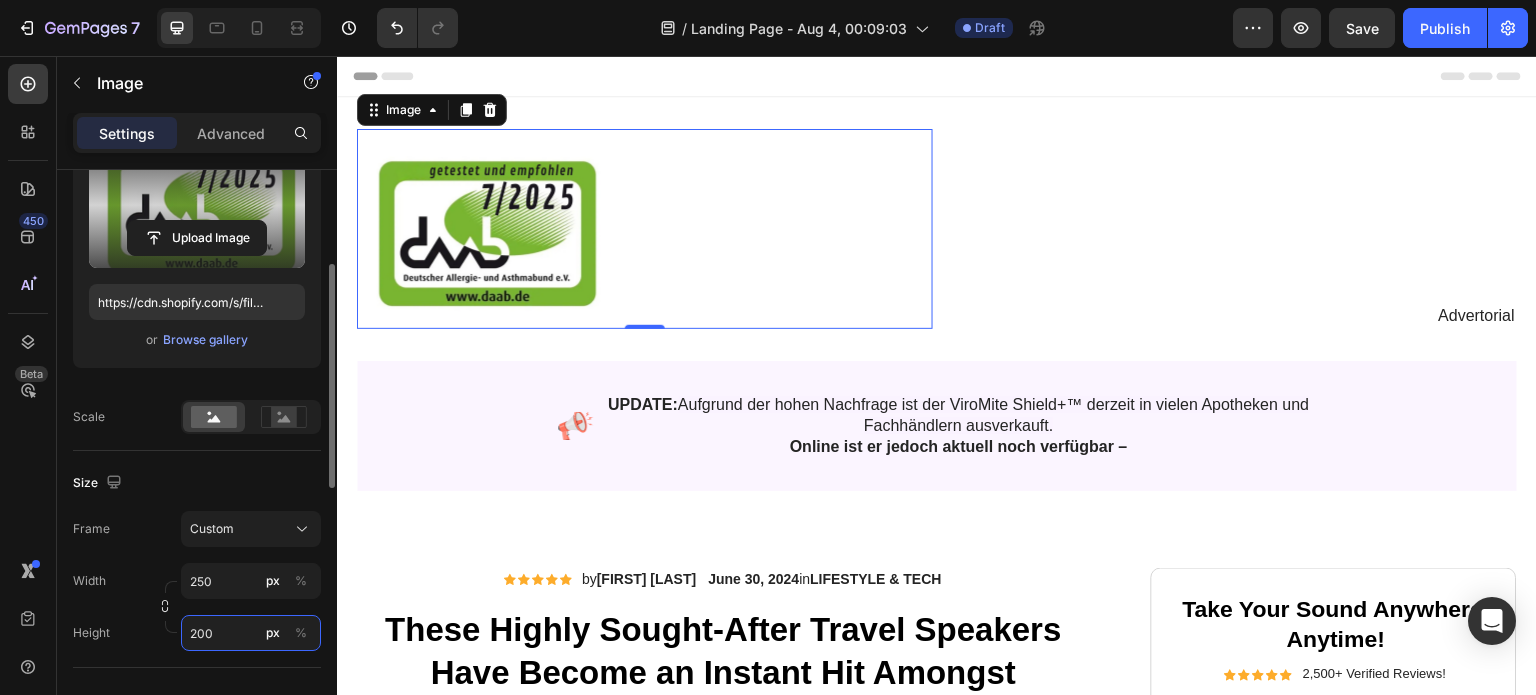 click on "200" at bounding box center [251, 633] 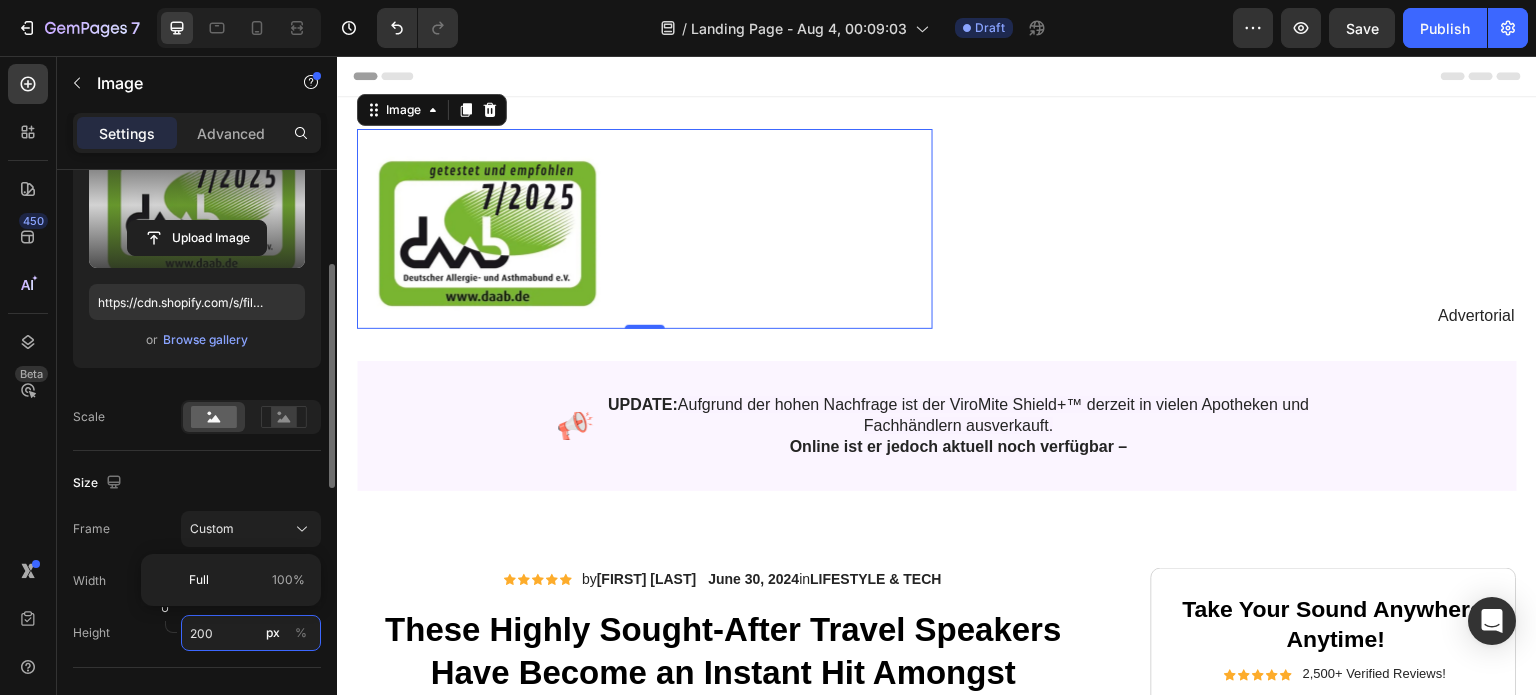 click on "200" at bounding box center (251, 633) 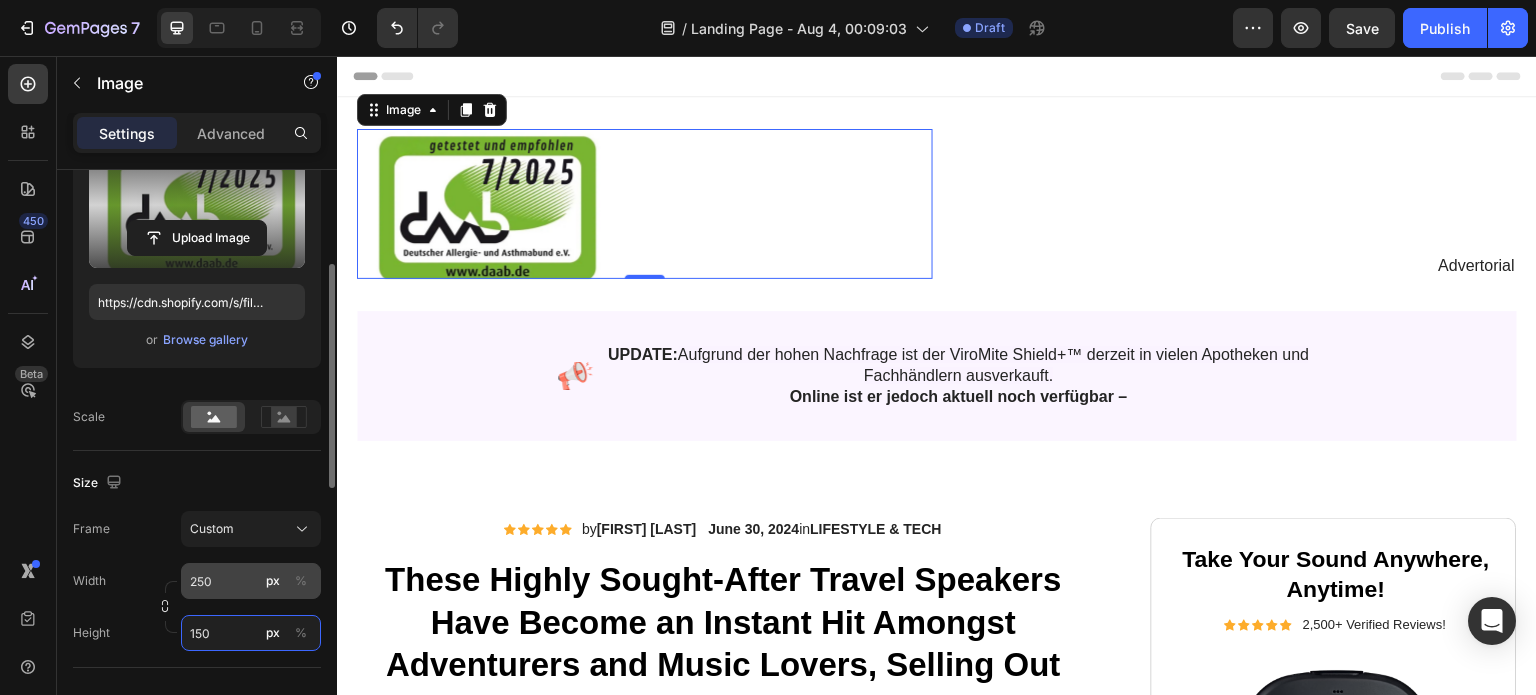 type on "150" 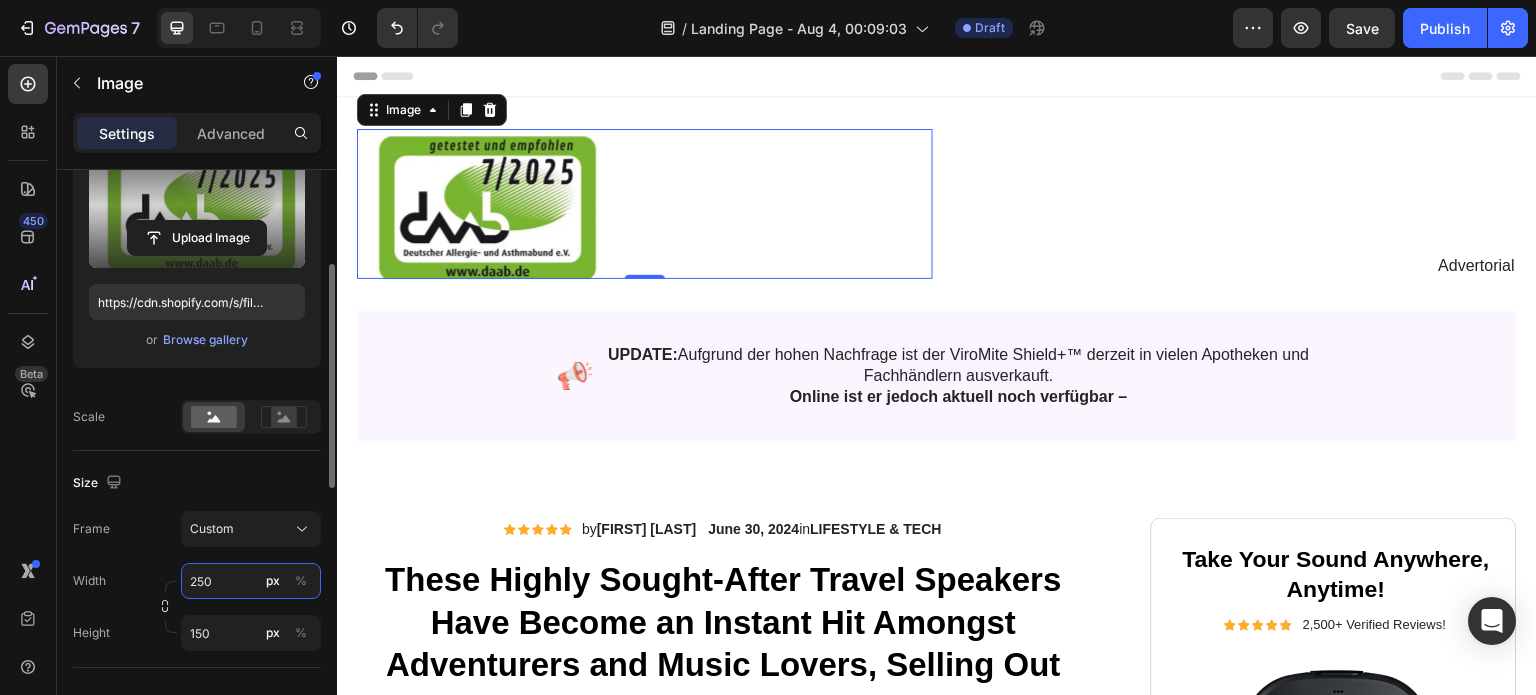 click on "250" at bounding box center [251, 581] 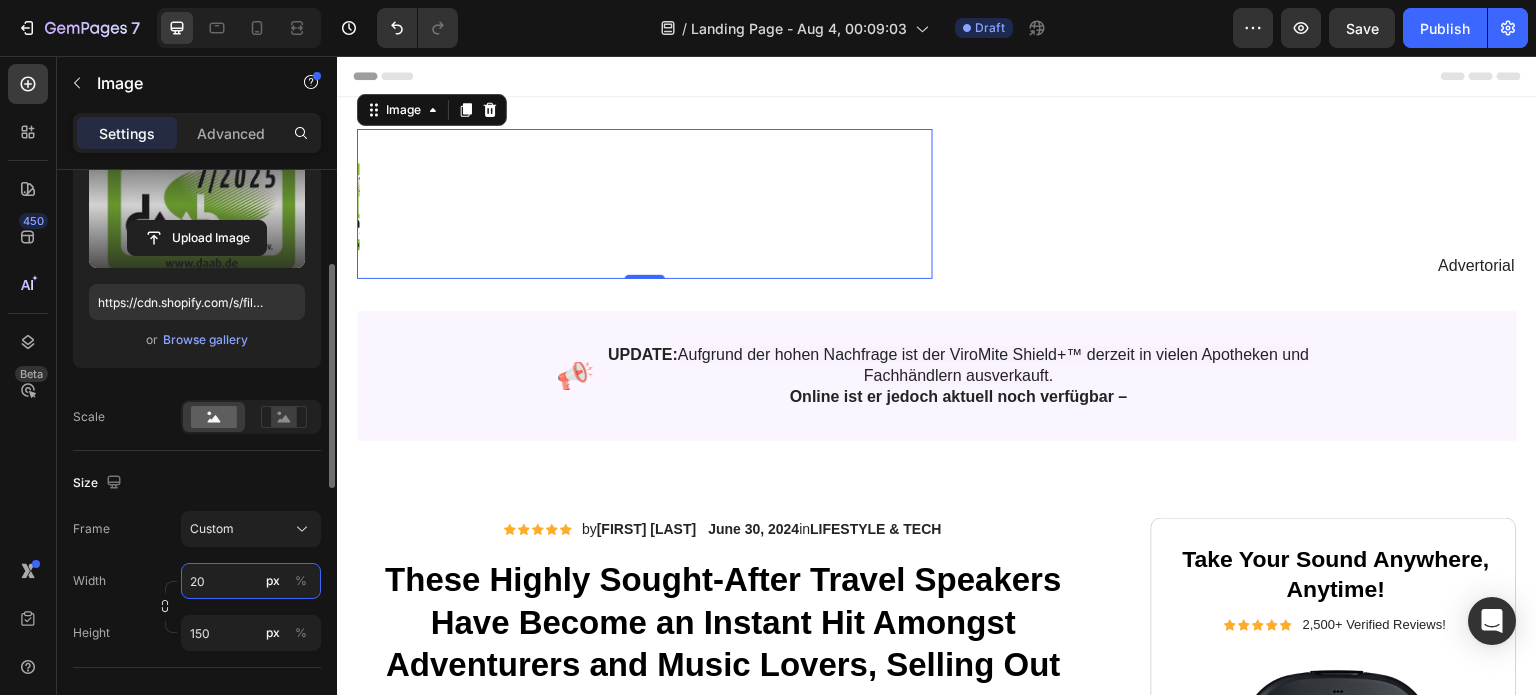 type on "200" 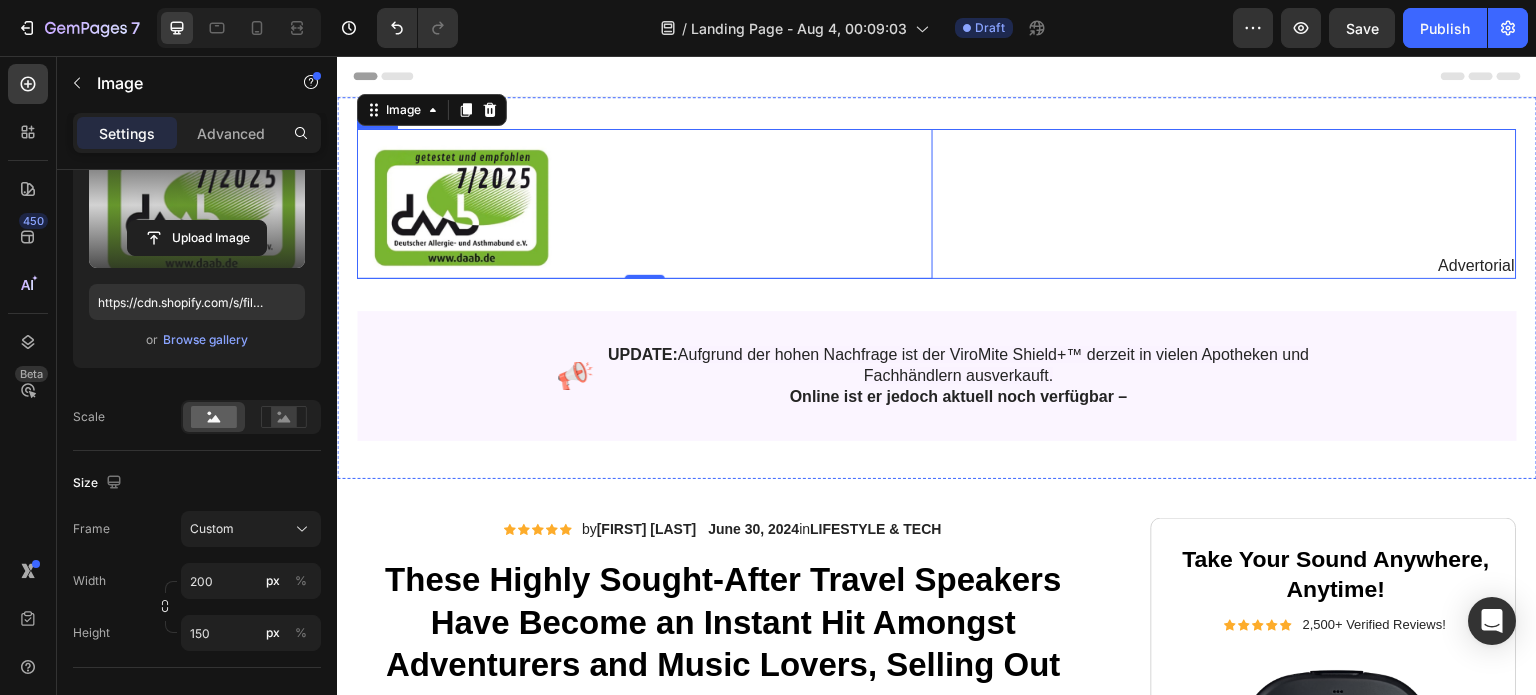 click on "Advertorial Text Block" at bounding box center (1229, 204) 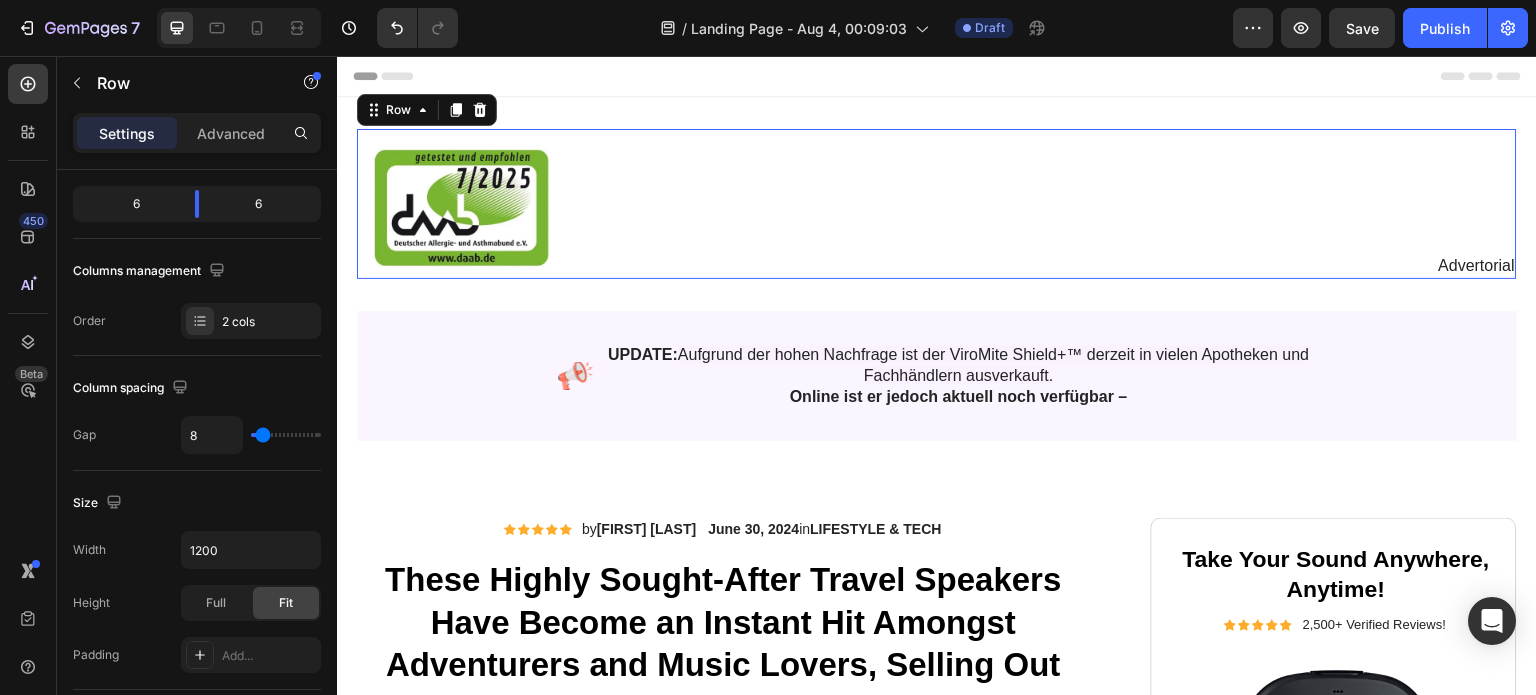 scroll, scrollTop: 0, scrollLeft: 0, axis: both 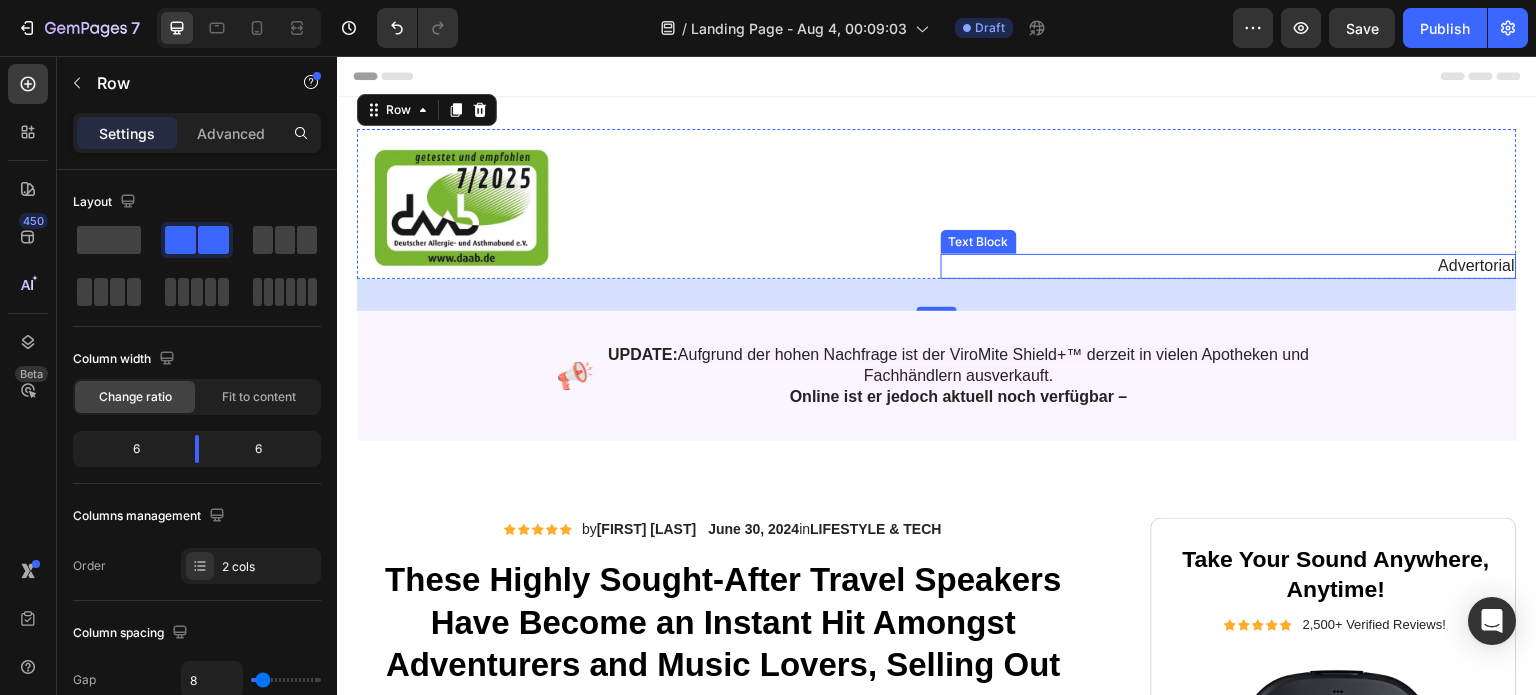 click on "Advertorial" at bounding box center (1229, 266) 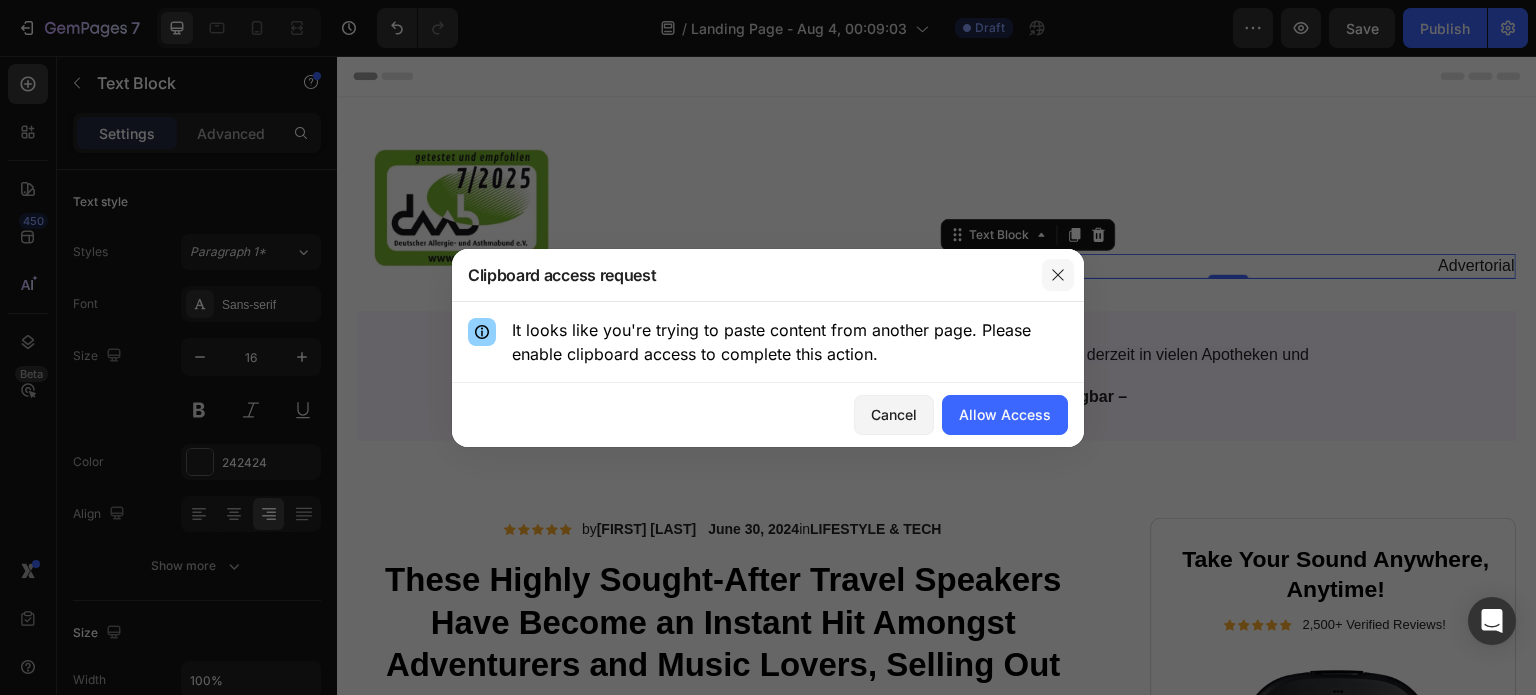 click 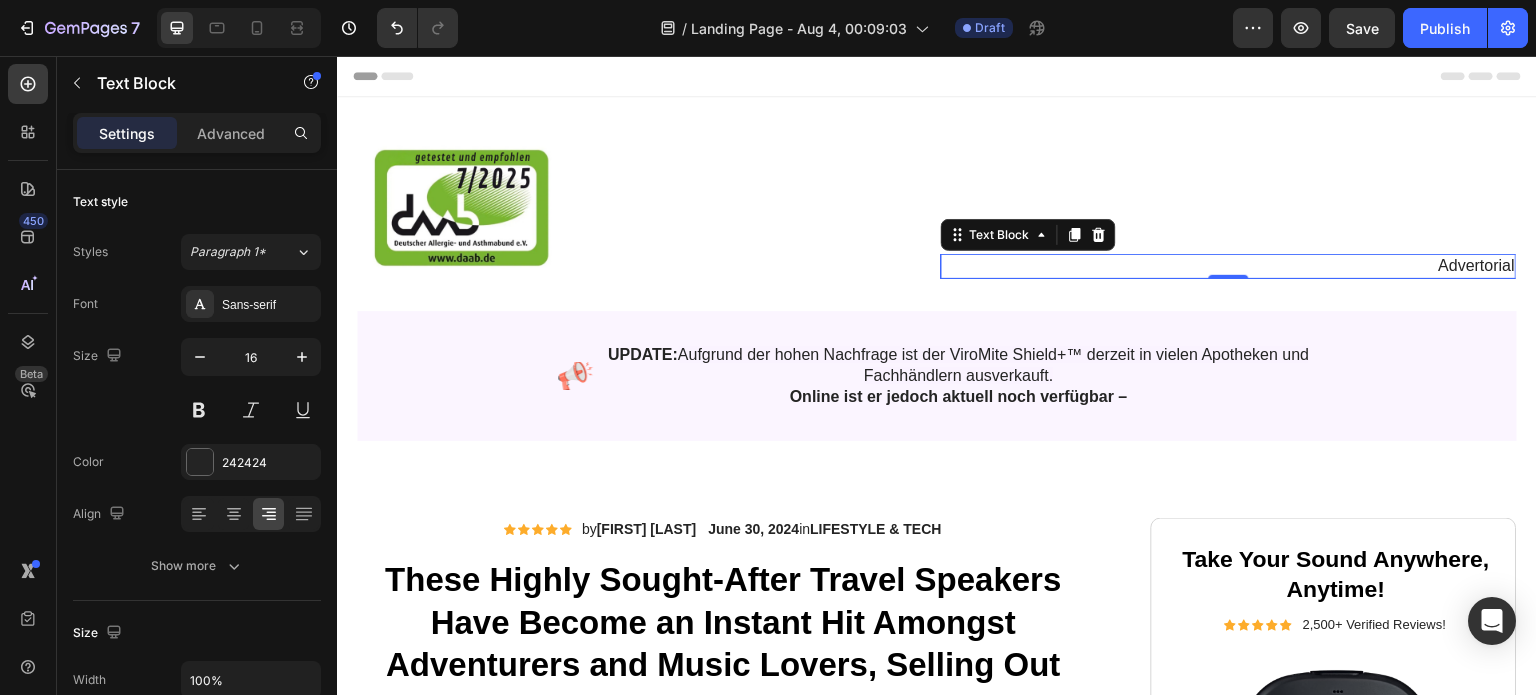 click on "Advertorial" at bounding box center (1229, 266) 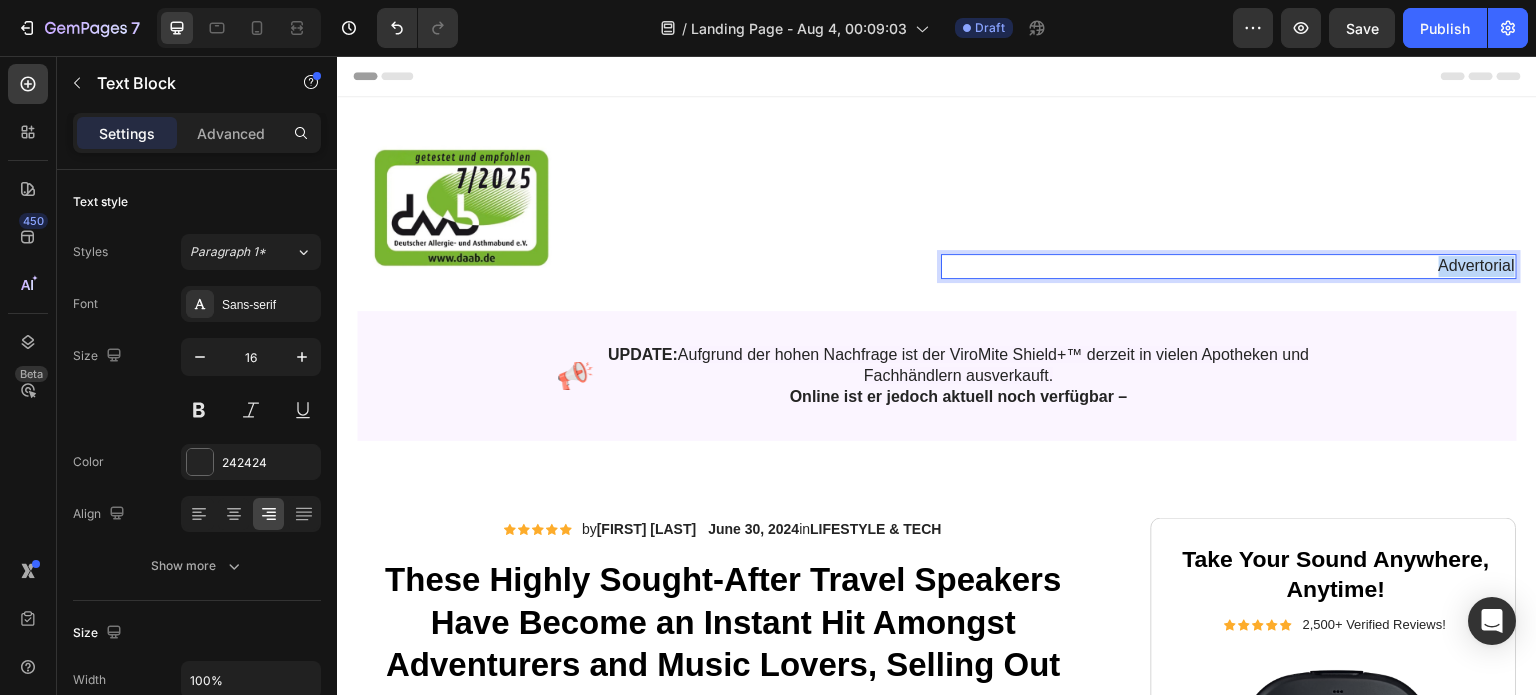 click on "Advertorial" at bounding box center [1229, 266] 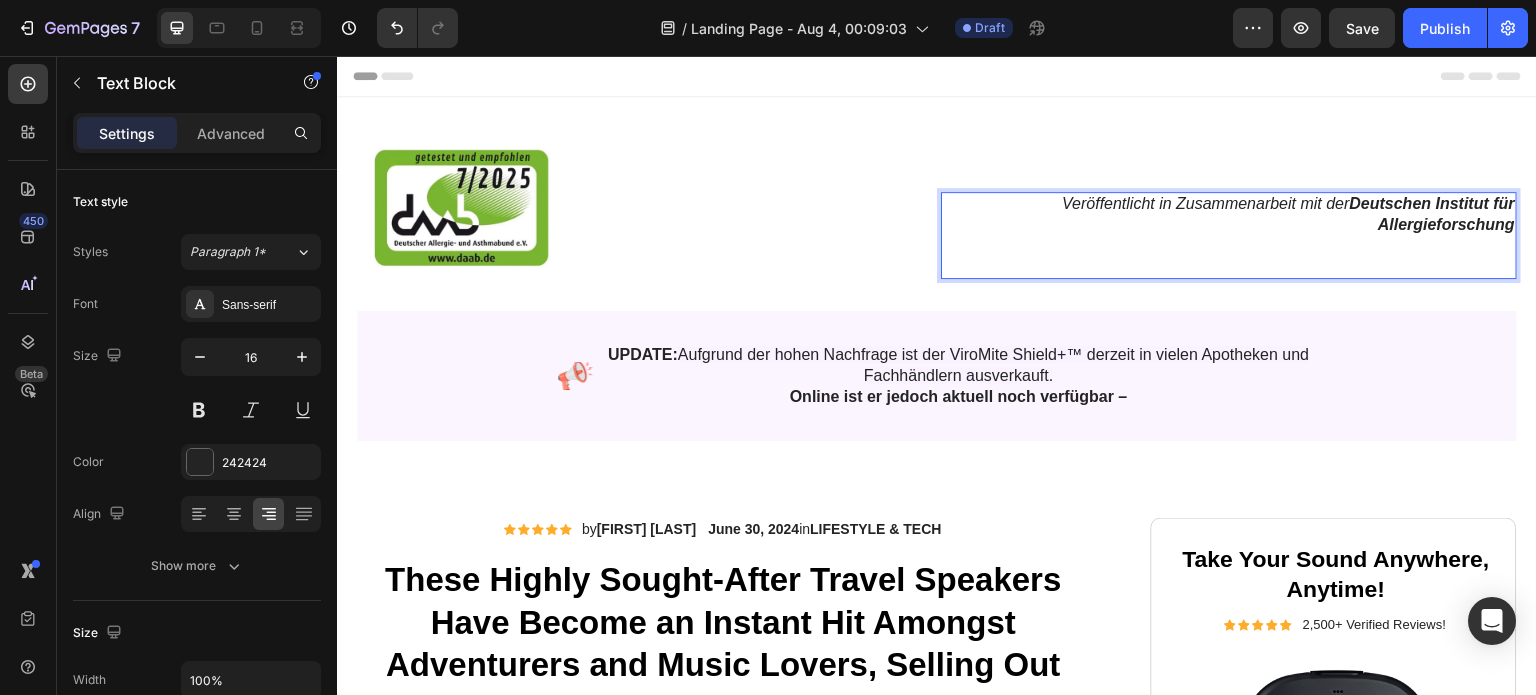 click on "Deutschen" at bounding box center [1391, 203] 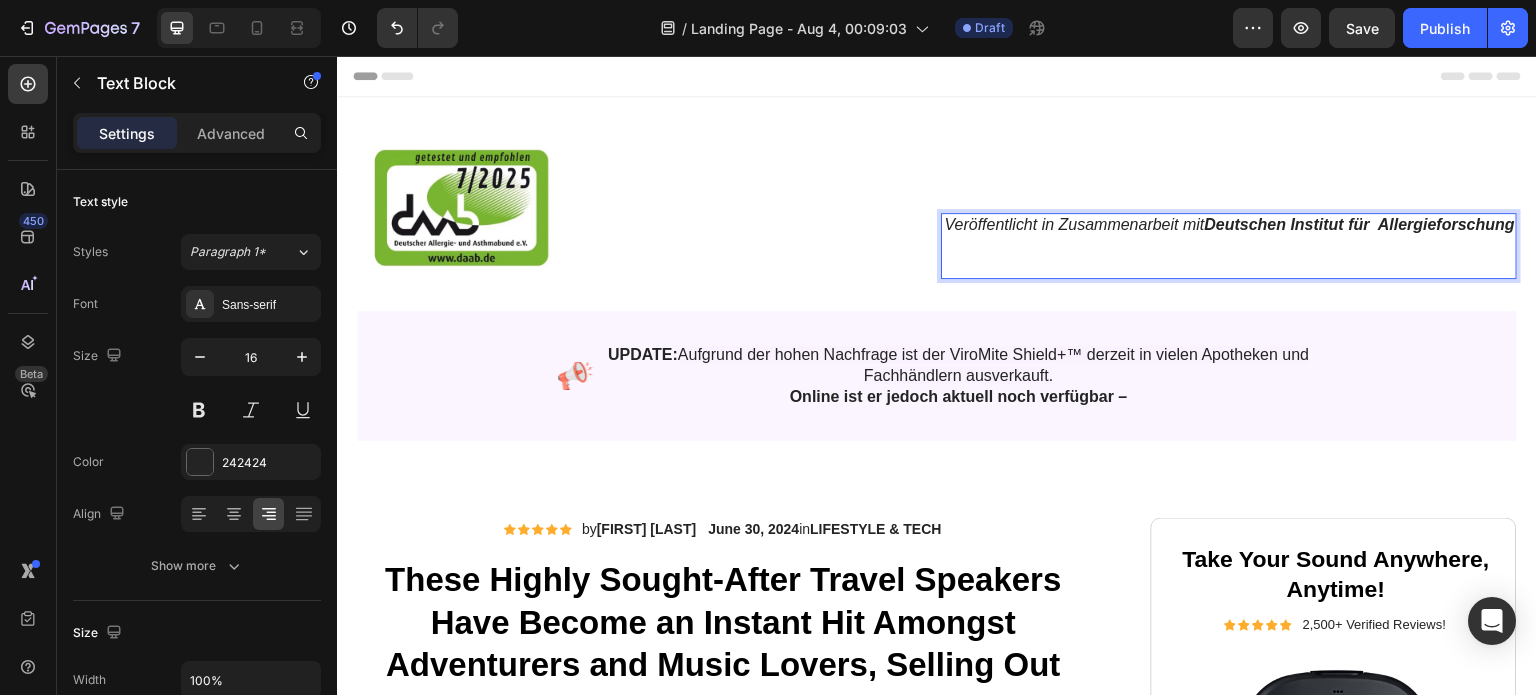 click on "Veröffentlicht in Zusammenarbeit mit  Deutschen   Institut für  Allergieforschung" at bounding box center (1230, 224) 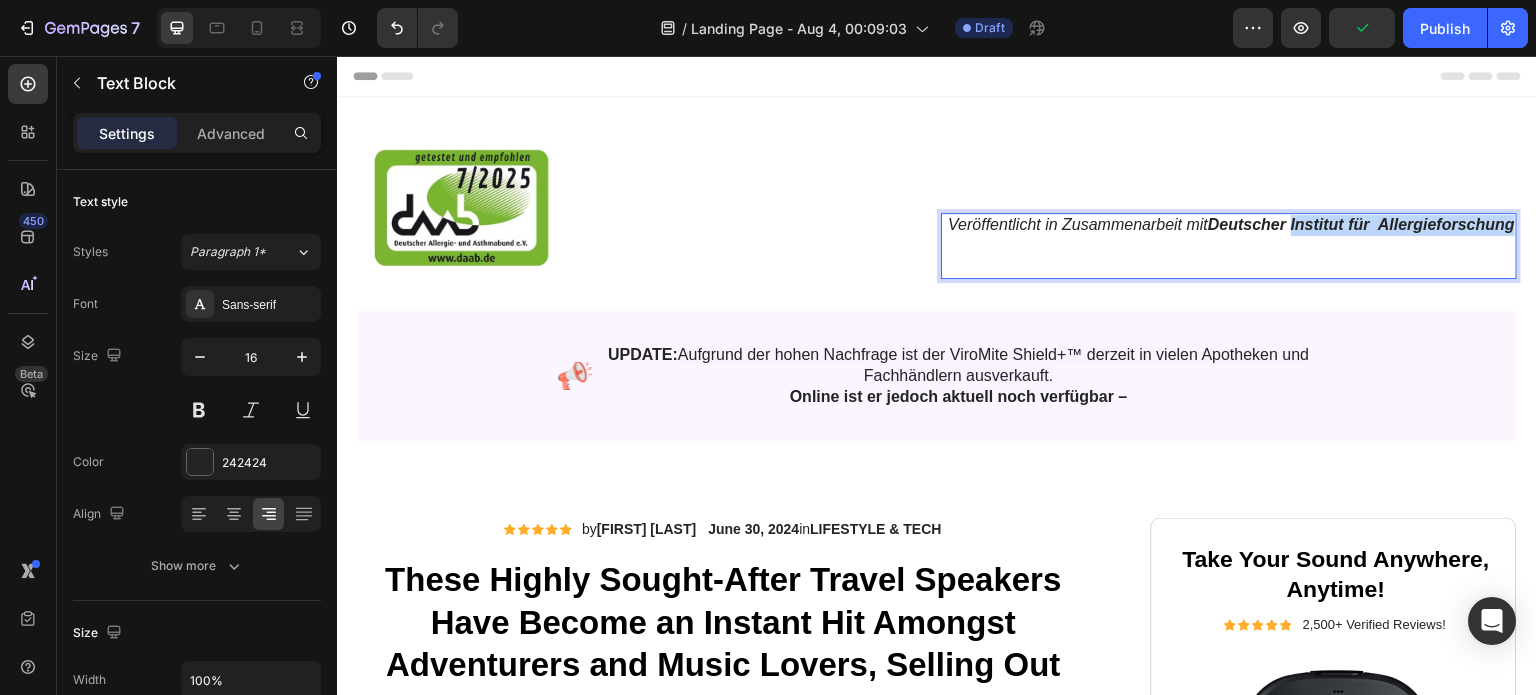 drag, startPoint x: 1495, startPoint y: 226, endPoint x: 1422, endPoint y: 203, distance: 76.537575 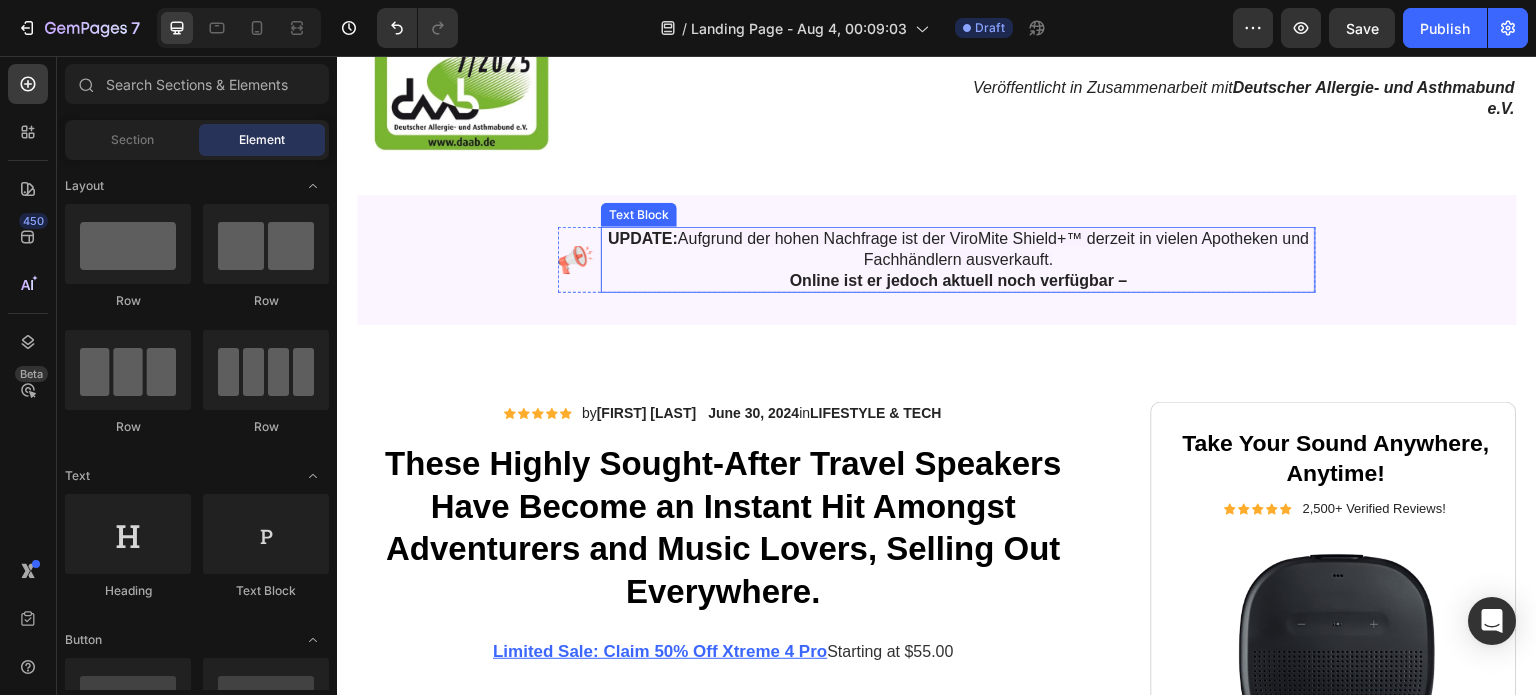 scroll, scrollTop: 125, scrollLeft: 0, axis: vertical 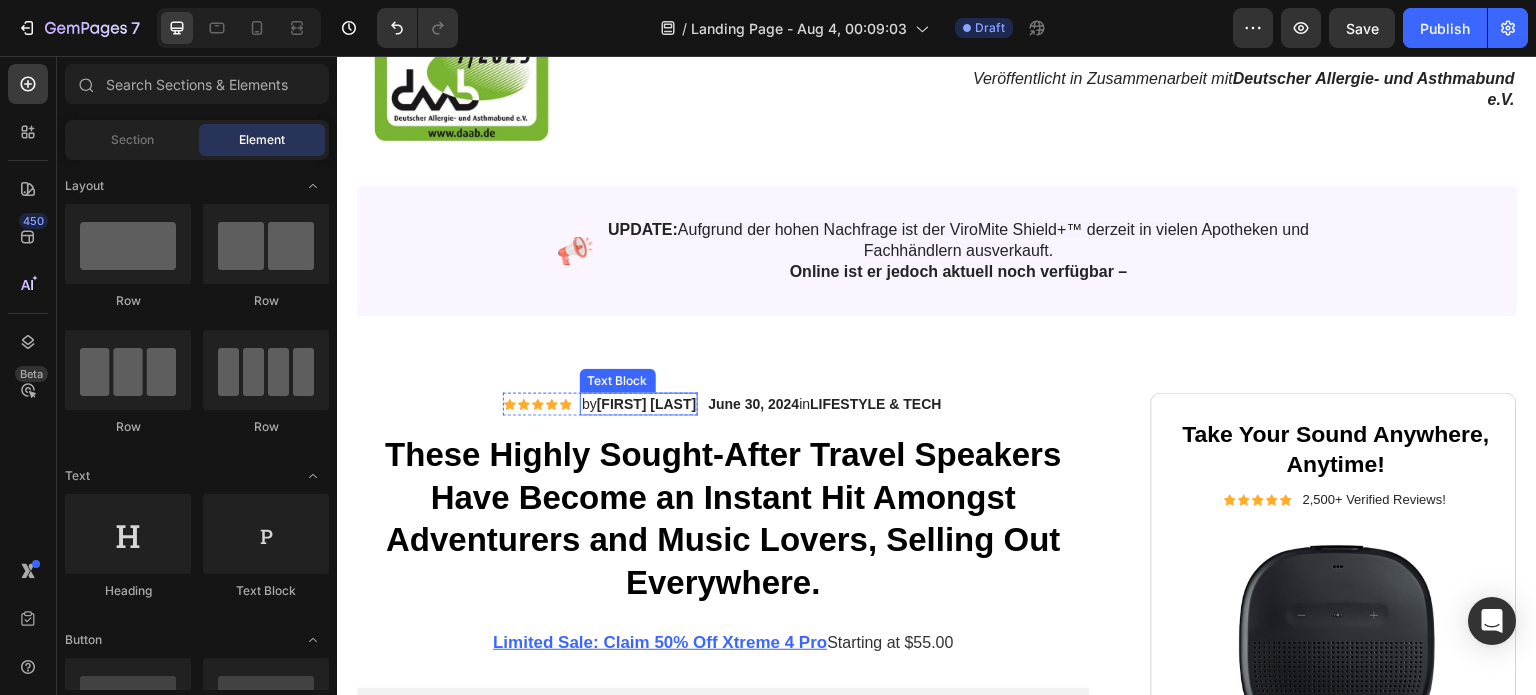click on "[FIRST] [LAST]" at bounding box center [646, 404] 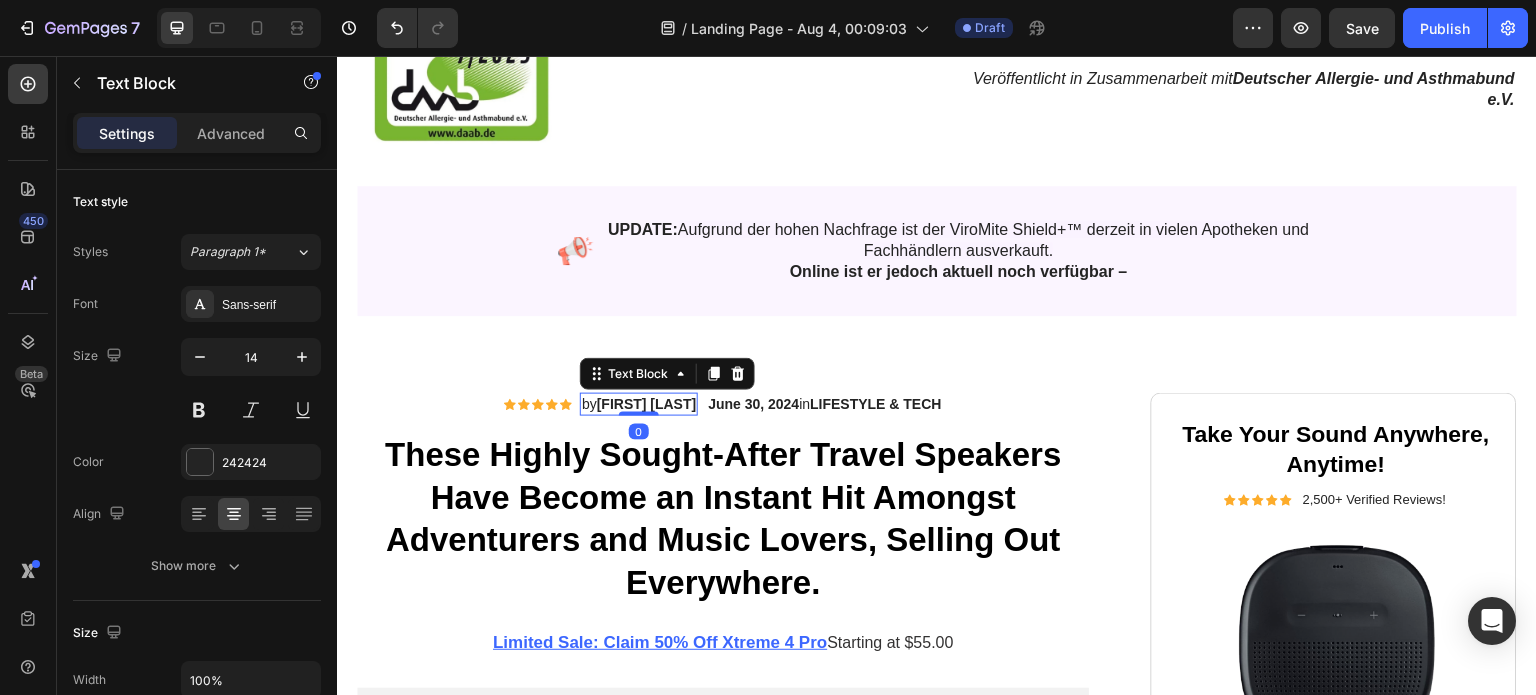 click on "by [FIRST] [LAST]" at bounding box center [639, 404] 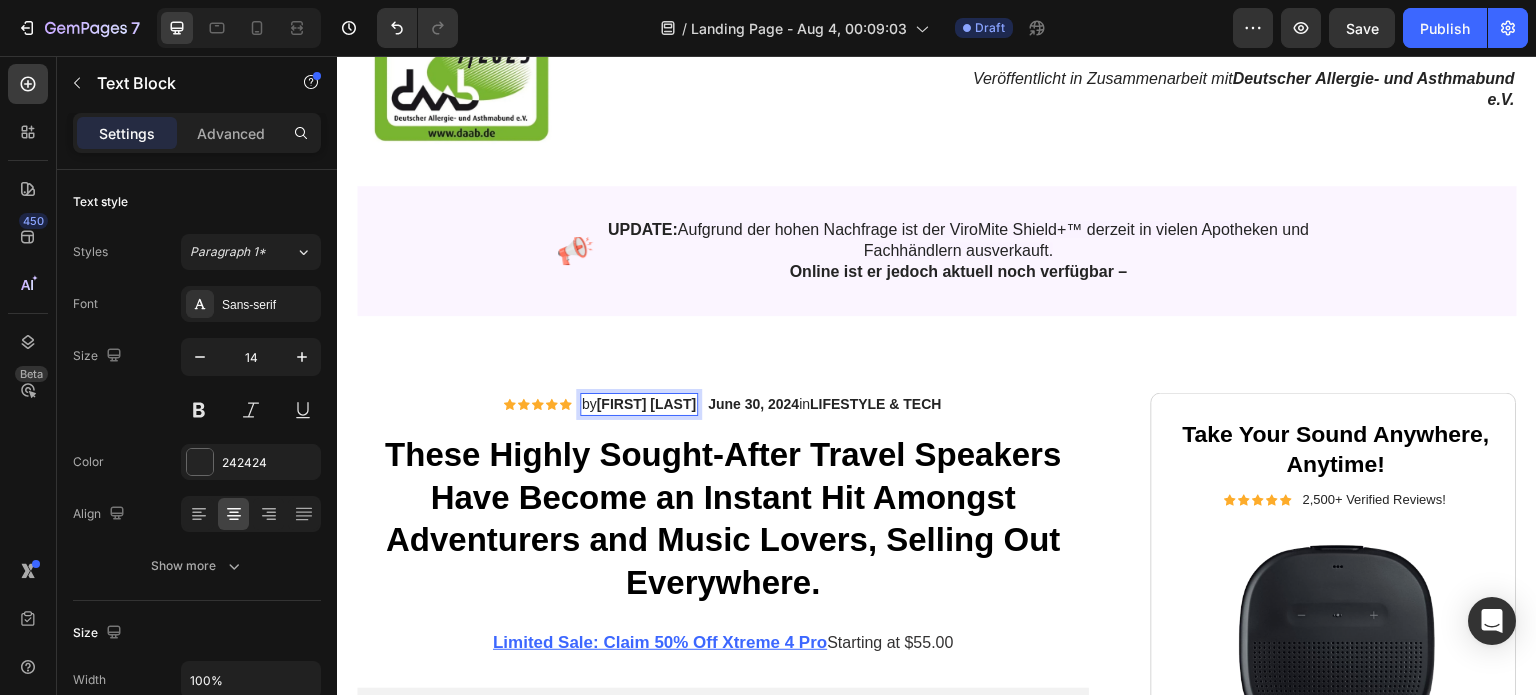 click on "by [FIRST] [LAST]" at bounding box center (639, 404) 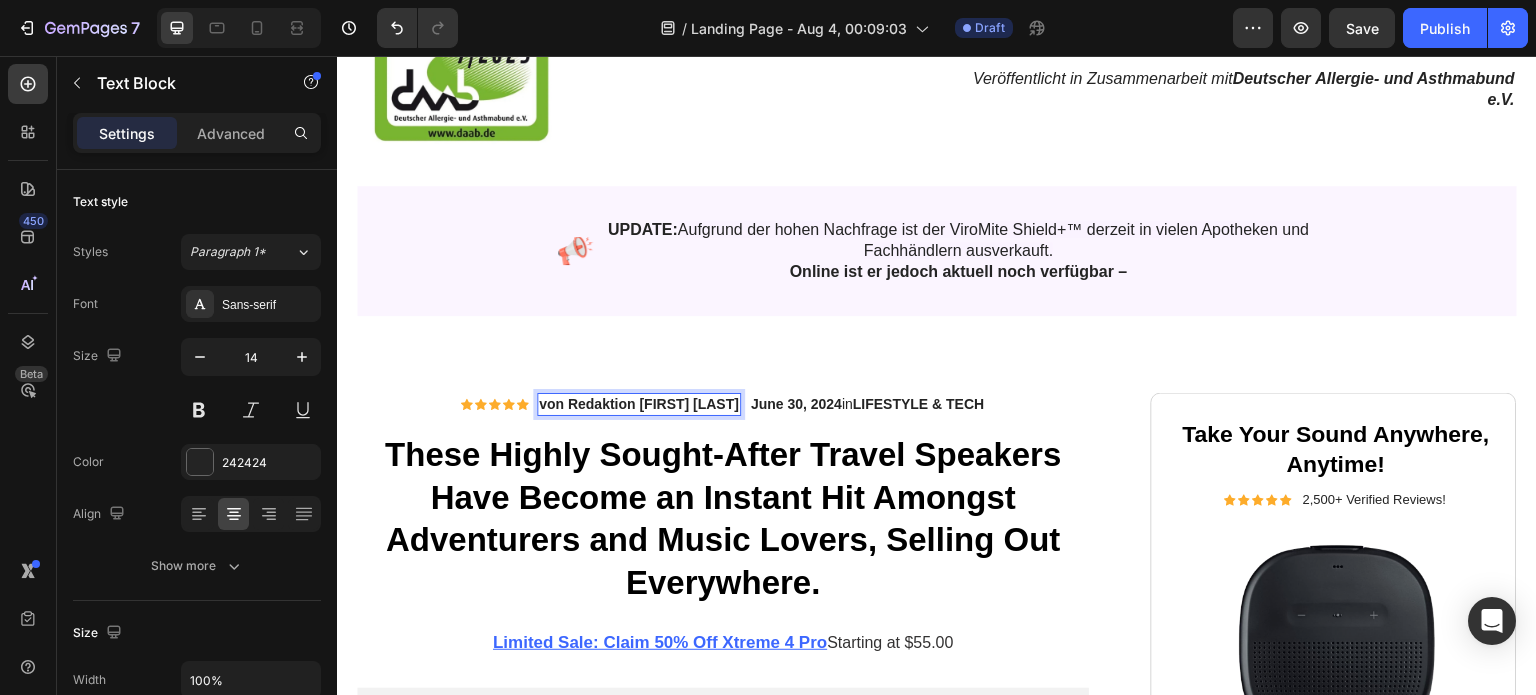 click on "von Redaktion [FIRST] [LAST]" at bounding box center [639, 404] 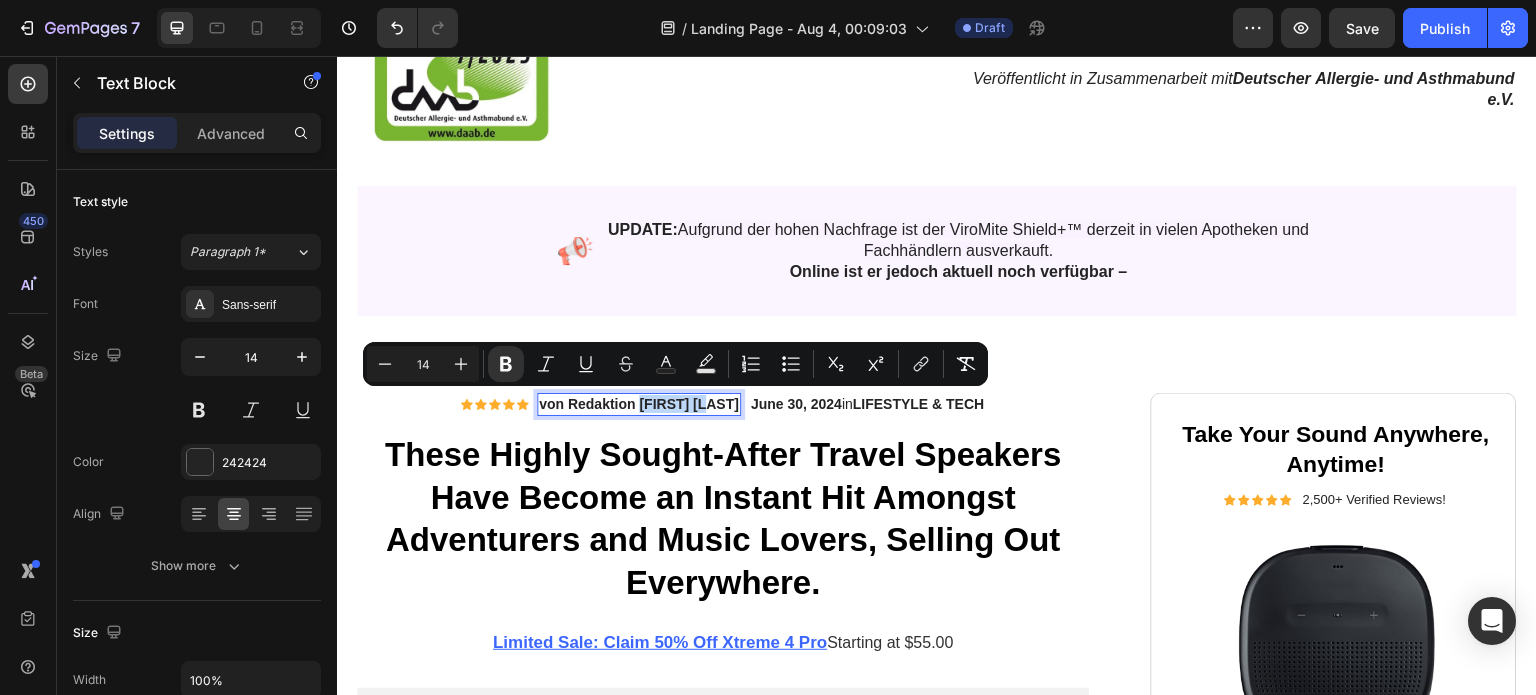 drag, startPoint x: 721, startPoint y: 404, endPoint x: 631, endPoint y: 404, distance: 90 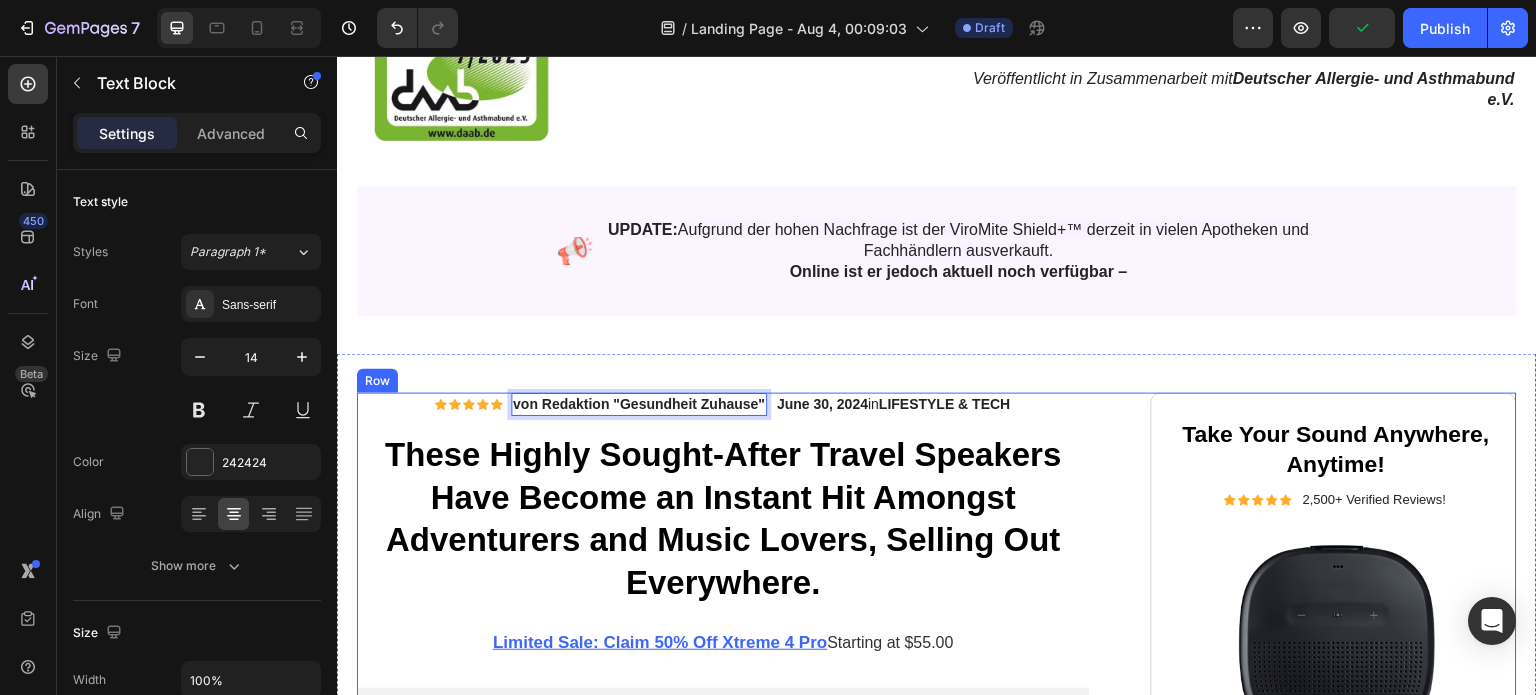 click on "June 30, 2024" at bounding box center (822, 404) 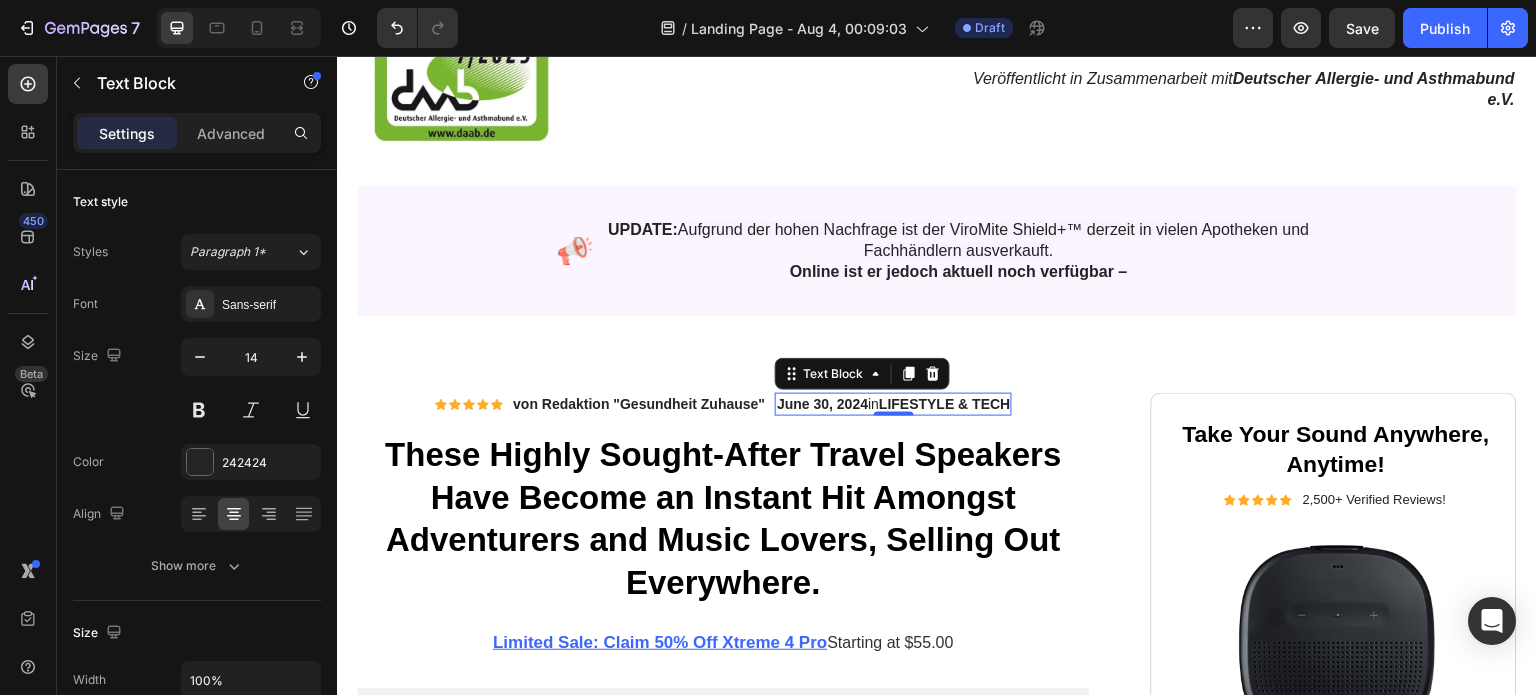 click on "June 30, 2024" at bounding box center (822, 404) 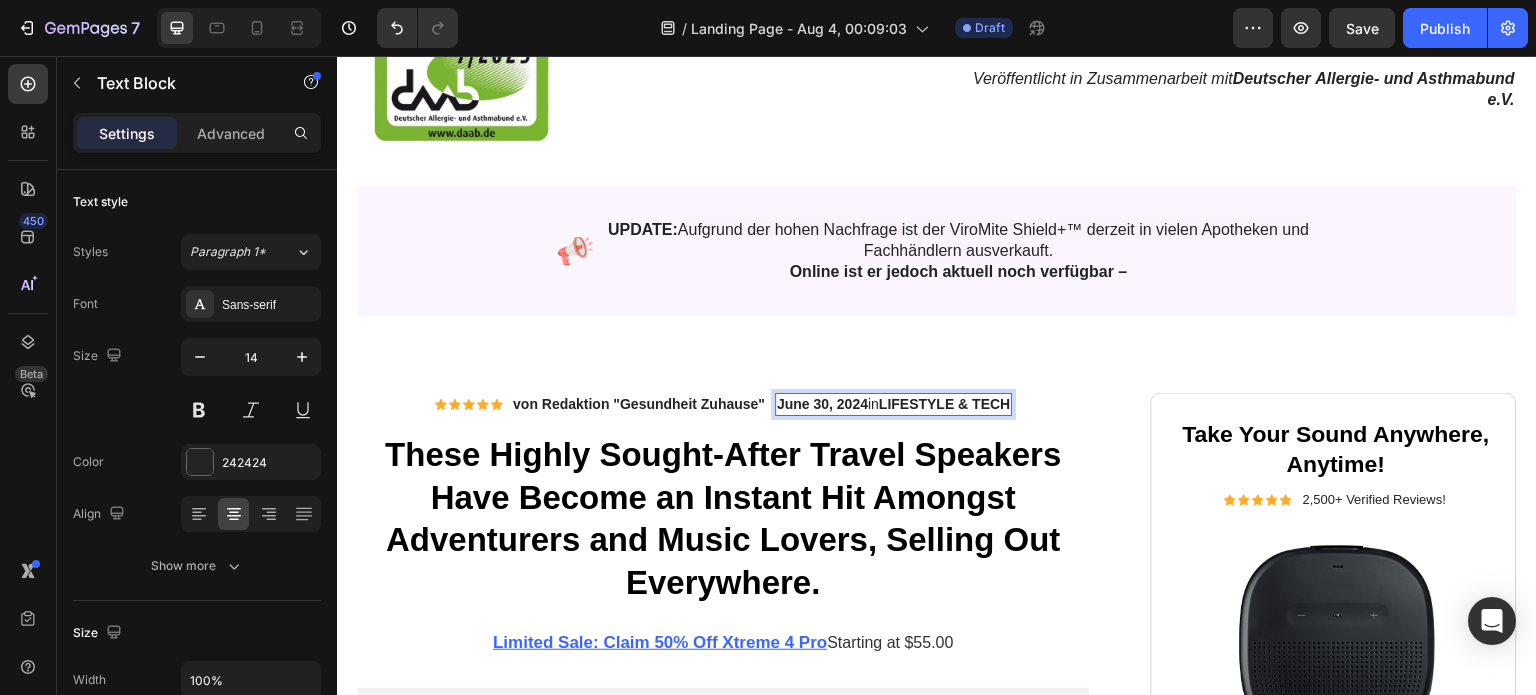 click on "June 30, 2024" at bounding box center [822, 404] 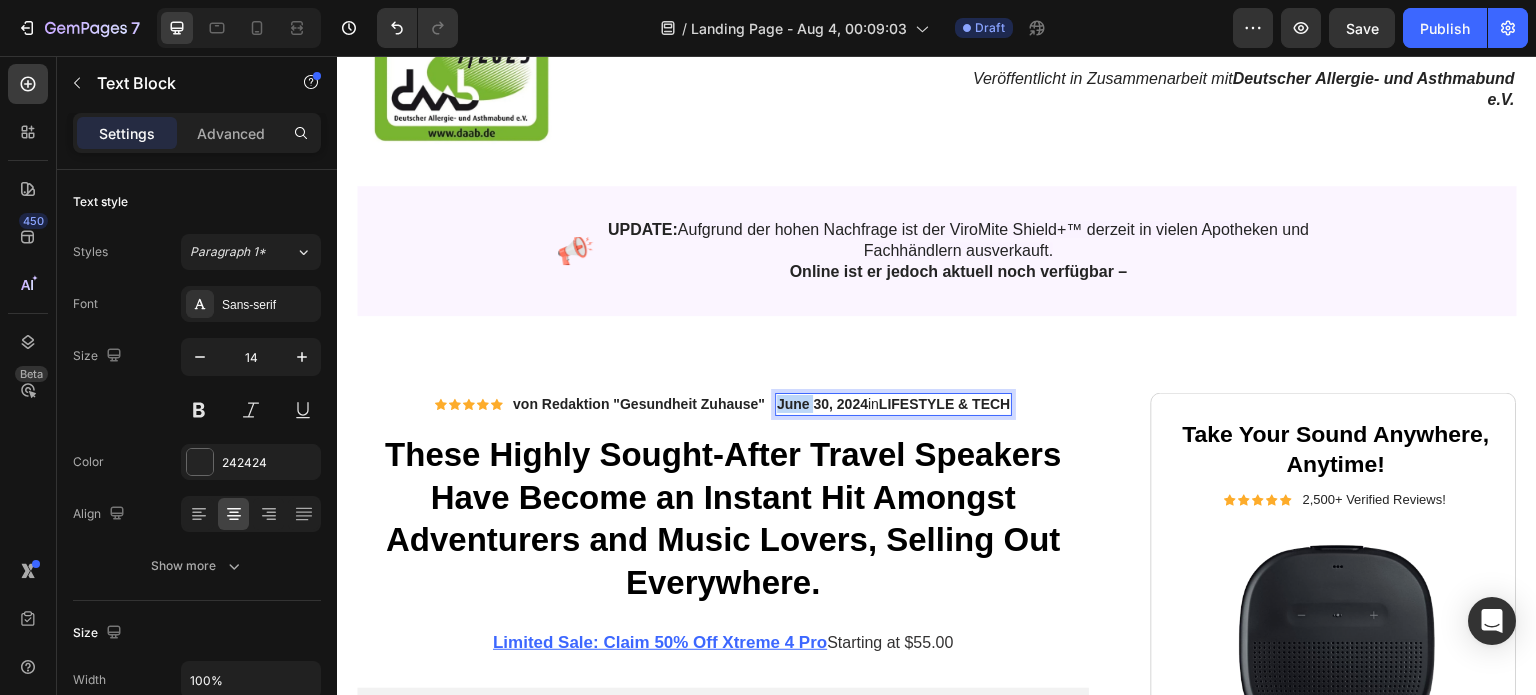 click on "June 30, 2024" at bounding box center [822, 404] 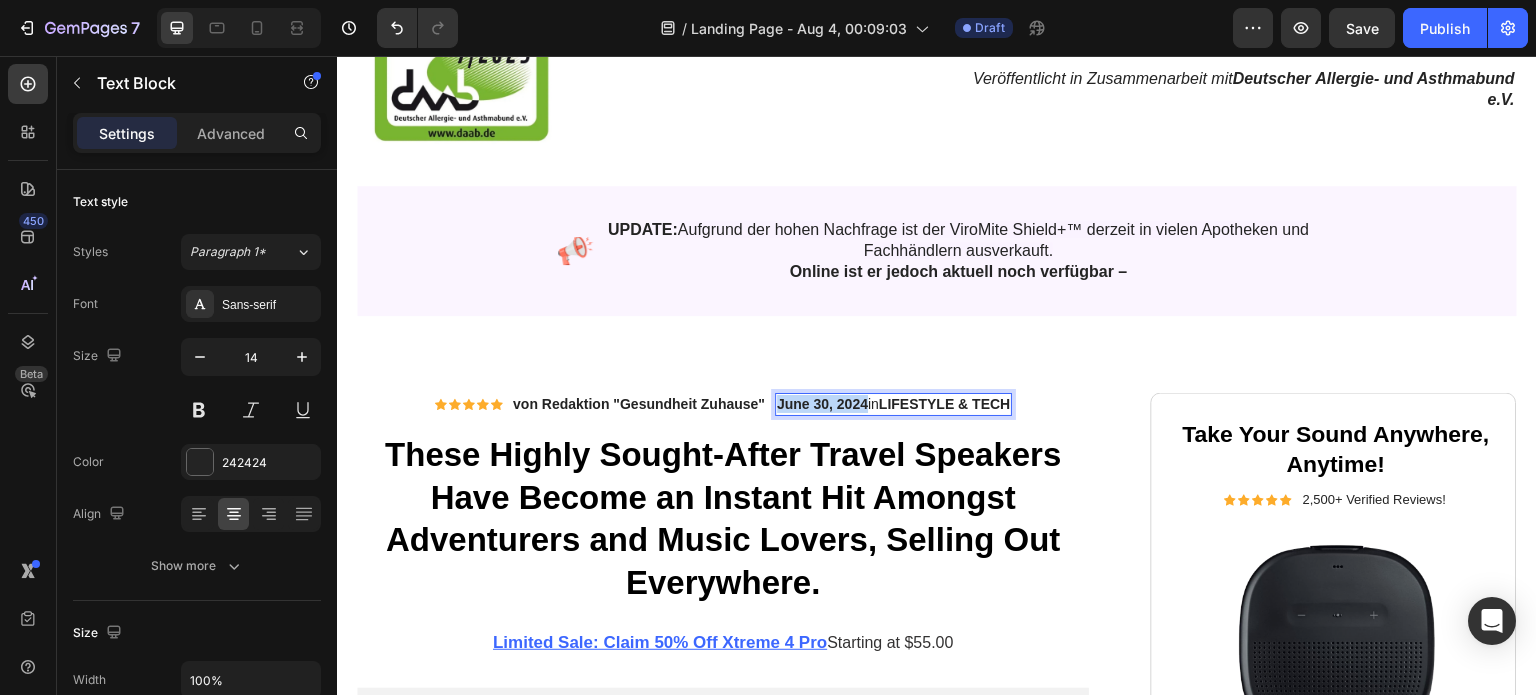 drag, startPoint x: 854, startPoint y: 404, endPoint x: 766, endPoint y: 408, distance: 88.09086 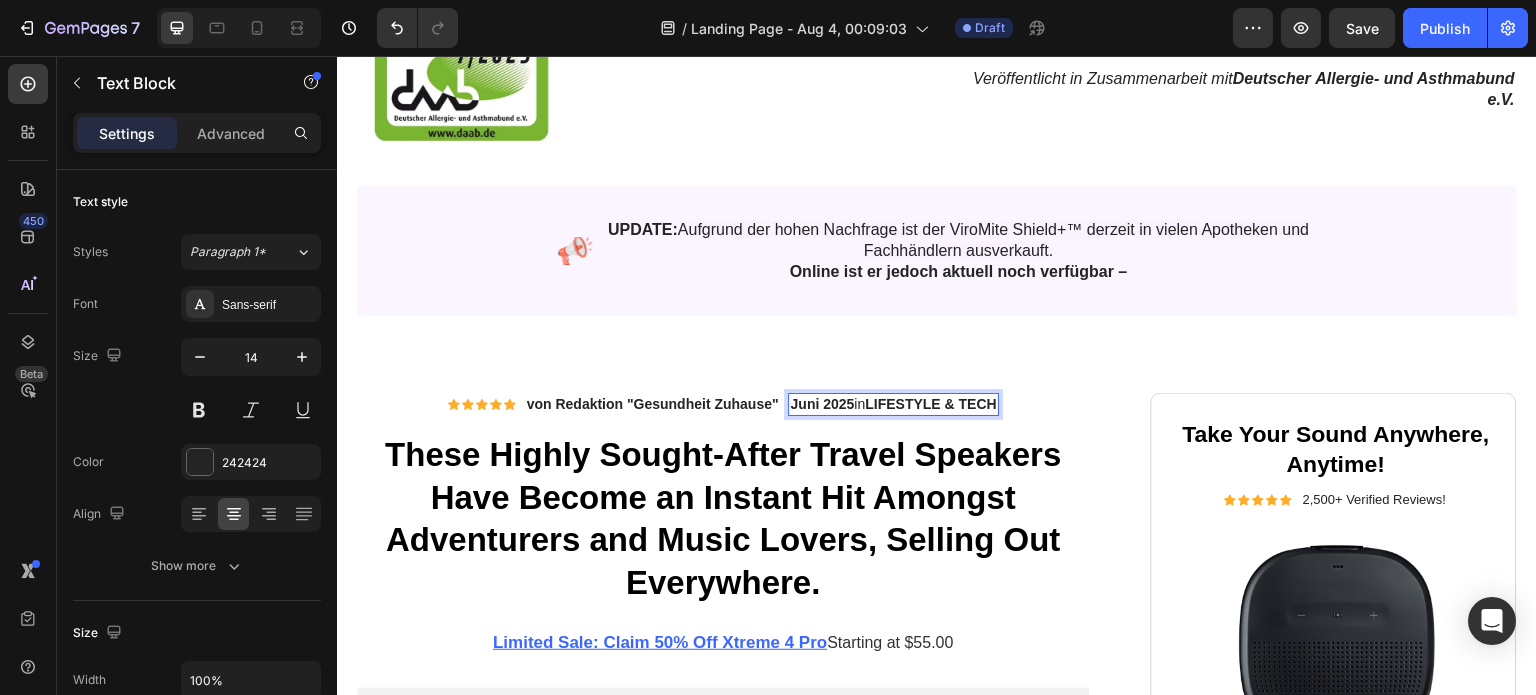 click on "LIFESTYLE & TECH" at bounding box center [930, 404] 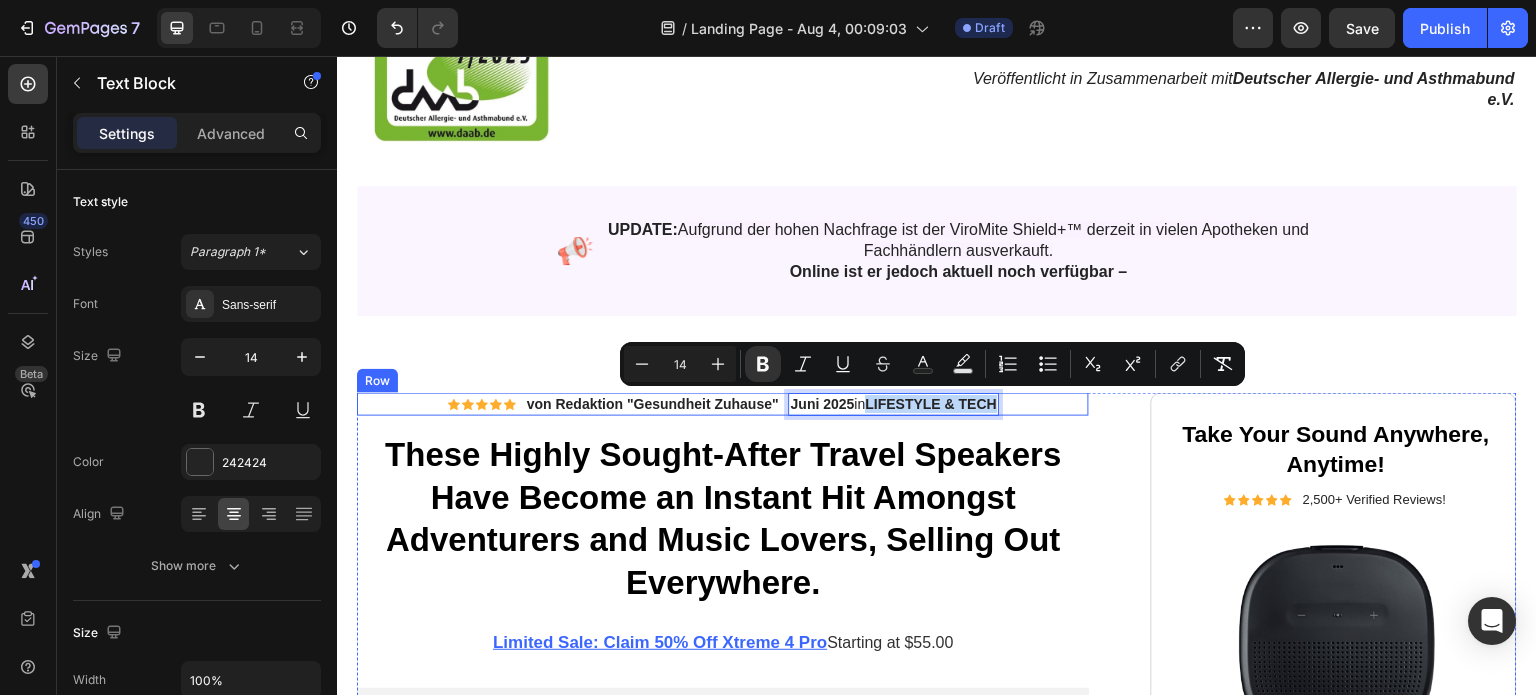 drag, startPoint x: 870, startPoint y: 404, endPoint x: 1008, endPoint y: 408, distance: 138.05795 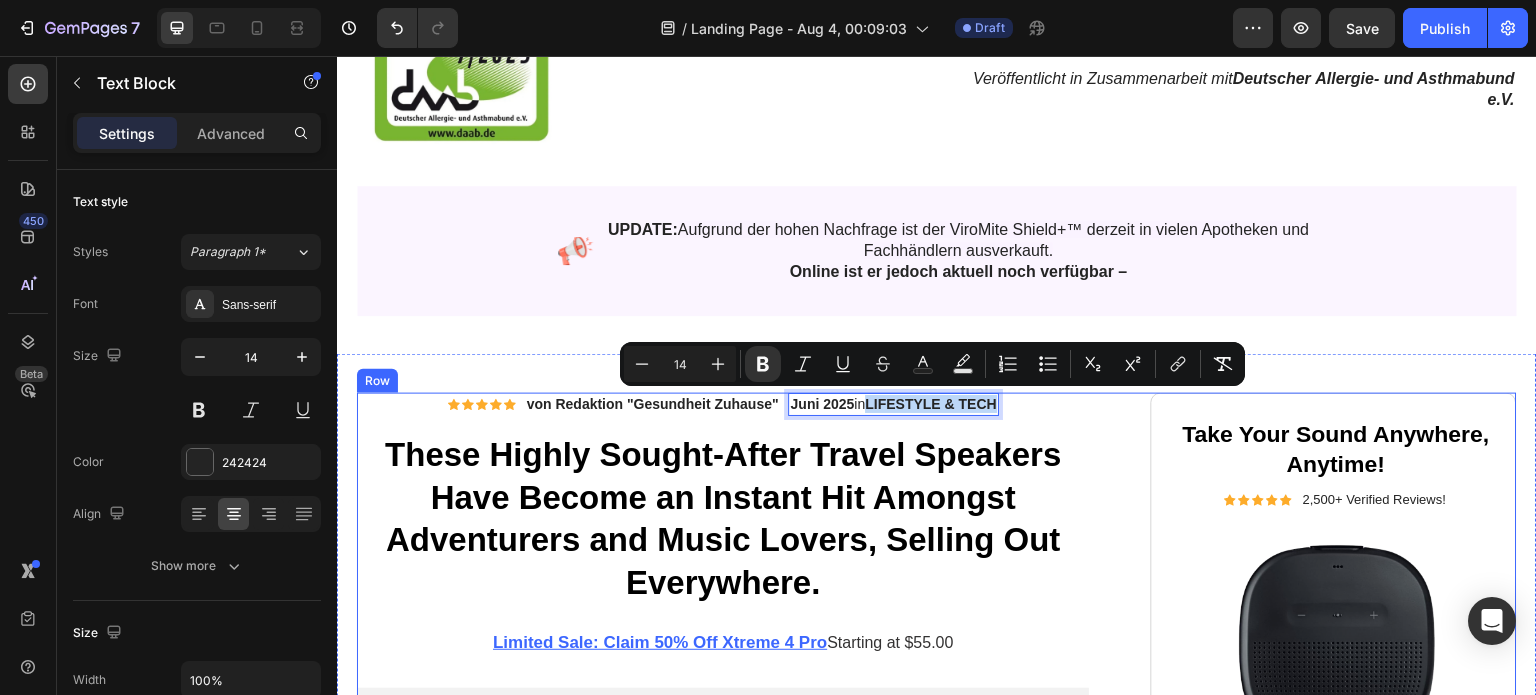 click on "Text Block Row Image" at bounding box center (723, 1562) 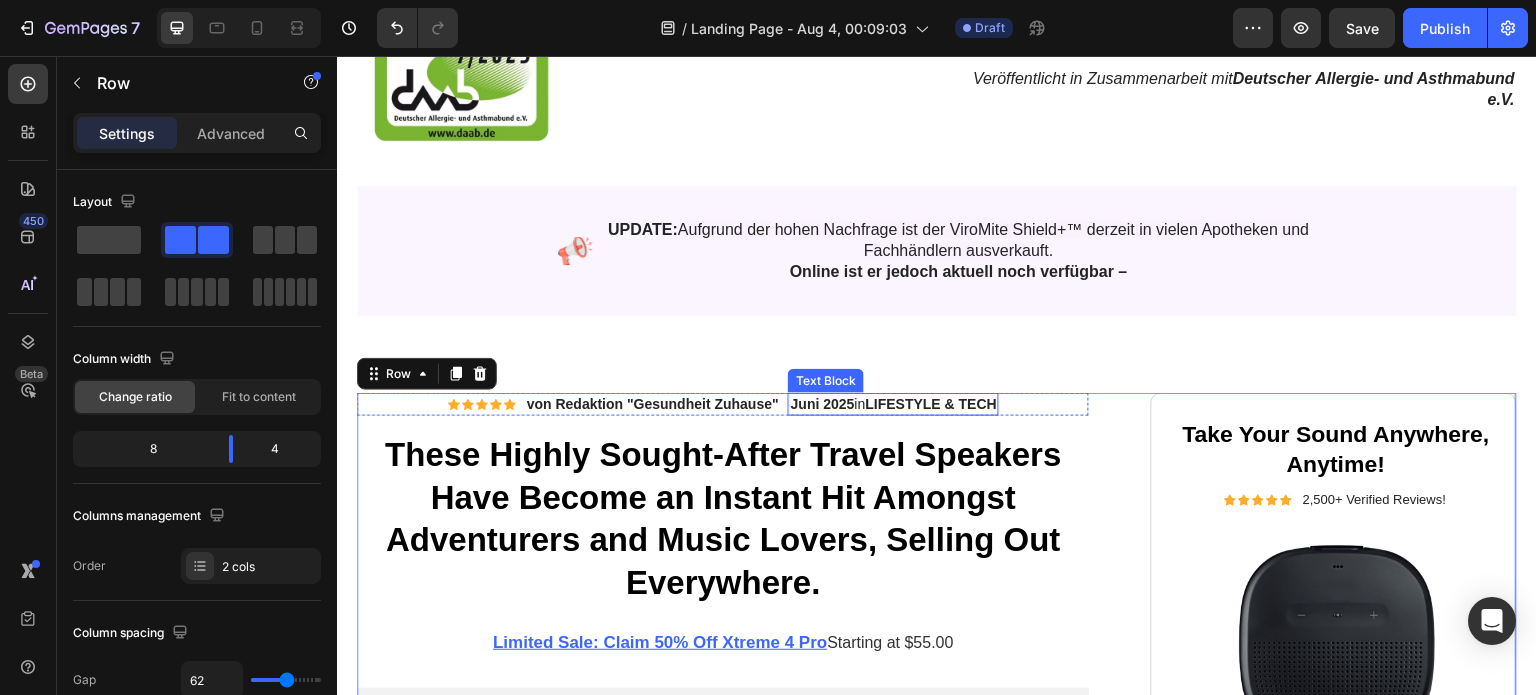 click on "LIFESTYLE & TECH" at bounding box center (930, 404) 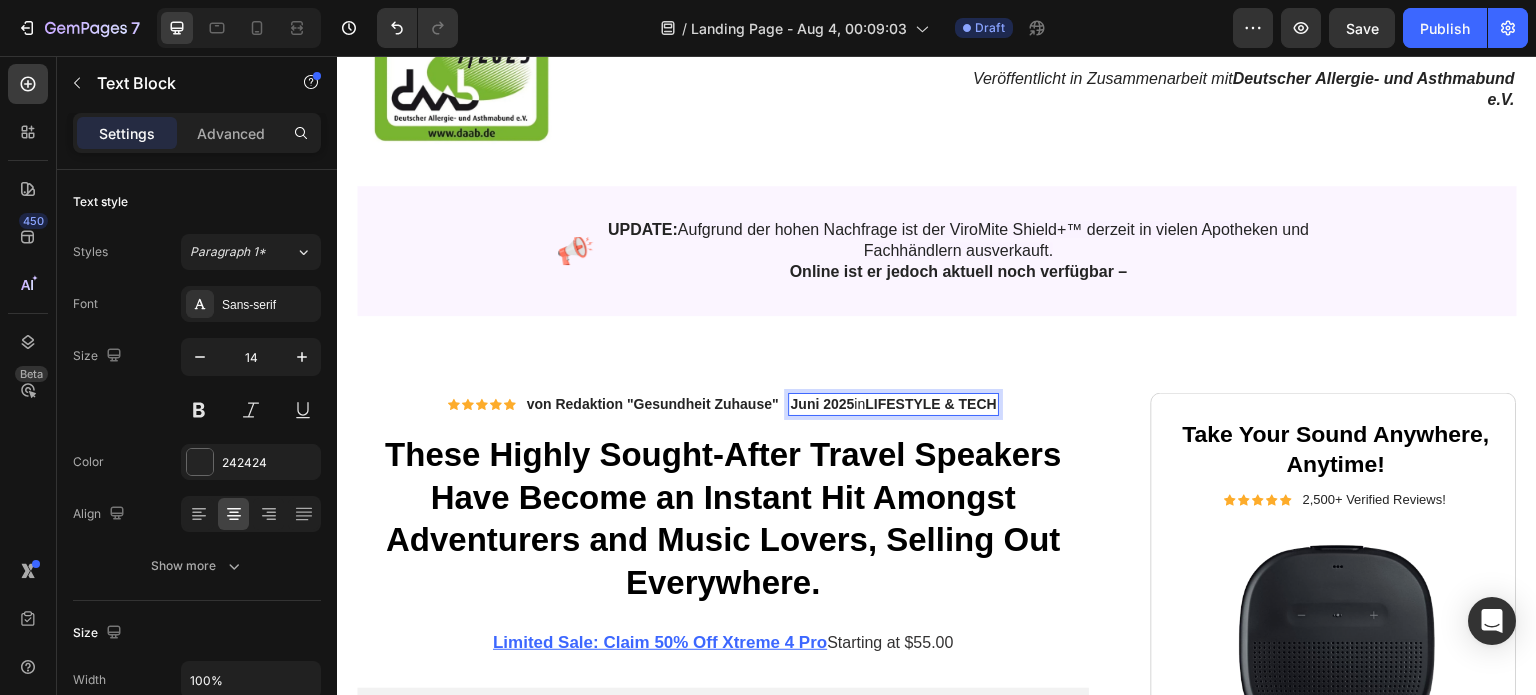 click on "LIFESTYLE & TECH" at bounding box center (930, 404) 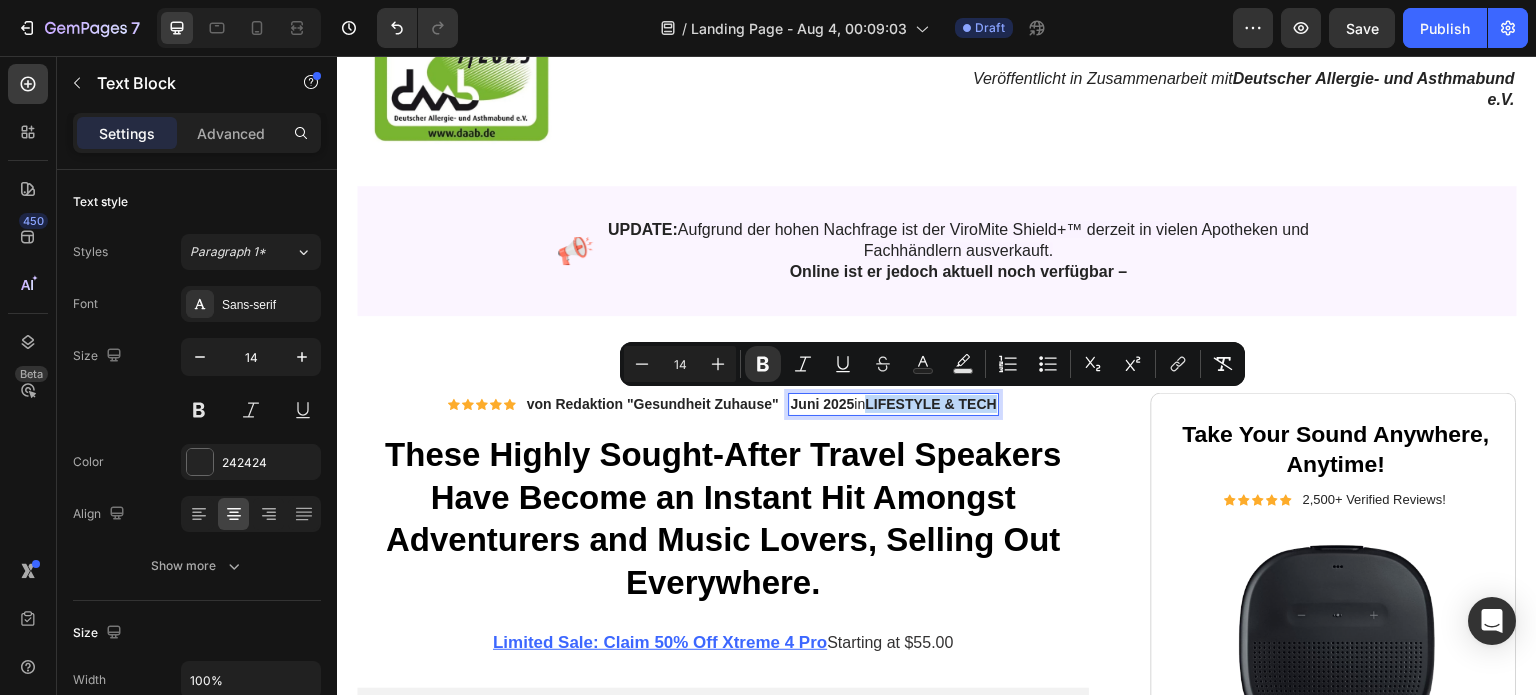 drag, startPoint x: 869, startPoint y: 403, endPoint x: 998, endPoint y: 403, distance: 129 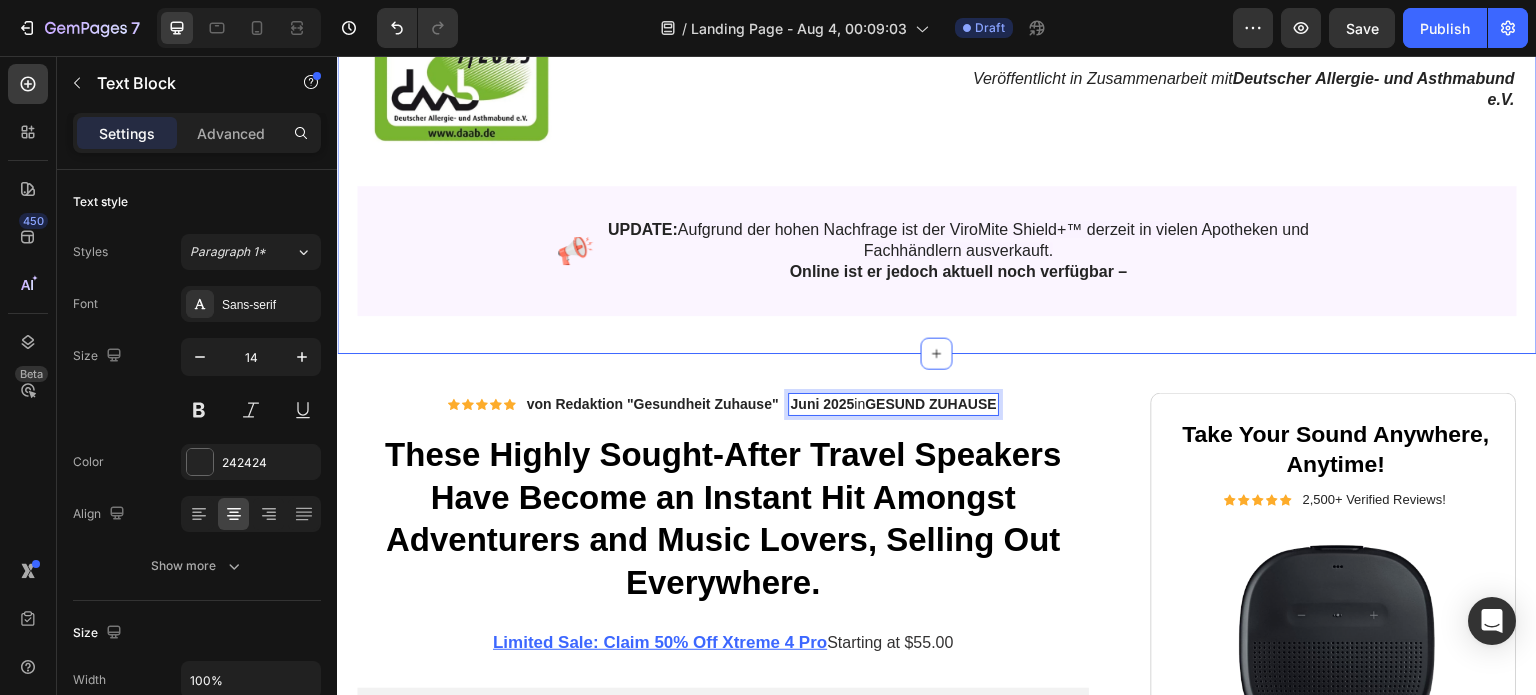click on "Text Block Row Row Section 2" at bounding box center [937, 163] 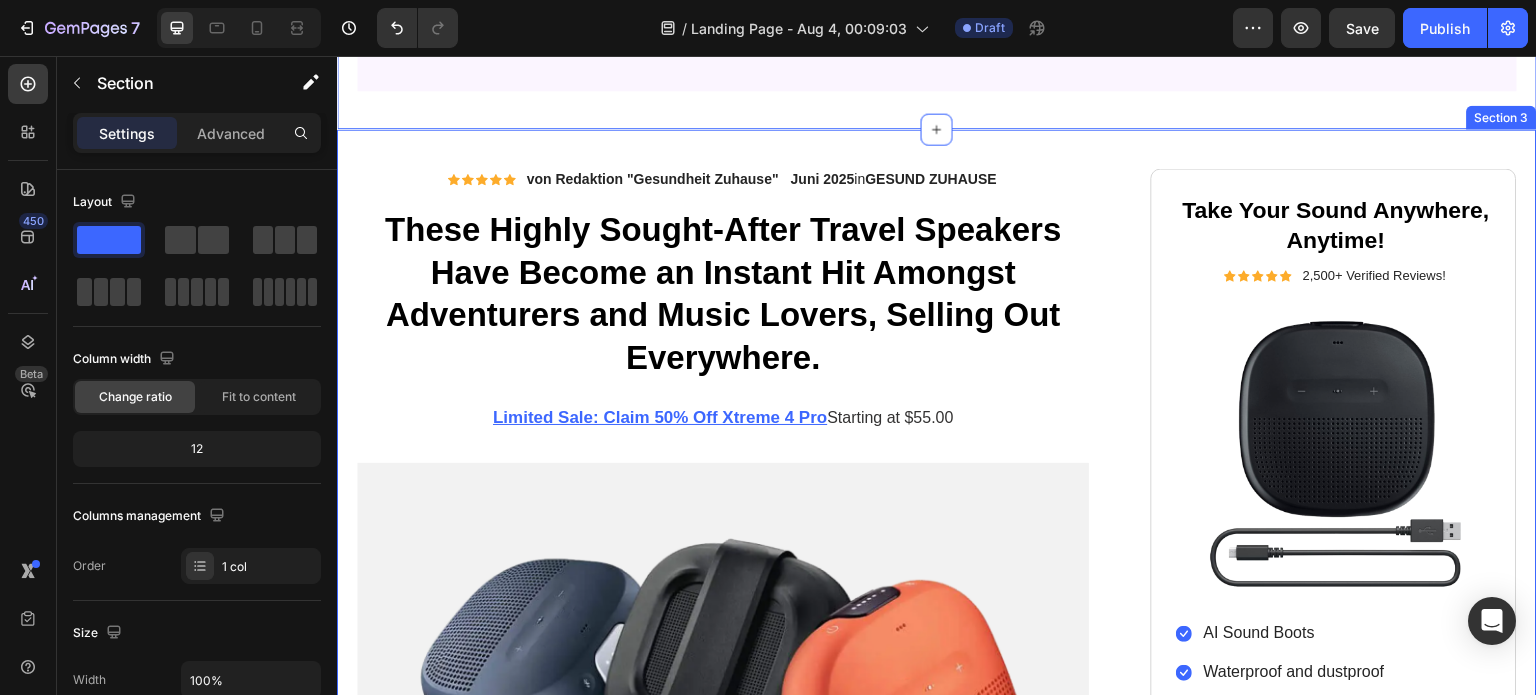 scroll, scrollTop: 352, scrollLeft: 0, axis: vertical 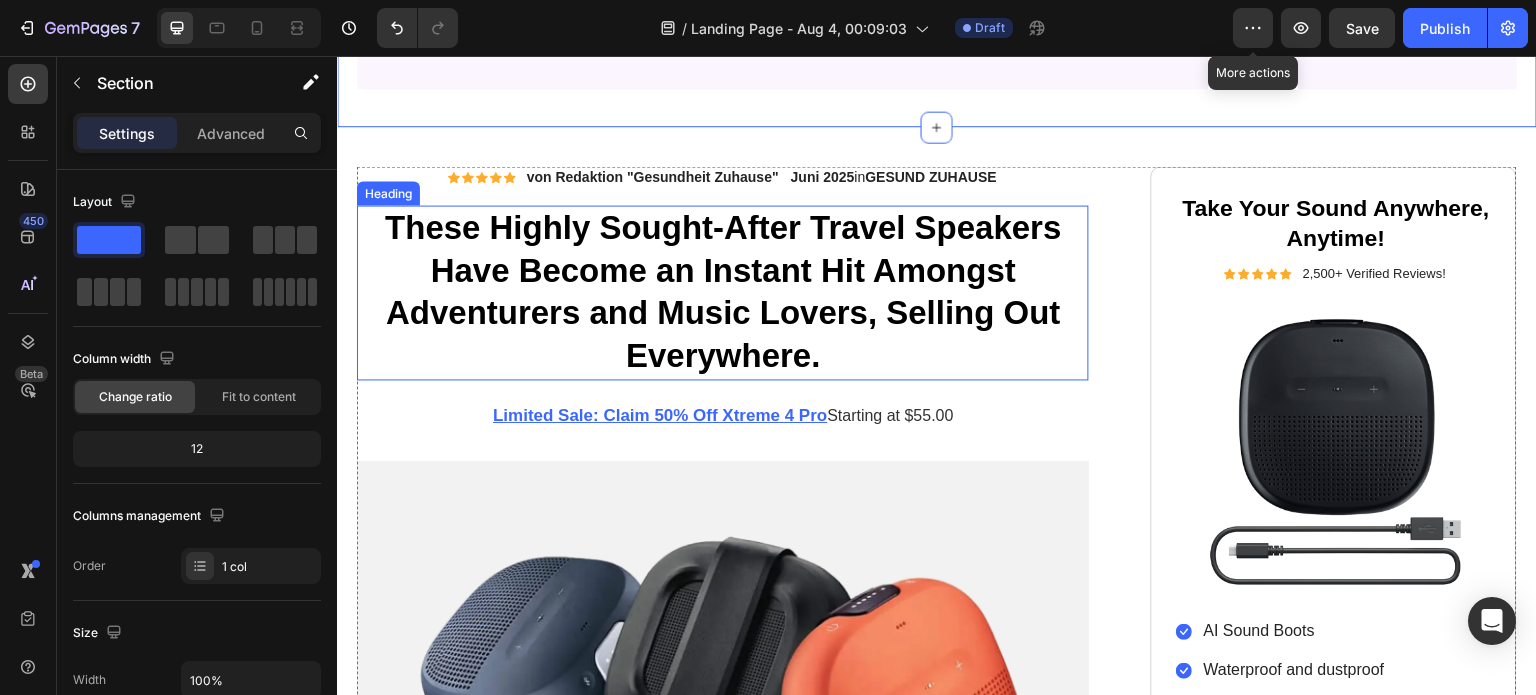 click on "These Highly Sought-After Travel Speakers Have Become an Instant Hit Amongst Adventurers and Music Lovers, Selling Out Everywhere." at bounding box center (723, 293) 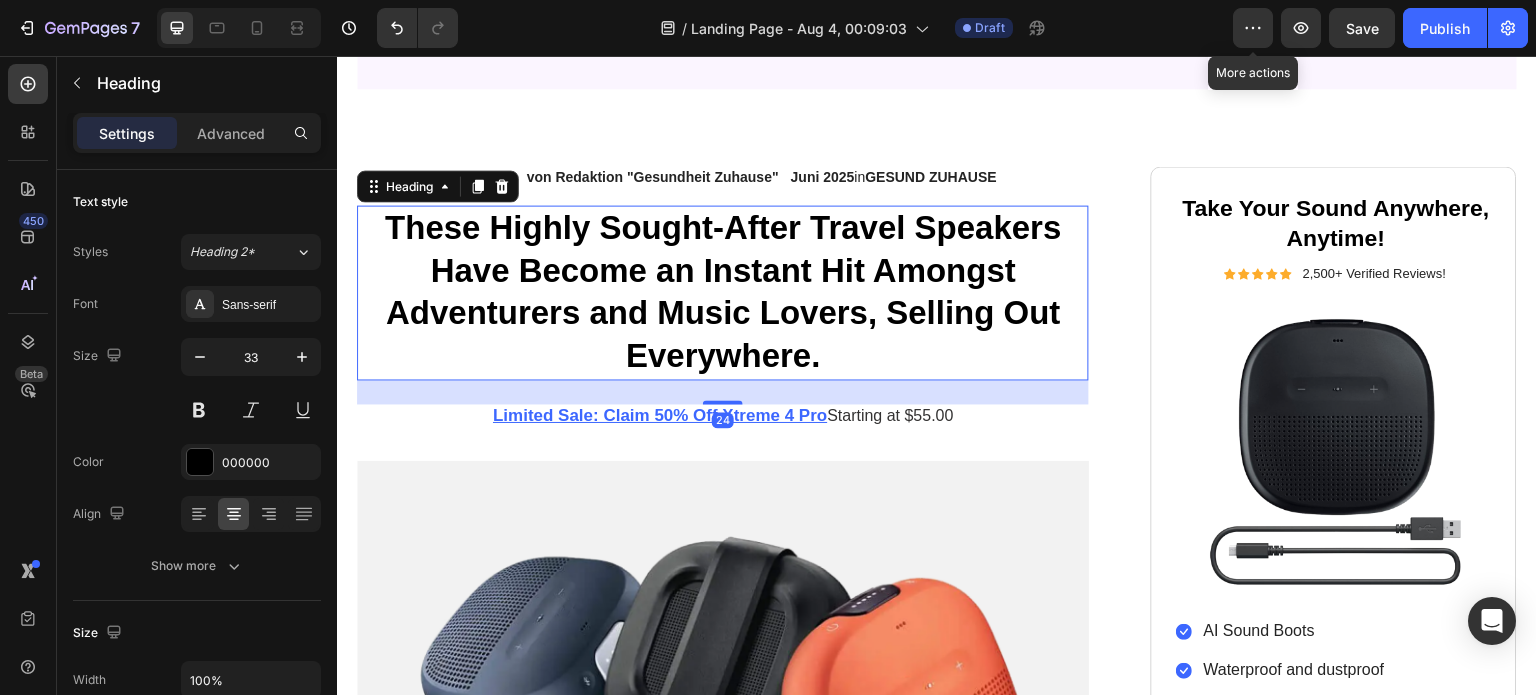 click on "These Highly Sought-After Travel Speakers Have Become an Instant Hit Amongst Adventurers and Music Lovers, Selling Out Everywhere." at bounding box center [723, 293] 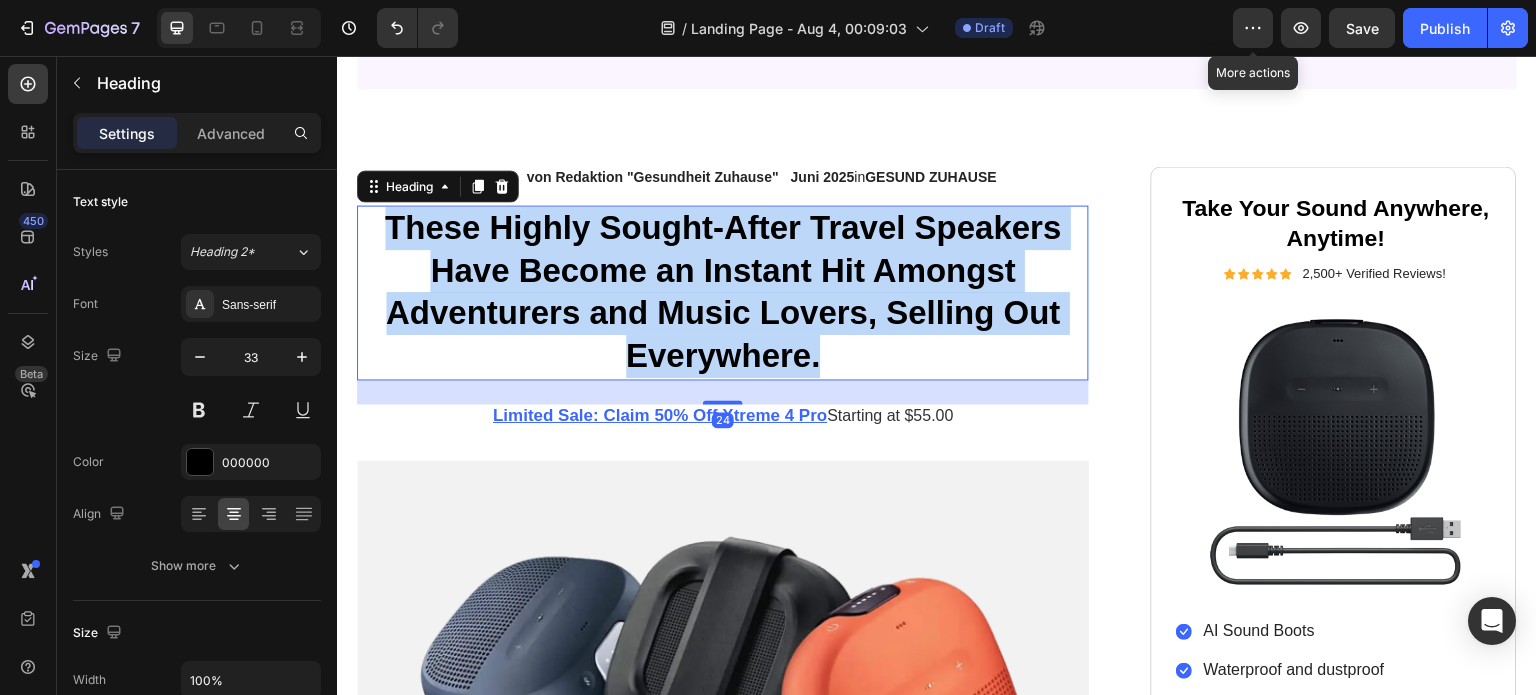 click on "These Highly Sought-After Travel Speakers Have Become an Instant Hit Amongst Adventurers and Music Lovers, Selling Out Everywhere." at bounding box center [723, 293] 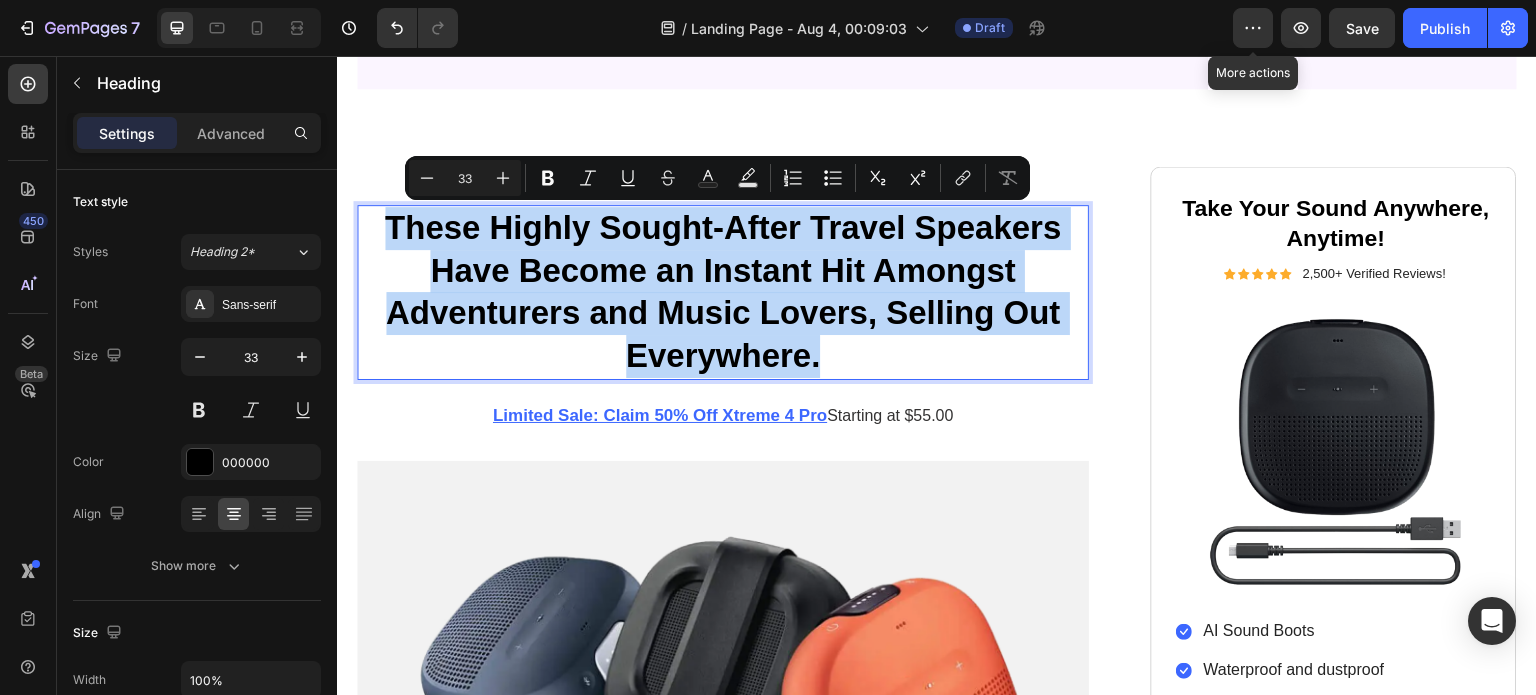 click on "These Highly Sought-After Travel Speakers Have Become an Instant Hit Amongst Adventurers and Music Lovers, Selling Out Everywhere." at bounding box center [723, 293] 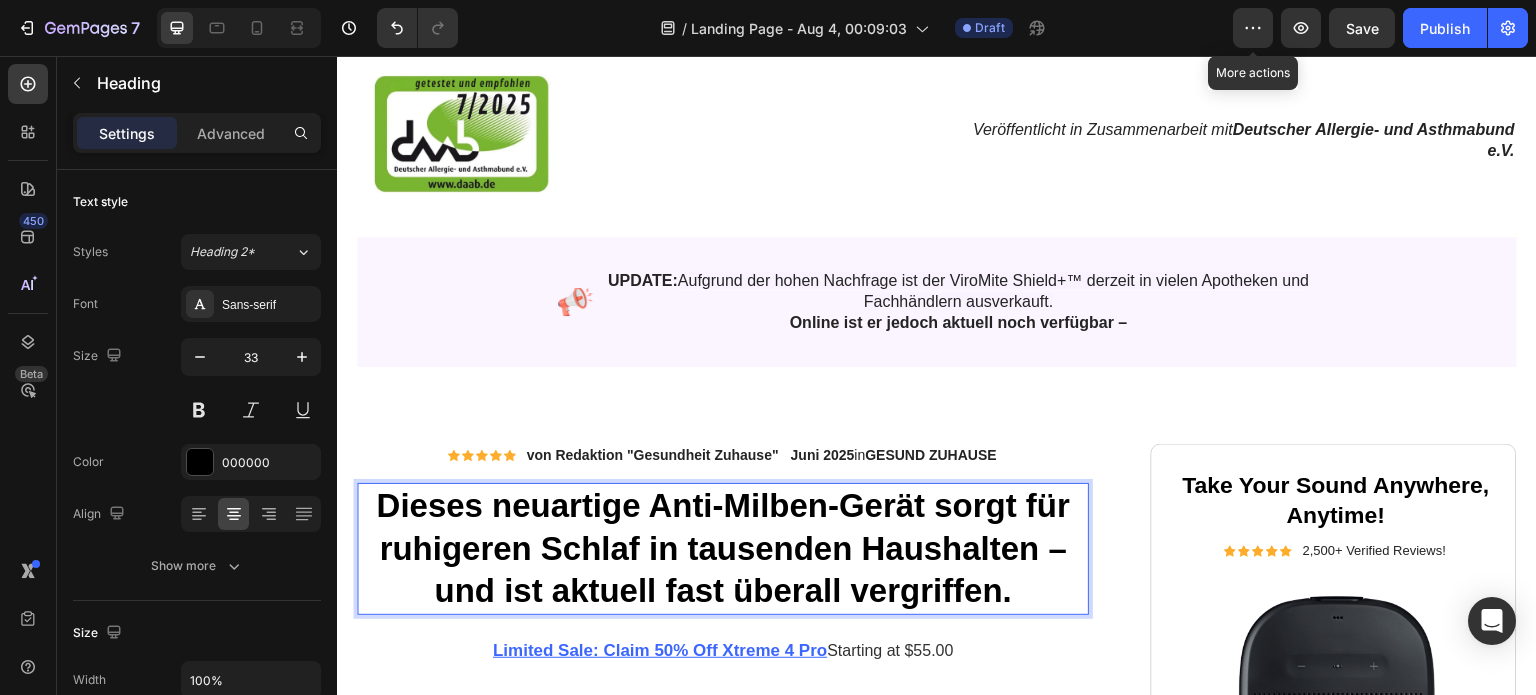 scroll, scrollTop: 69, scrollLeft: 0, axis: vertical 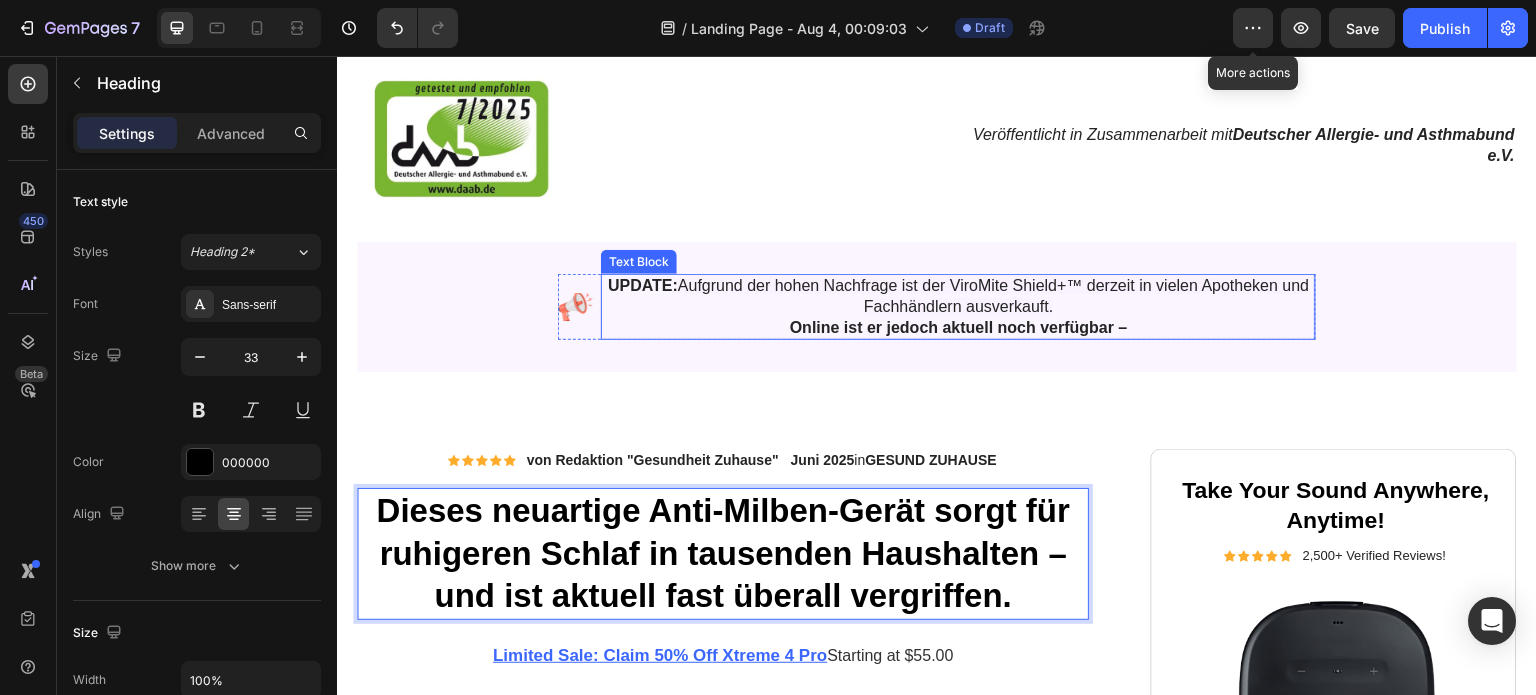 click on "UPDATE:  Aufgrund der hohen Nachfrage ist der ViroMite Shield+™ derzeit in vielen Apotheken und Fachhändlern ausverkauft. Online ist er jedoch aktuell noch verfügbar –" at bounding box center (958, 307) 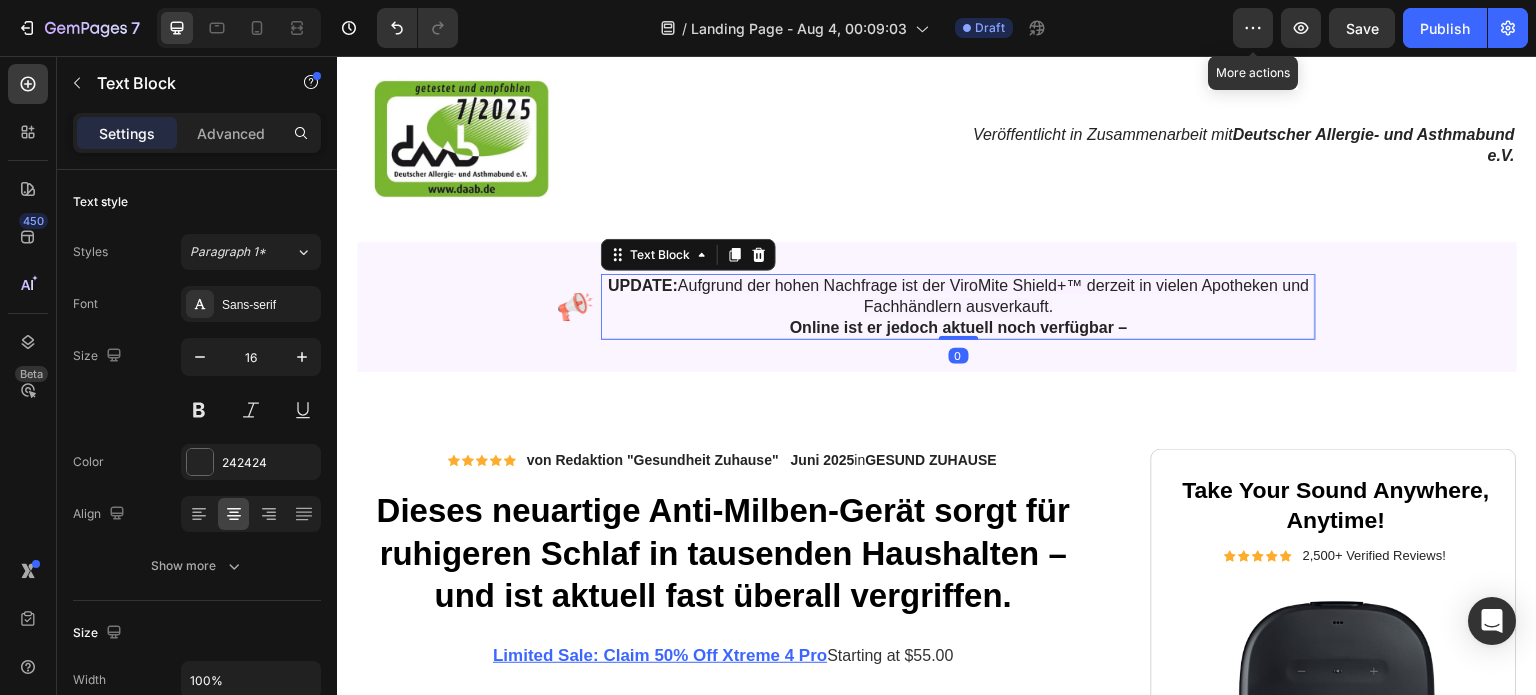 click on "UPDATE:  Aufgrund der hohen Nachfrage ist der ViroMite Shield+™ derzeit in vielen Apotheken und Fachhändlern ausverkauft. Online ist er jedoch aktuell noch verfügbar –" at bounding box center [958, 307] 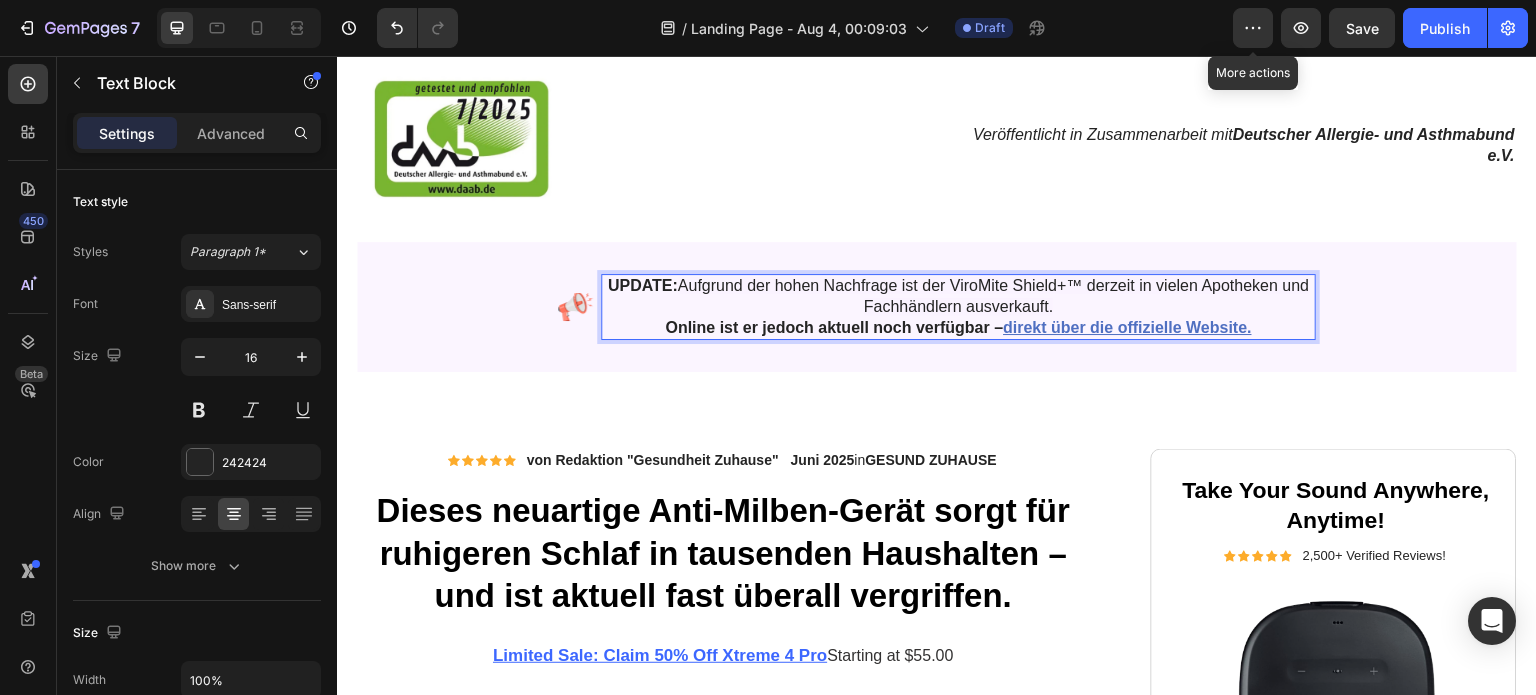 click on "direkt über die offizielle Website." at bounding box center [1127, 327] 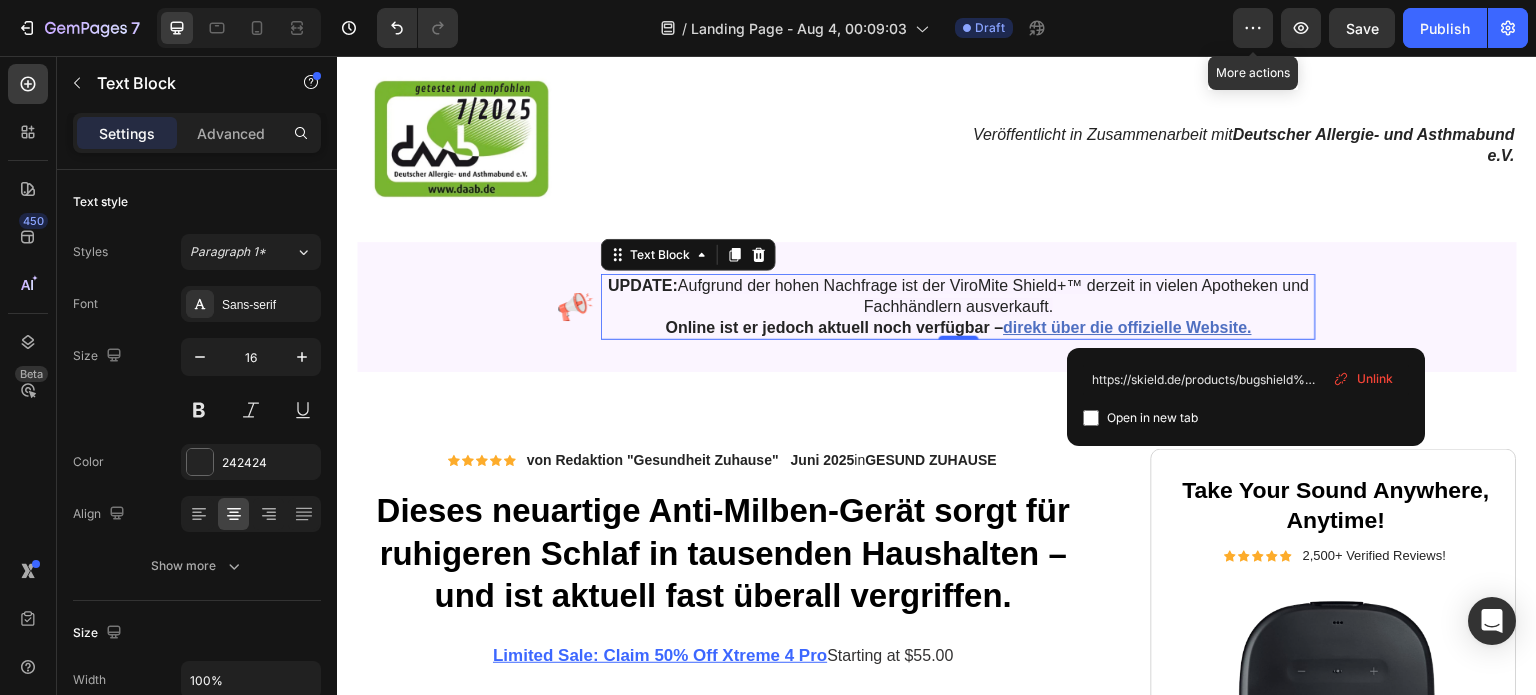 click 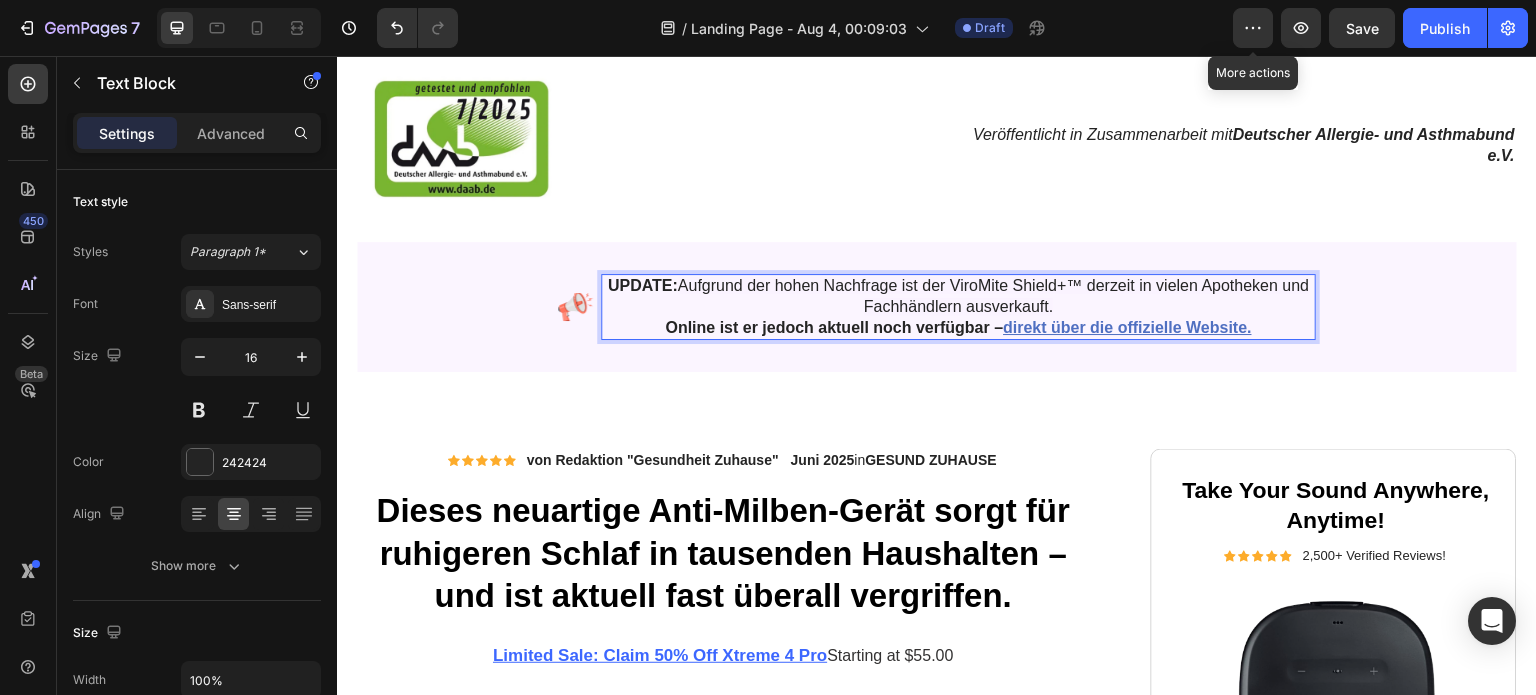 click on "direkt über die offizielle Website." at bounding box center (1127, 327) 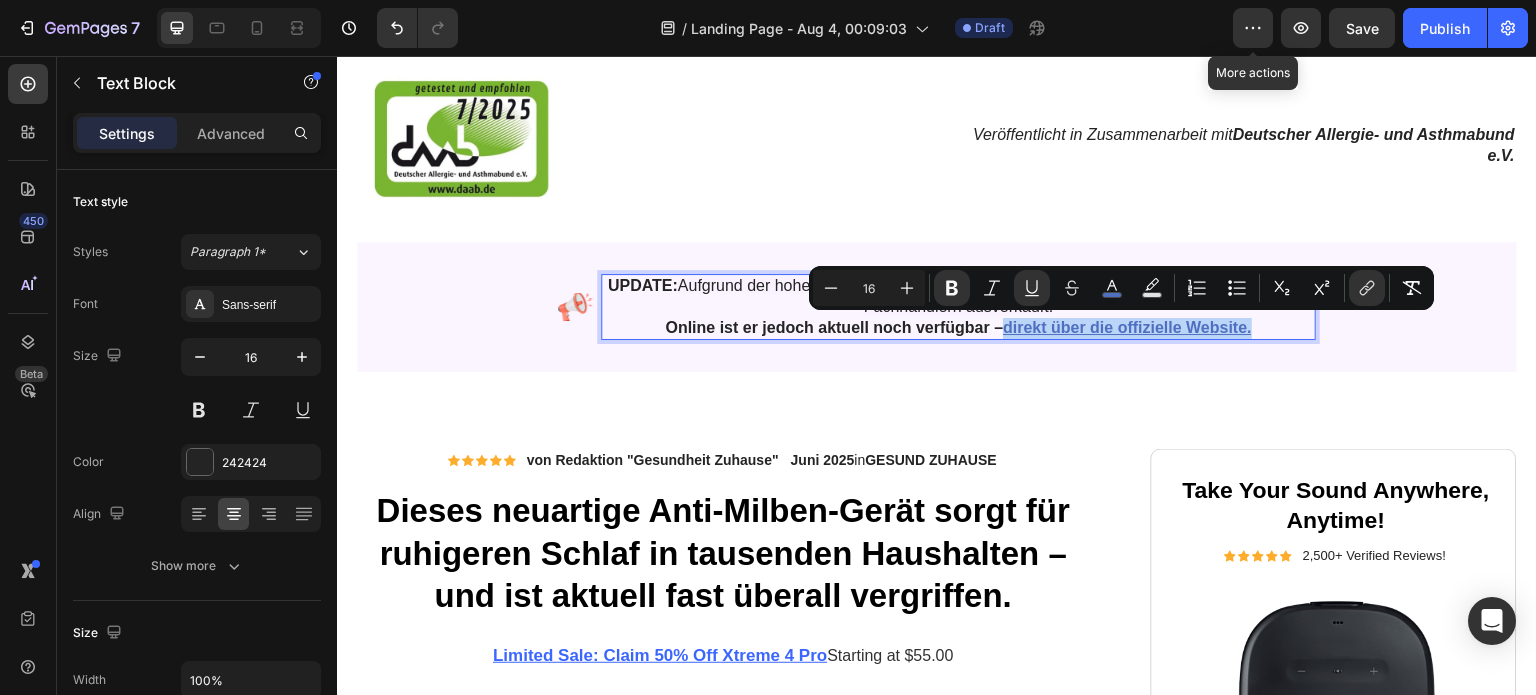 drag, startPoint x: 1252, startPoint y: 327, endPoint x: 995, endPoint y: 326, distance: 257.00195 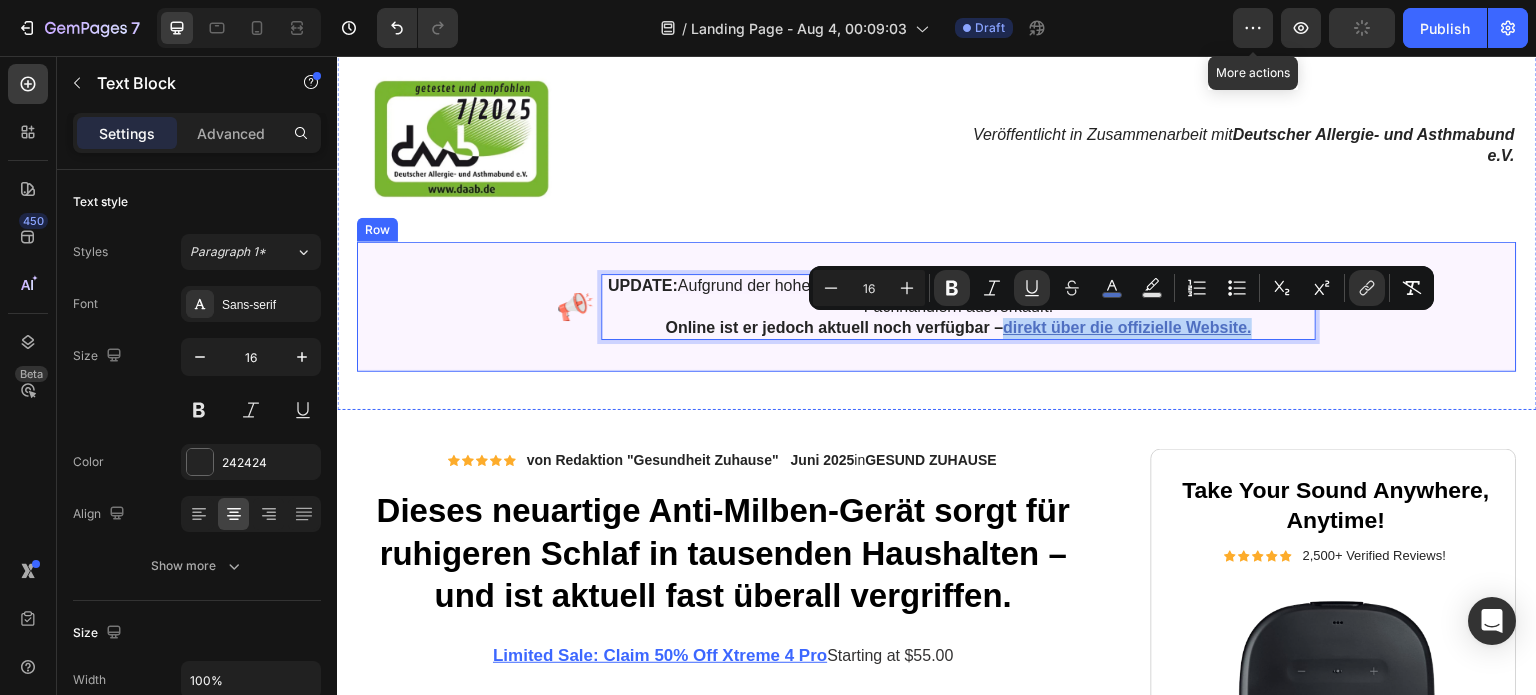 click on "Image UPDATE:  Aufgrund der hohen Nachfrage ist der ViroMite Shield+™ derzeit in vielen Apotheken und Fachhändlern ausverkauft. Online ist er jedoch aktuell noch verfügbar –  direkt über die offizielle Website. Text Block   0 Row Row" at bounding box center [937, 307] 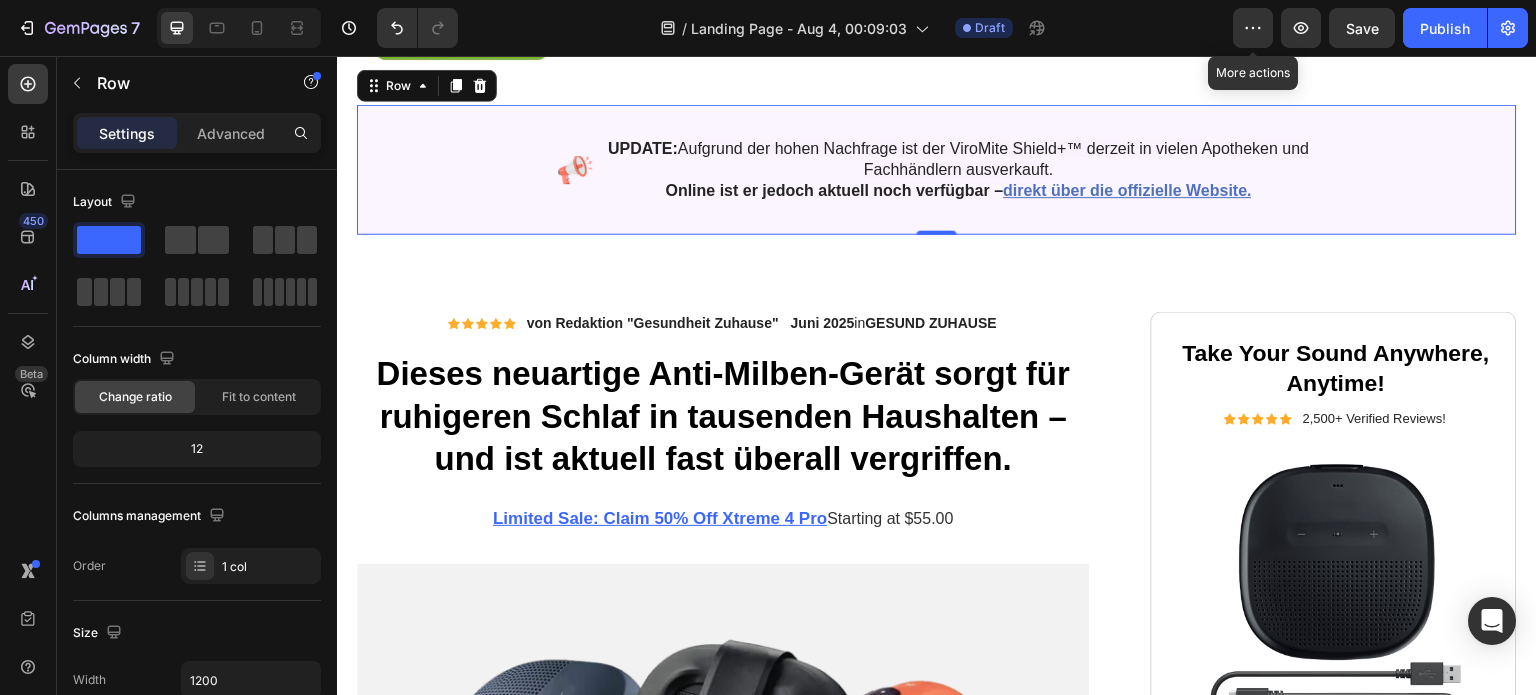 scroll, scrollTop: 346, scrollLeft: 0, axis: vertical 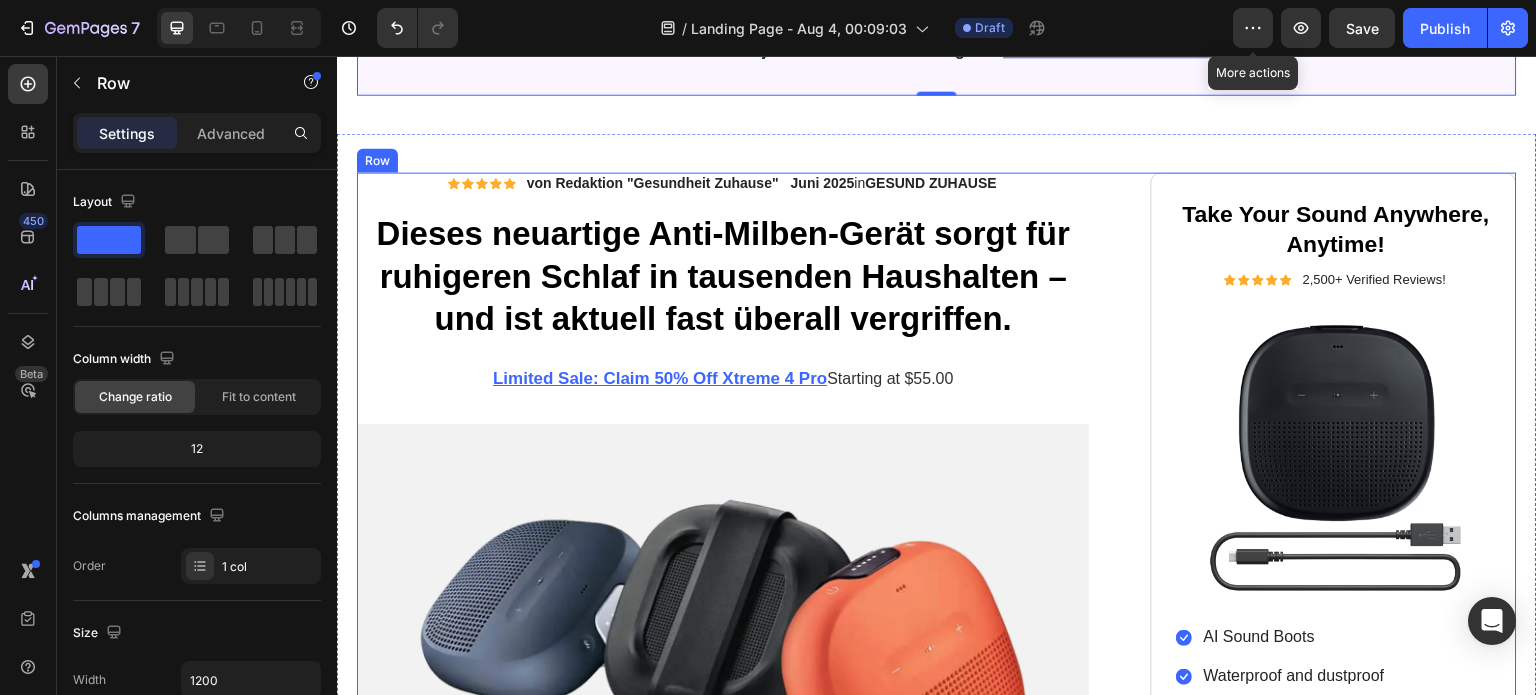 click on "Limited Sale: Claim 50% Off Xtreme 4 Pro  Starting at $55.00" at bounding box center (723, 379) 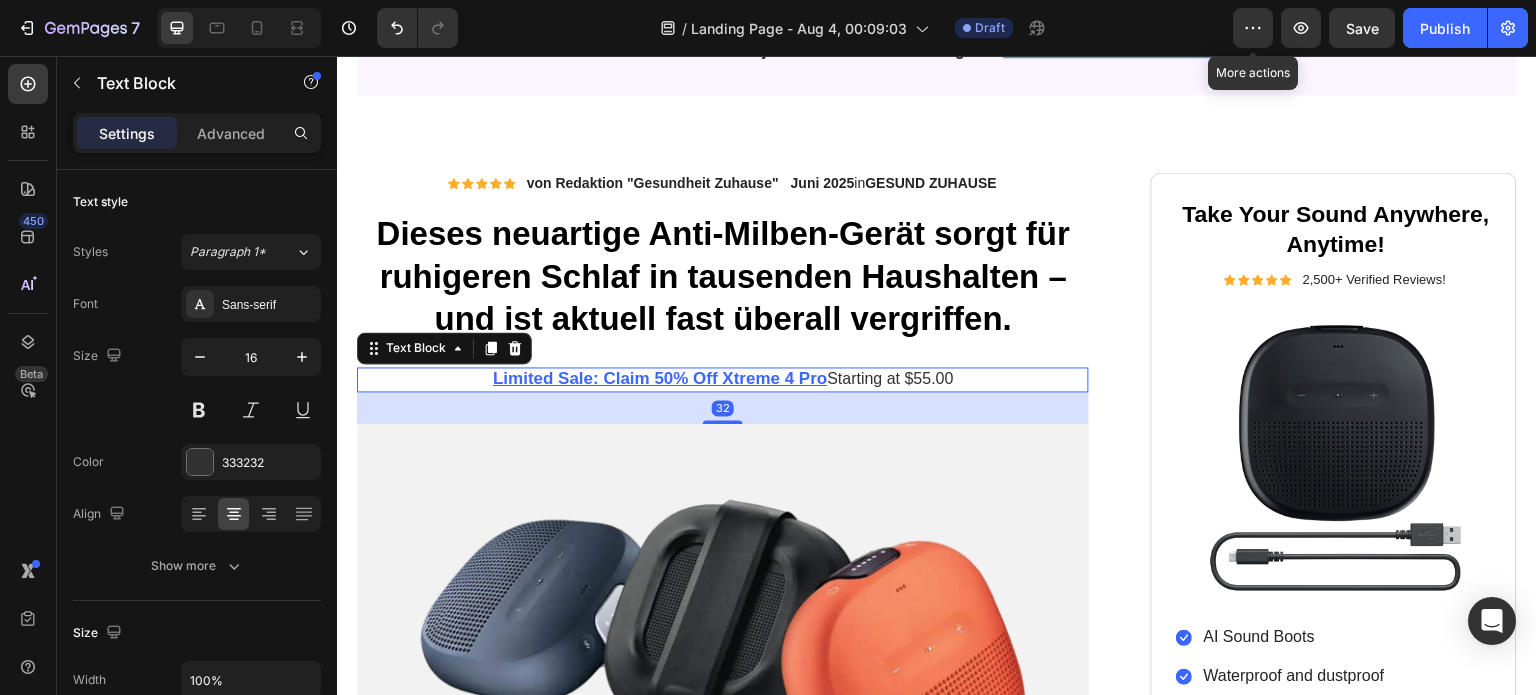 click on "Limited Sale: Claim 50% Off Xtreme 4 Pro  Starting at $55.00" at bounding box center (723, 379) 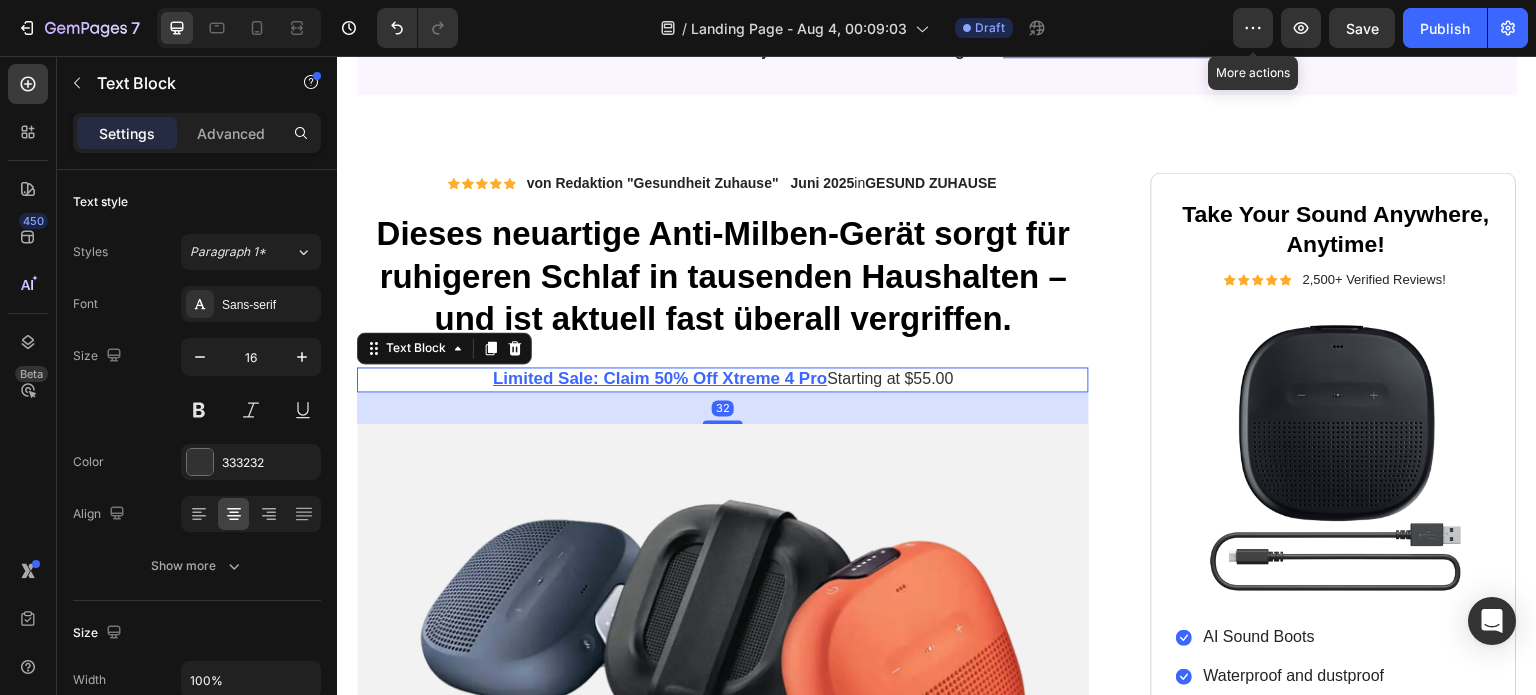 click on "Limited Sale: Claim 50% Off Xtreme 4 Pro  Starting at $55.00" at bounding box center (723, 379) 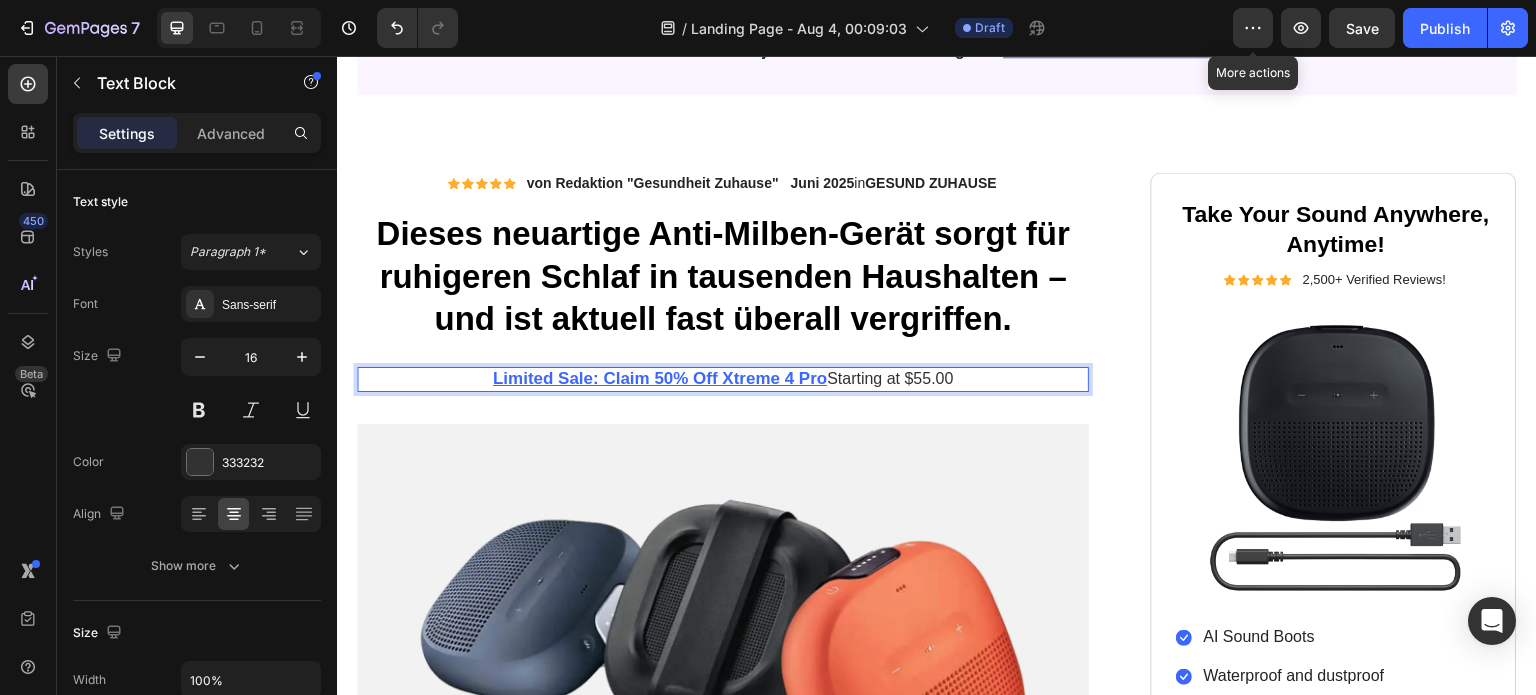 click on "Limited Sale: Claim 50% Off Xtreme 4 Pro  Starting at $55.00" at bounding box center (723, 379) 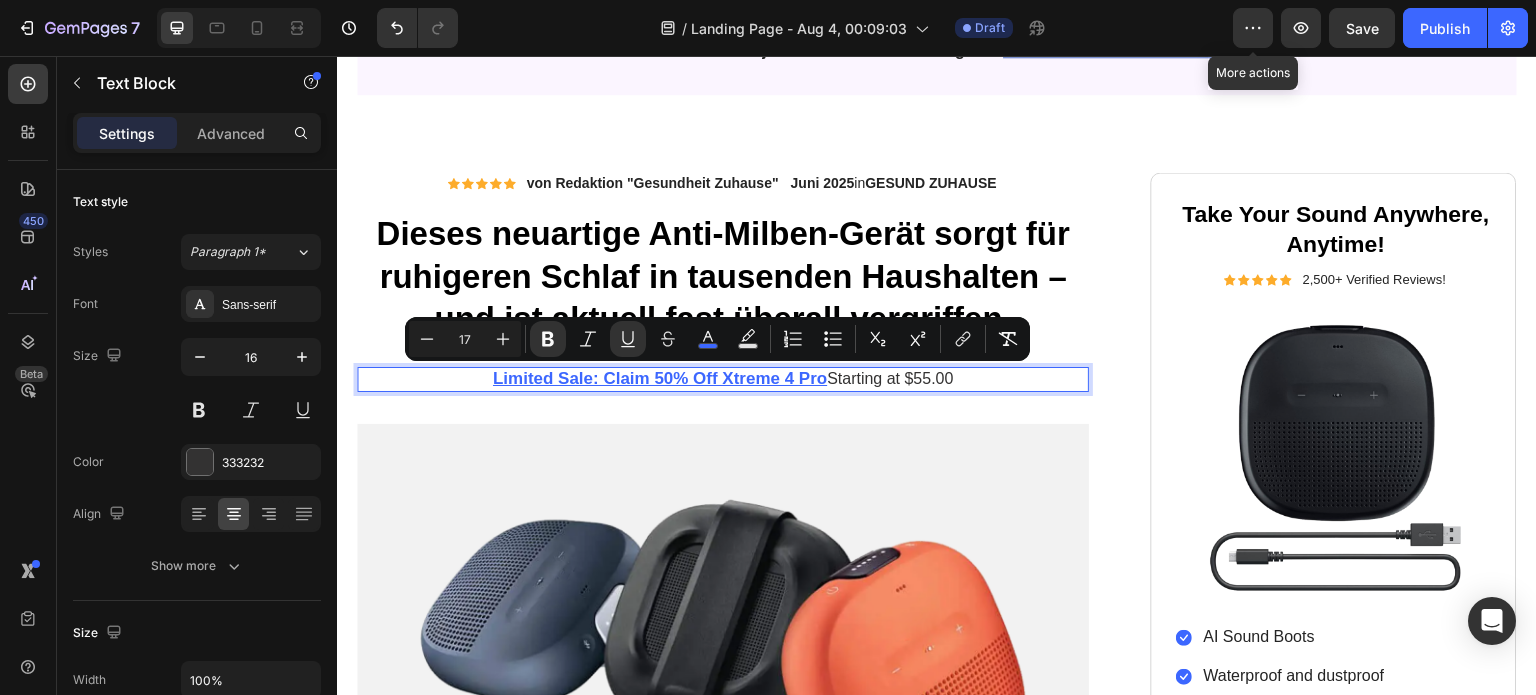 type on "16" 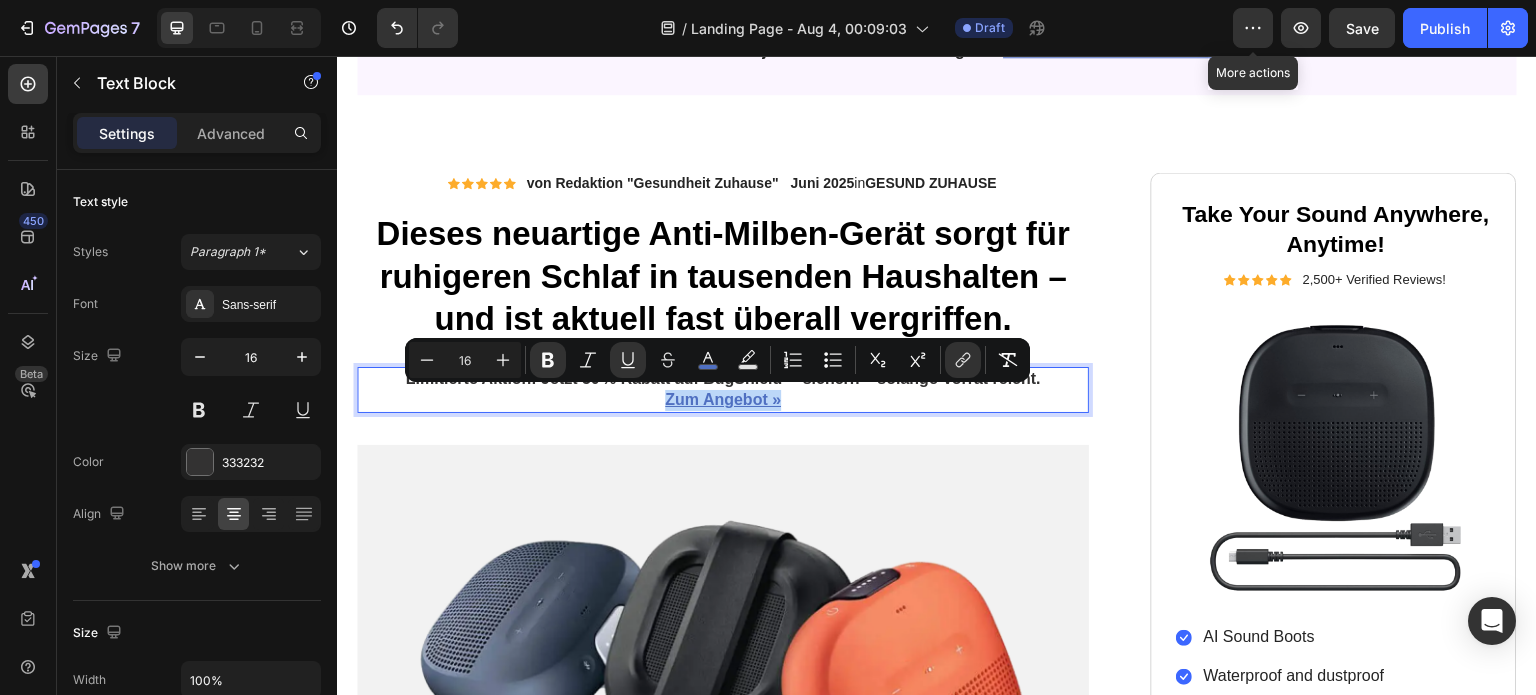drag, startPoint x: 813, startPoint y: 395, endPoint x: 661, endPoint y: 404, distance: 152.26622 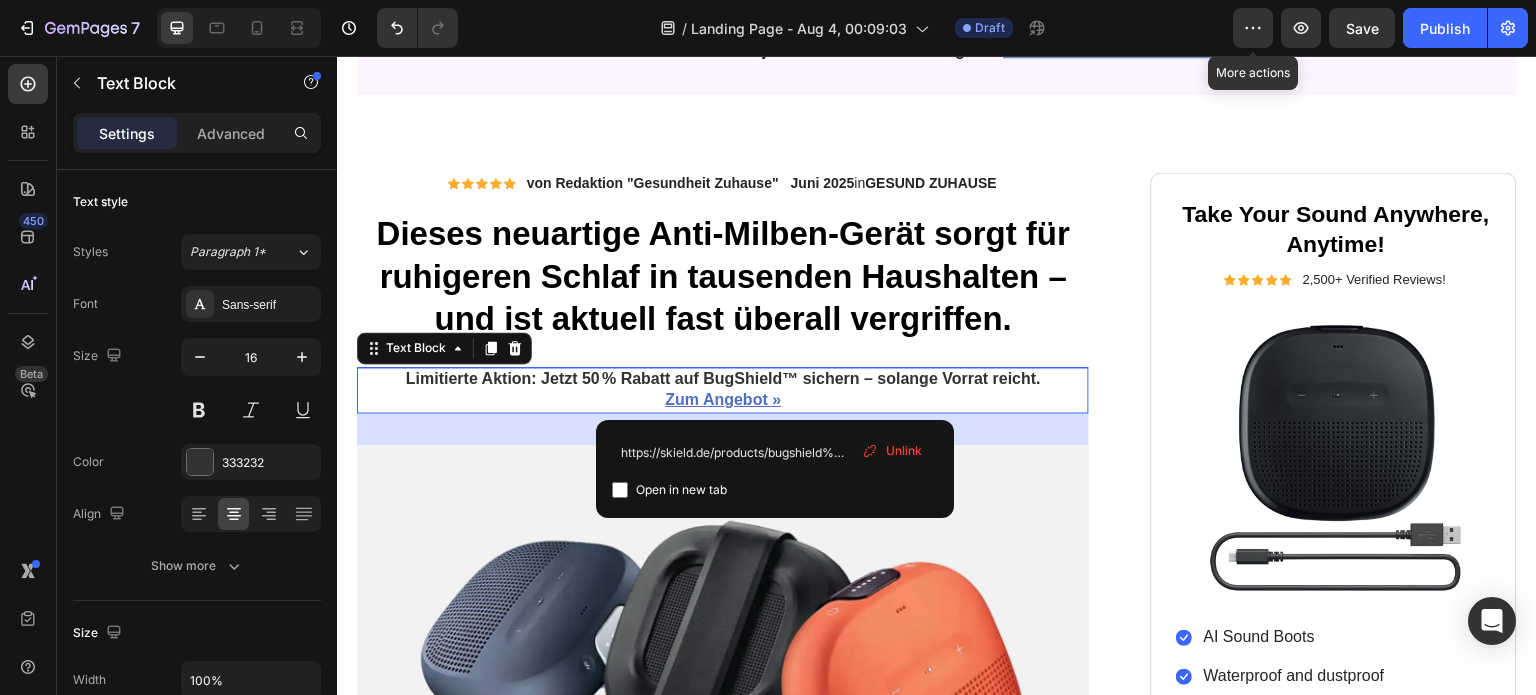 click on "Unlink" at bounding box center (904, 451) 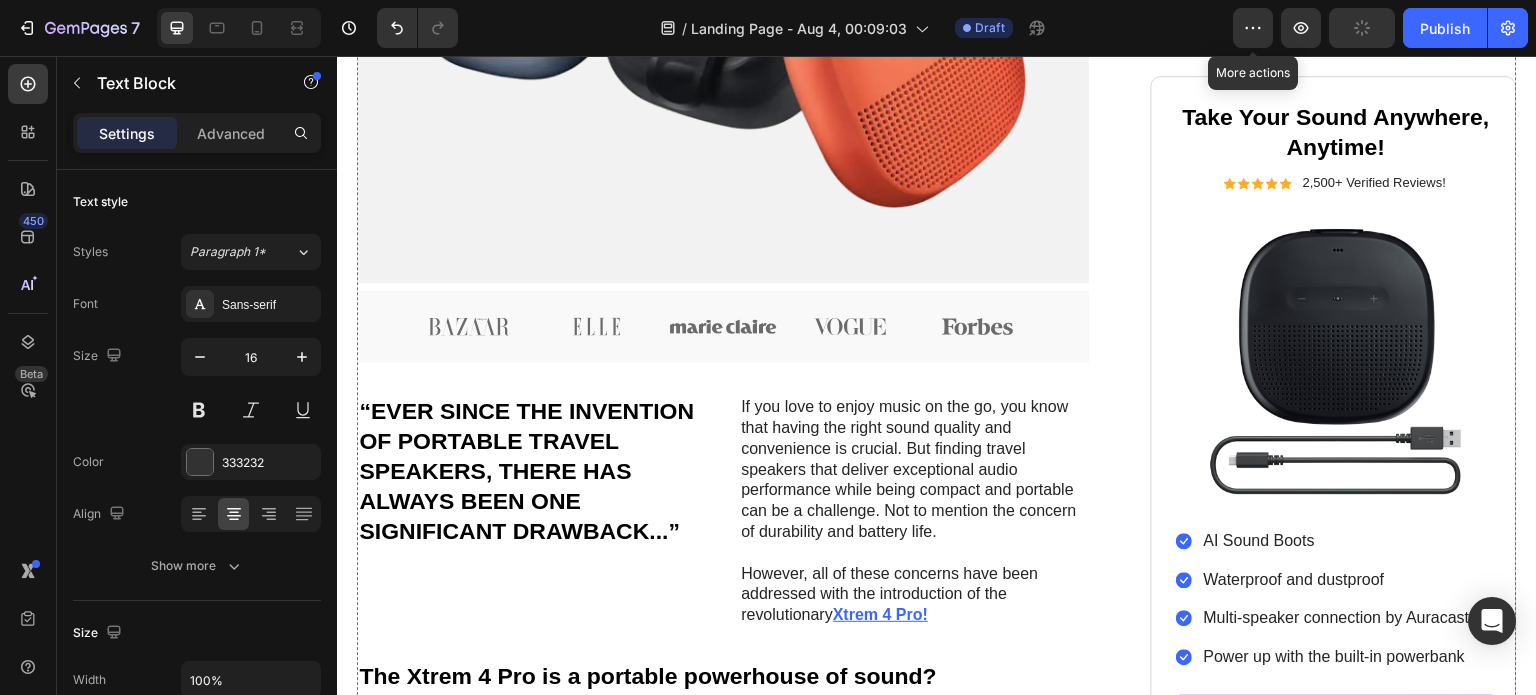 scroll, scrollTop: 992, scrollLeft: 0, axis: vertical 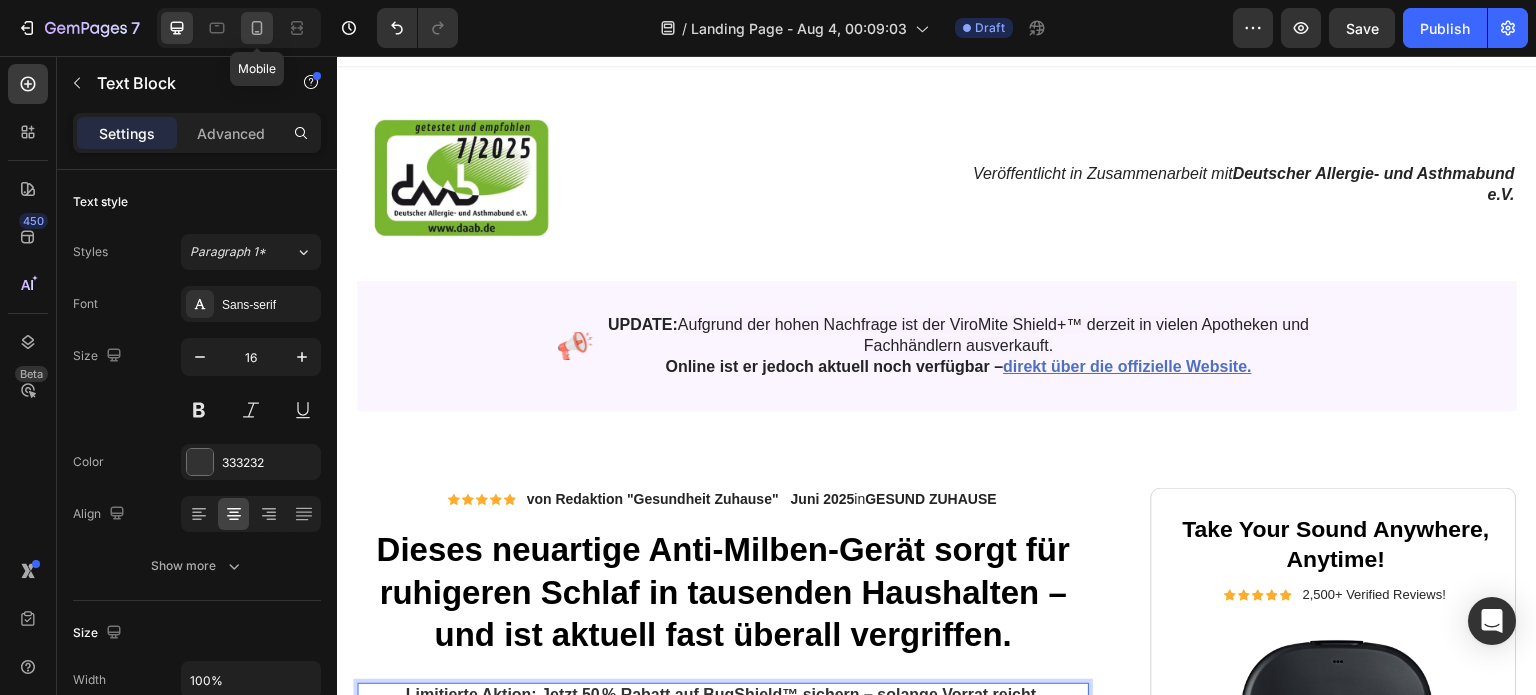 drag, startPoint x: 250, startPoint y: 26, endPoint x: 185, endPoint y: 6, distance: 68.007355 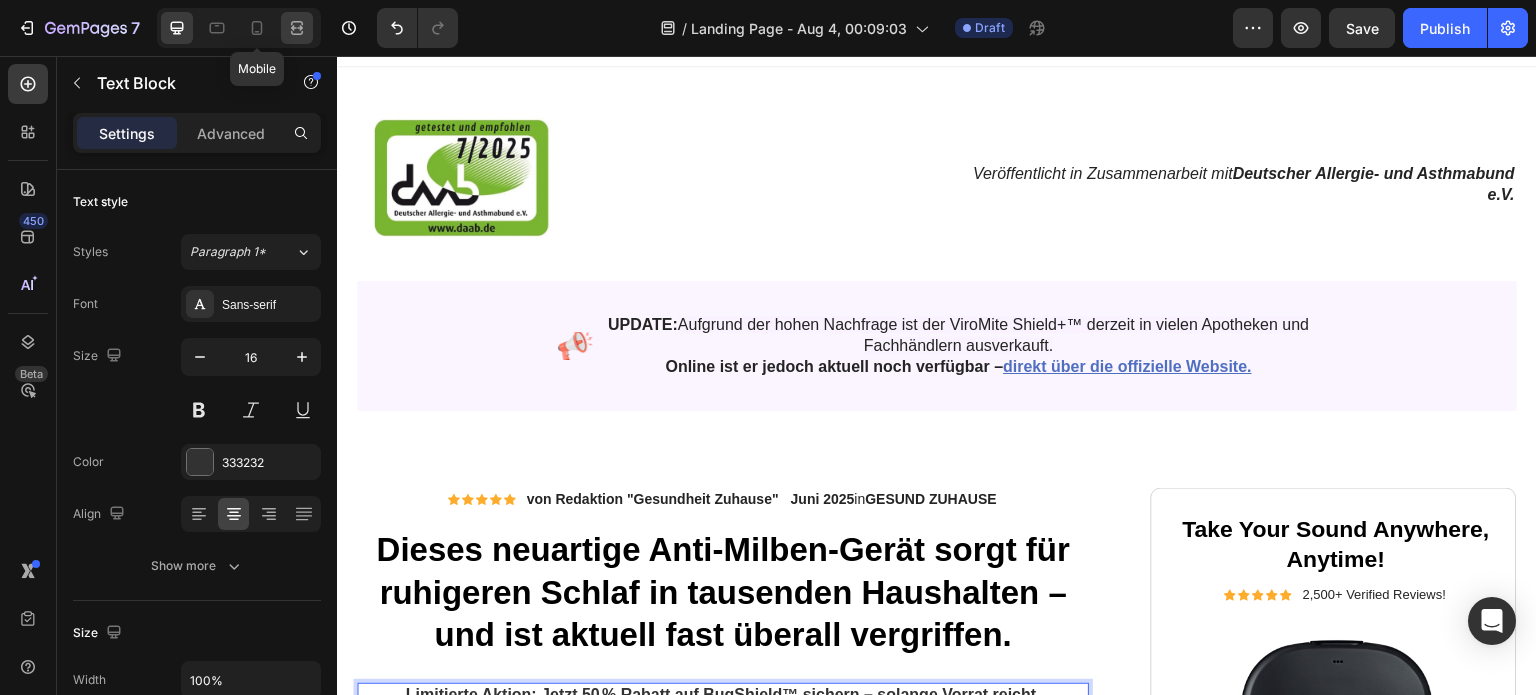 type on "14" 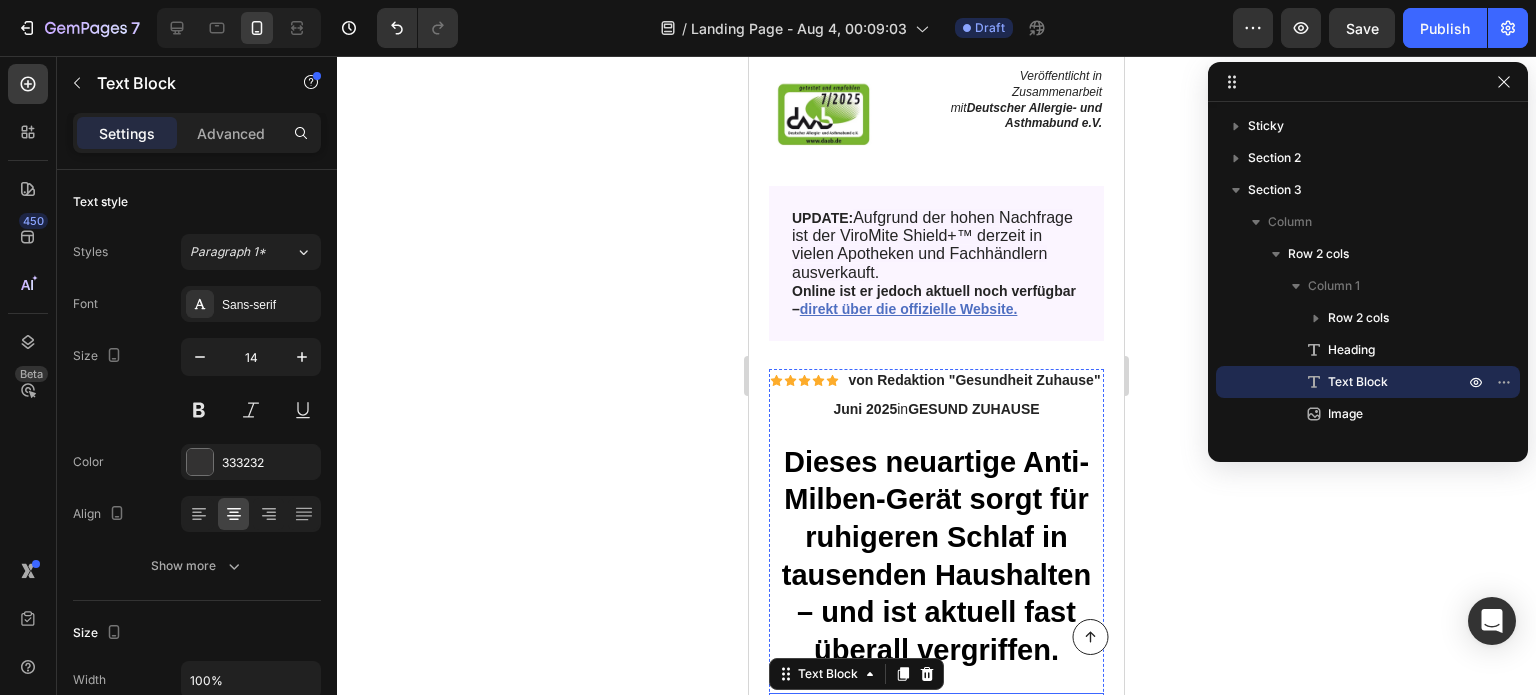 scroll, scrollTop: 0, scrollLeft: 0, axis: both 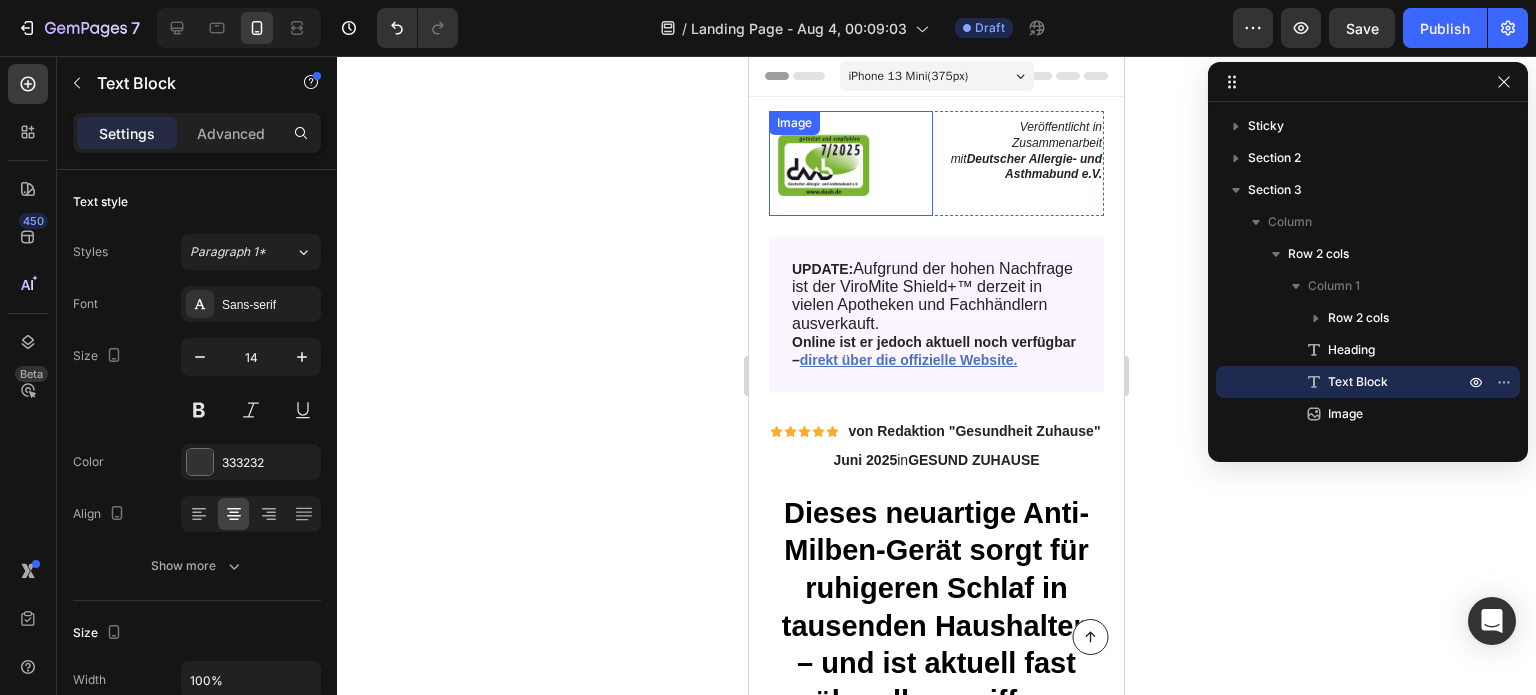 click at bounding box center (821, 163) 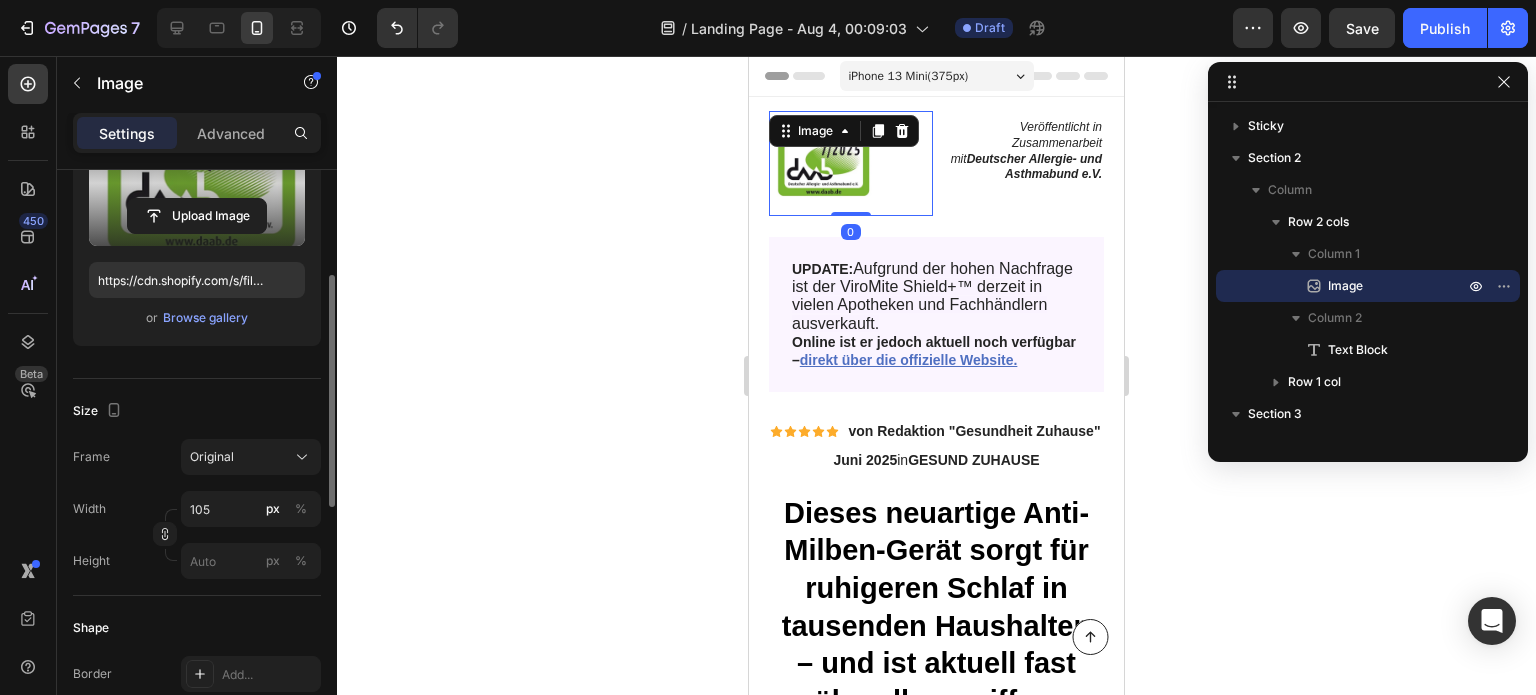 scroll, scrollTop: 269, scrollLeft: 0, axis: vertical 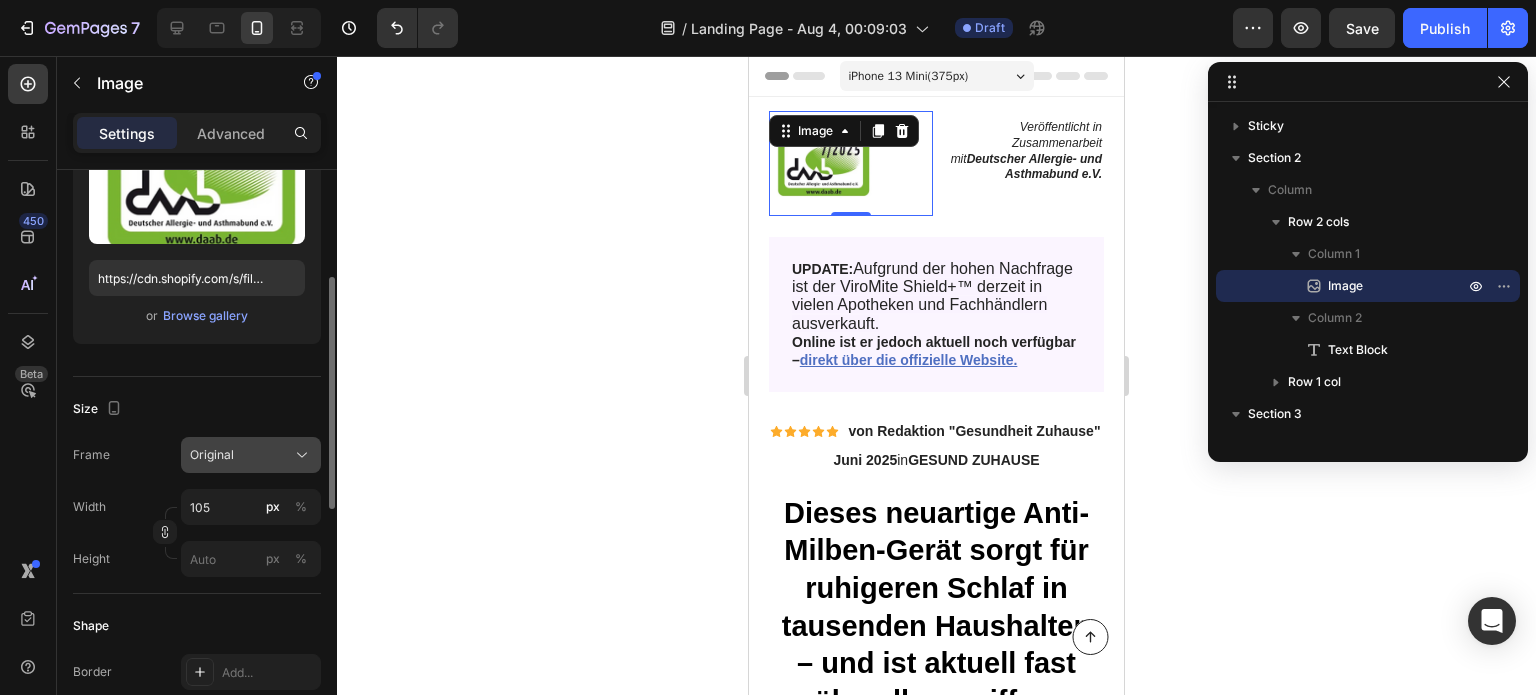 click on "Original" 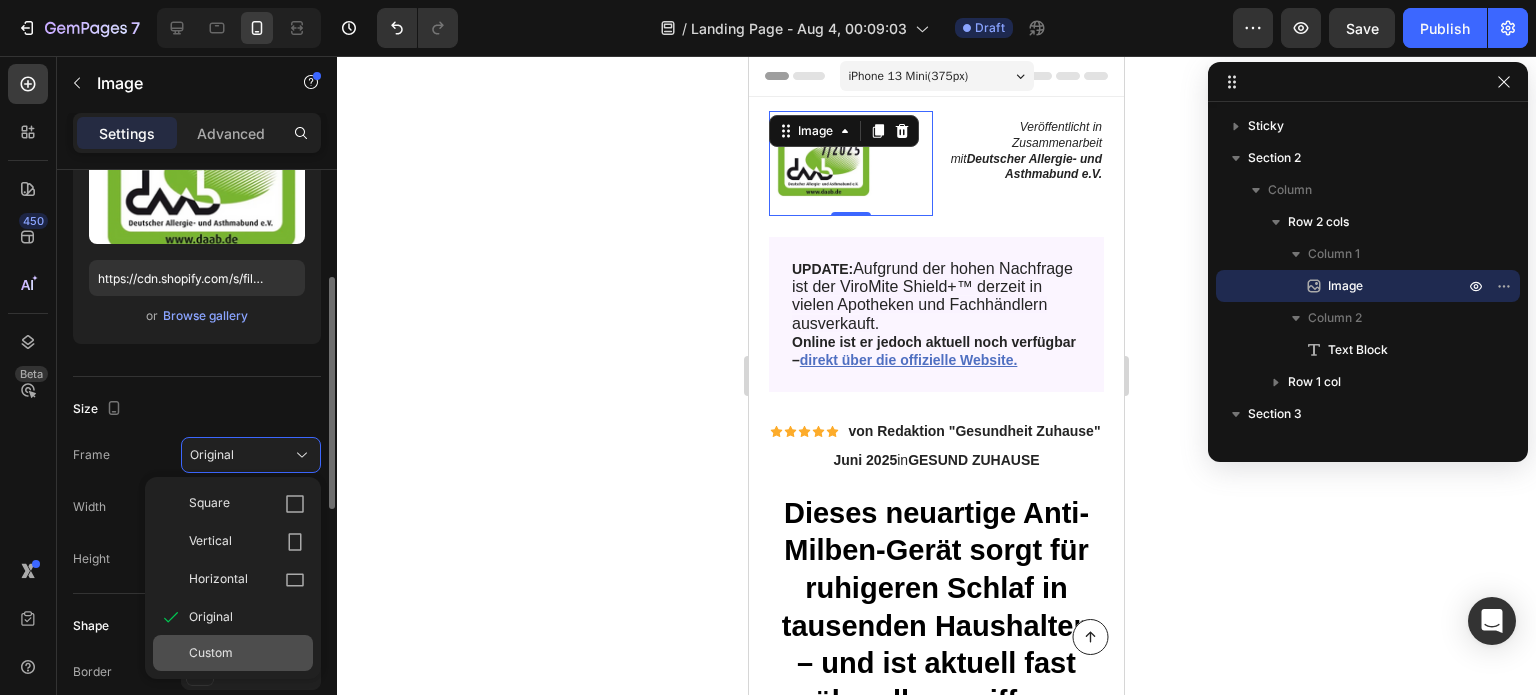 click on "Custom" 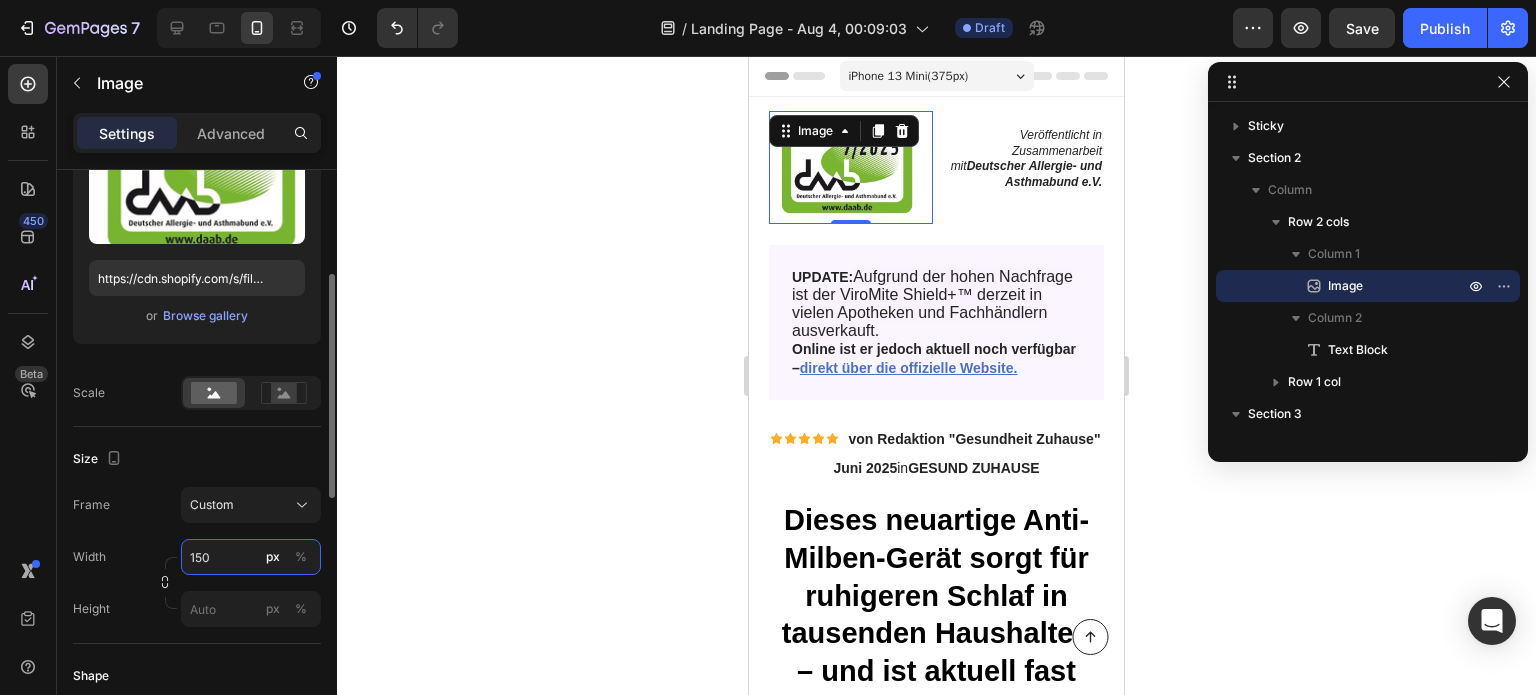 type on "150" 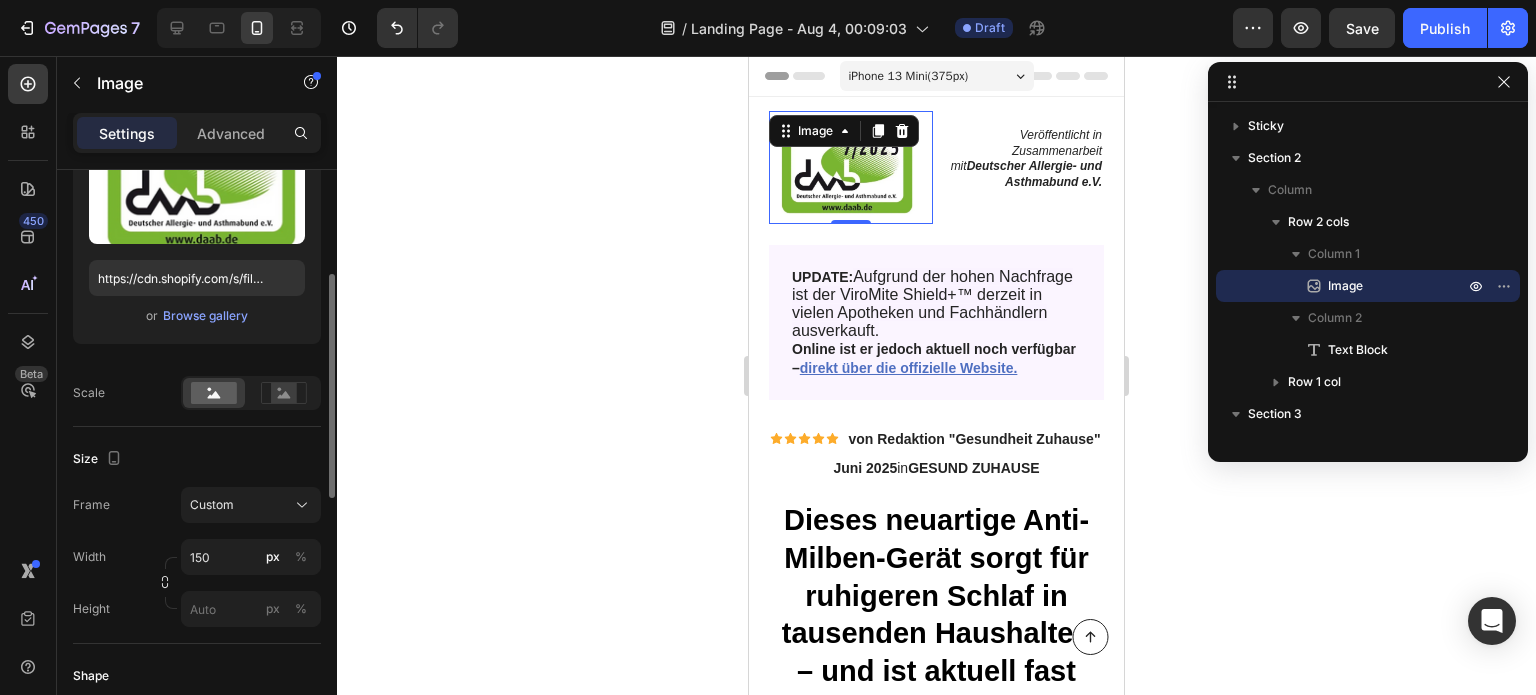 click on "Size" at bounding box center [197, 459] 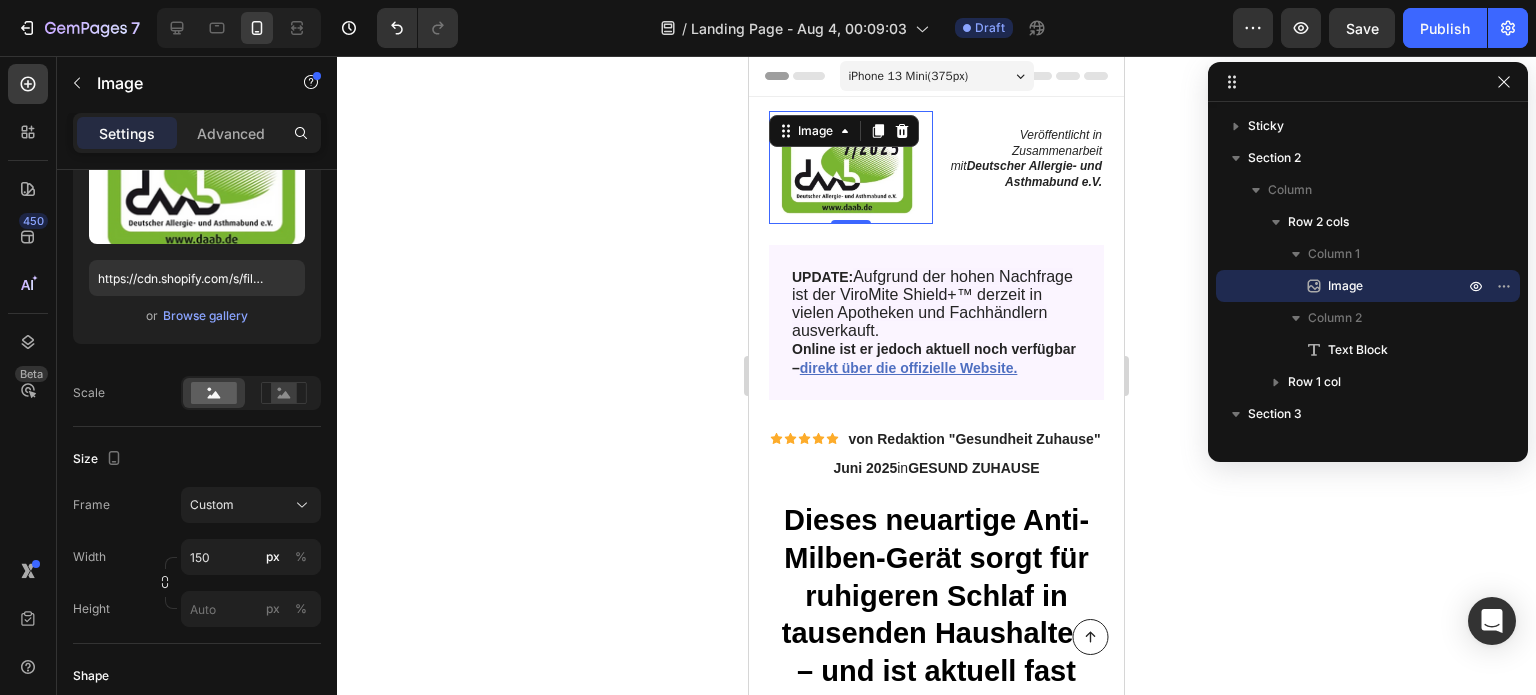 click 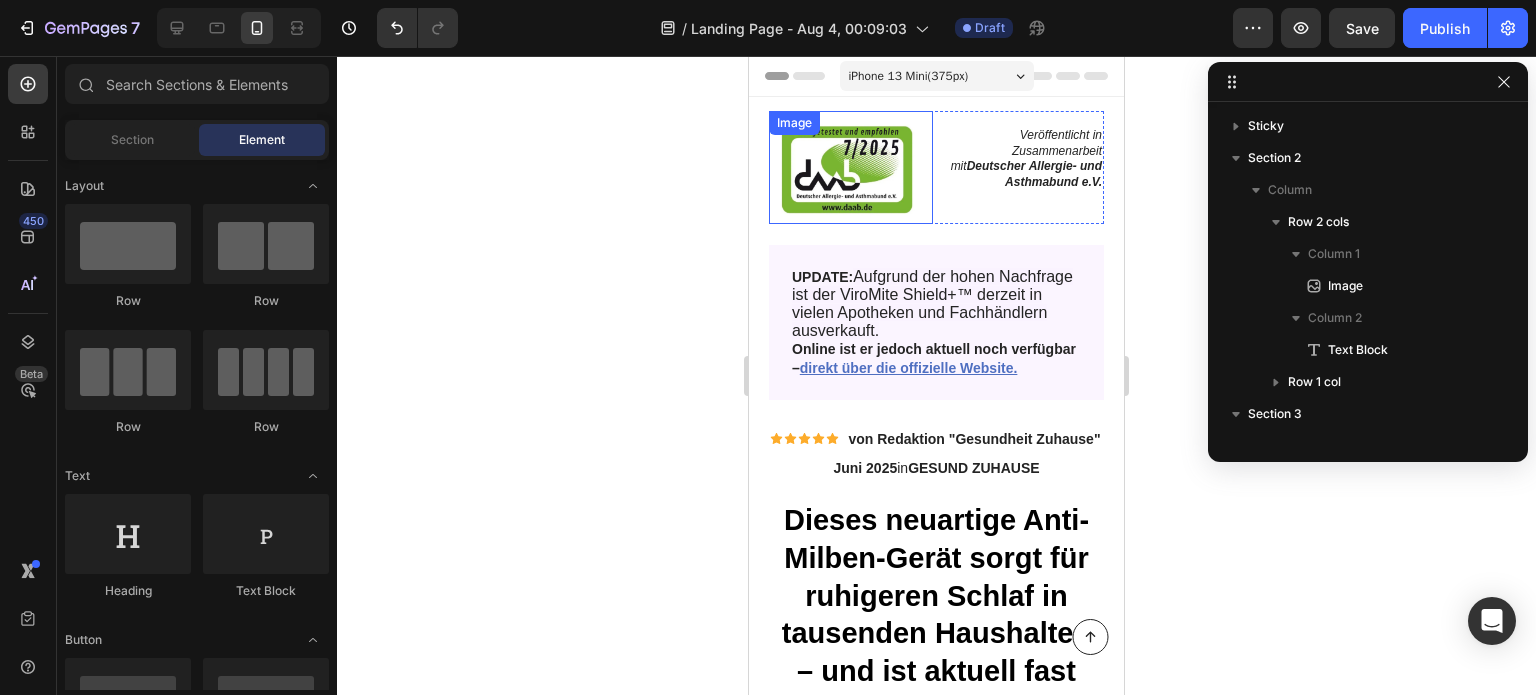 click at bounding box center (844, 167) 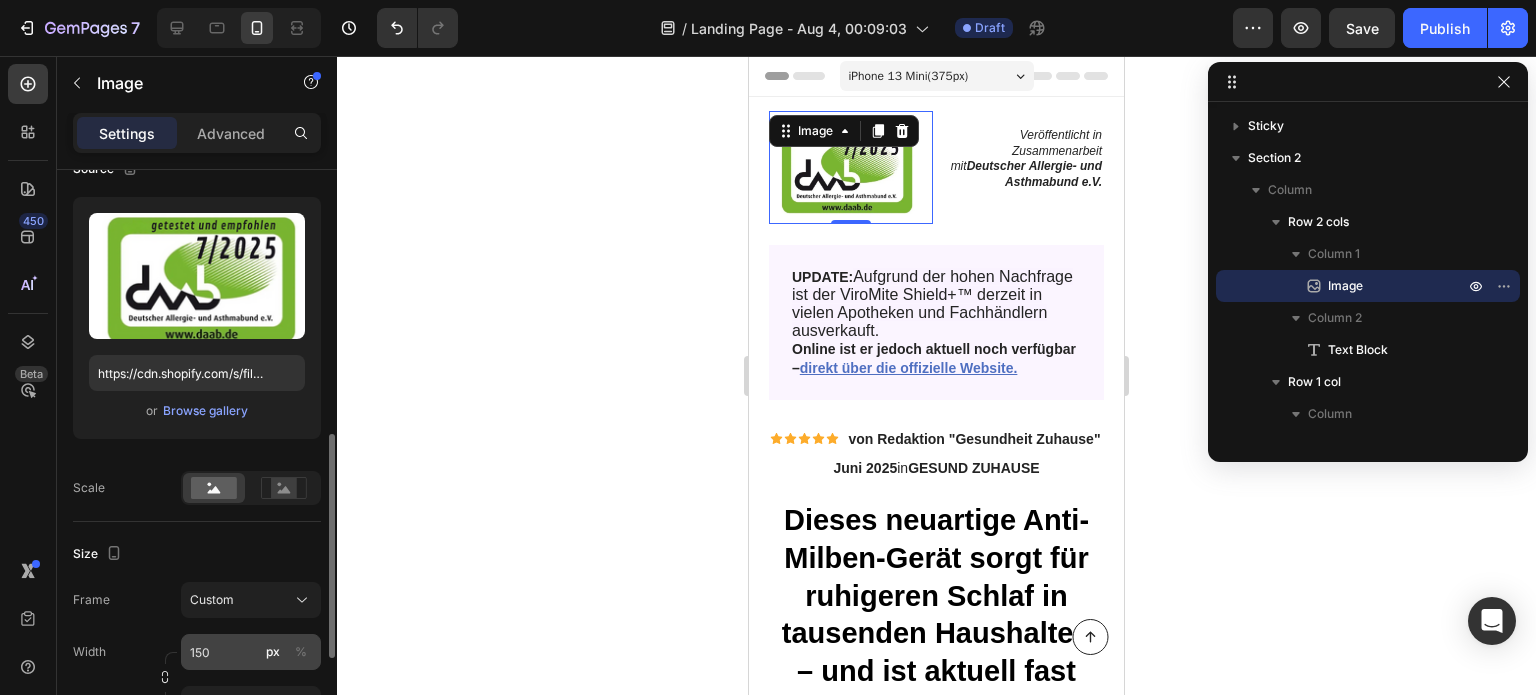 scroll, scrollTop: 316, scrollLeft: 0, axis: vertical 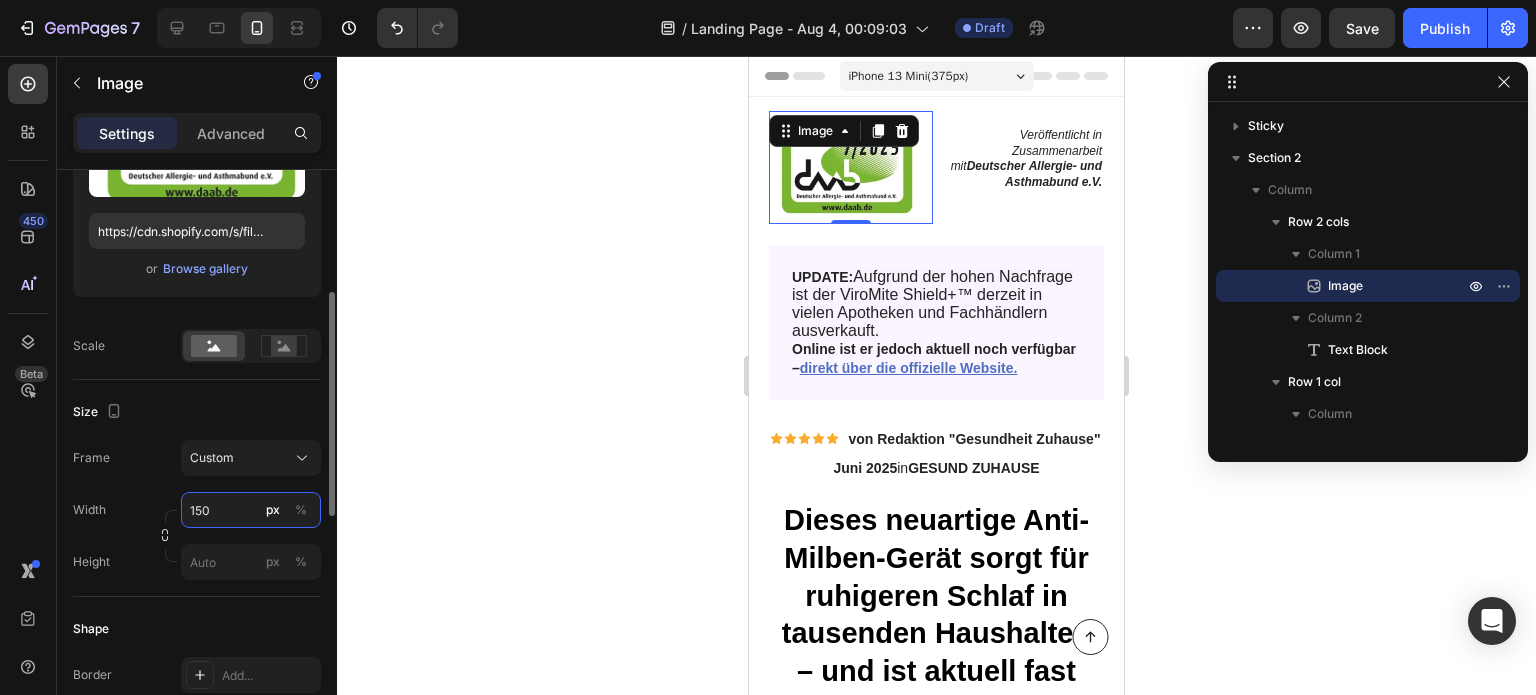 click on "150" at bounding box center [251, 510] 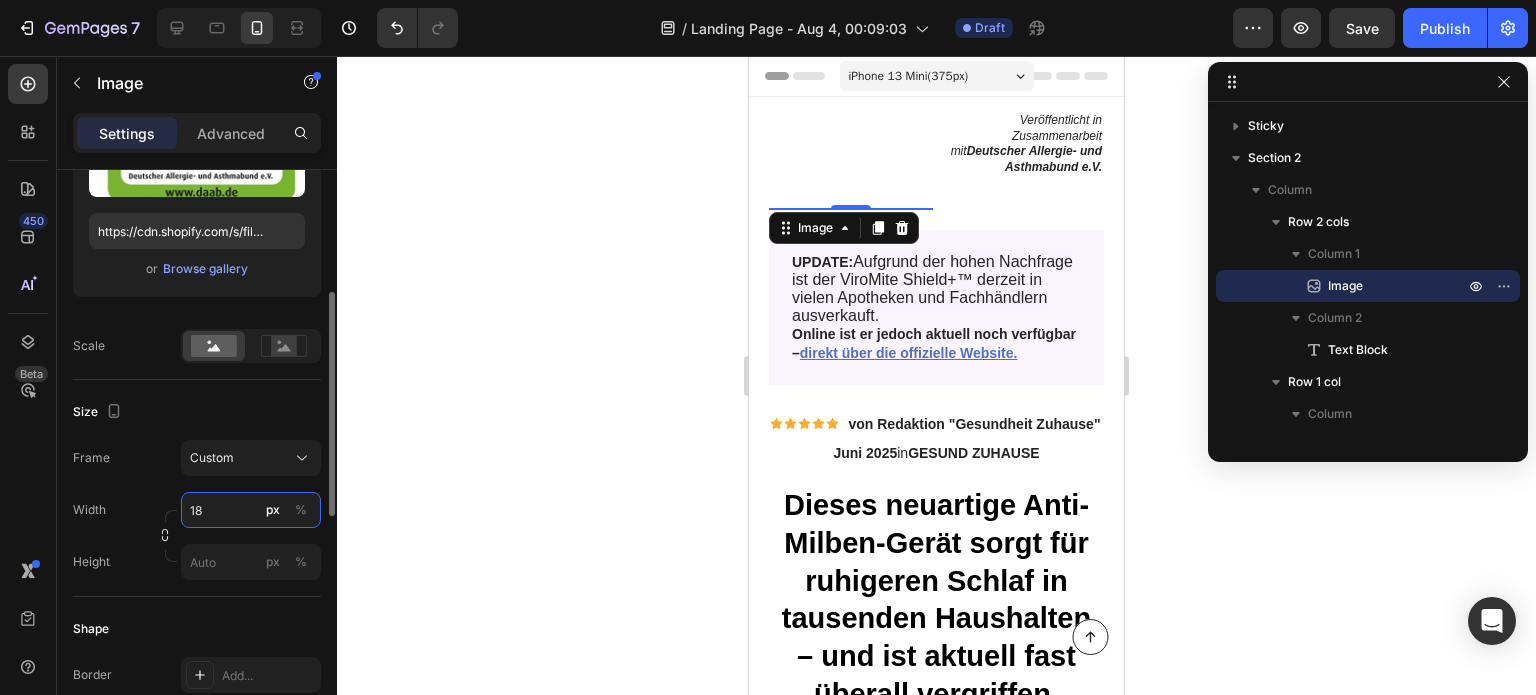 type on "180" 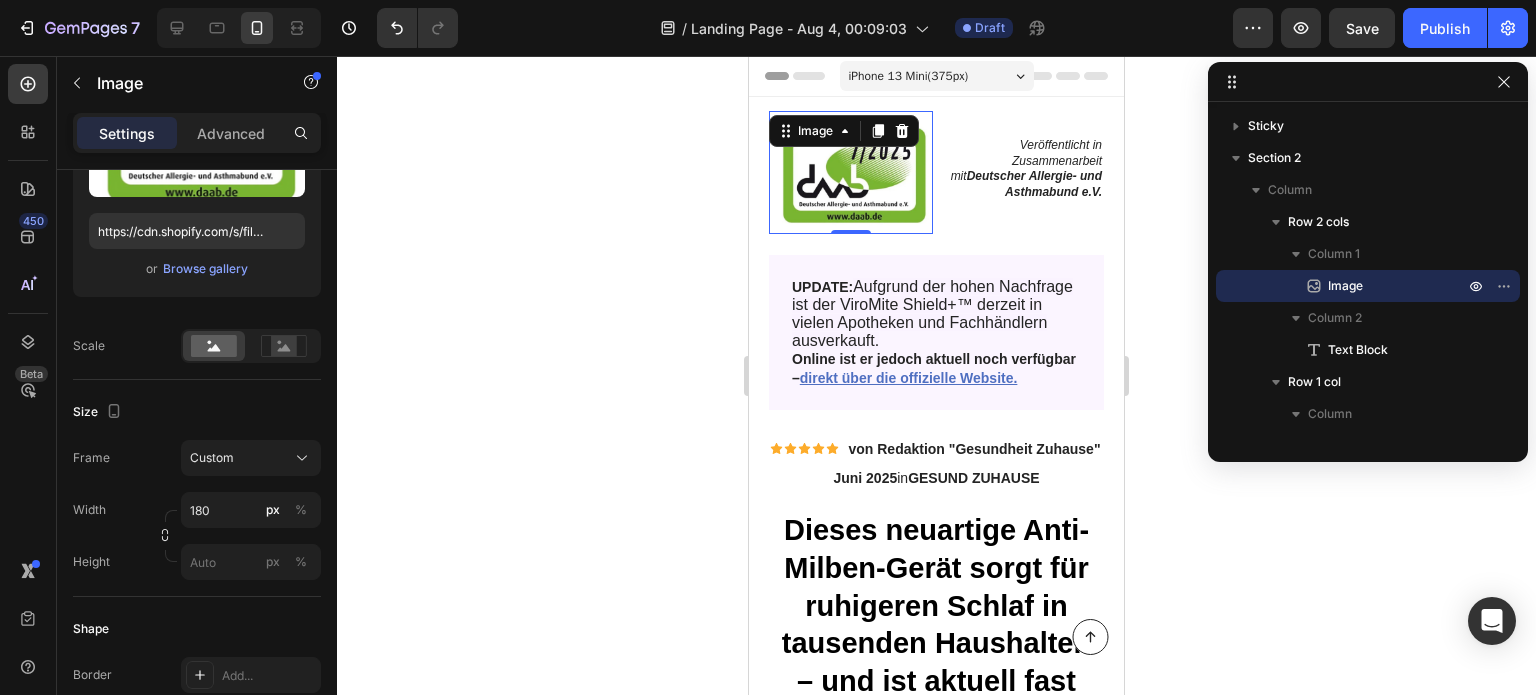 click 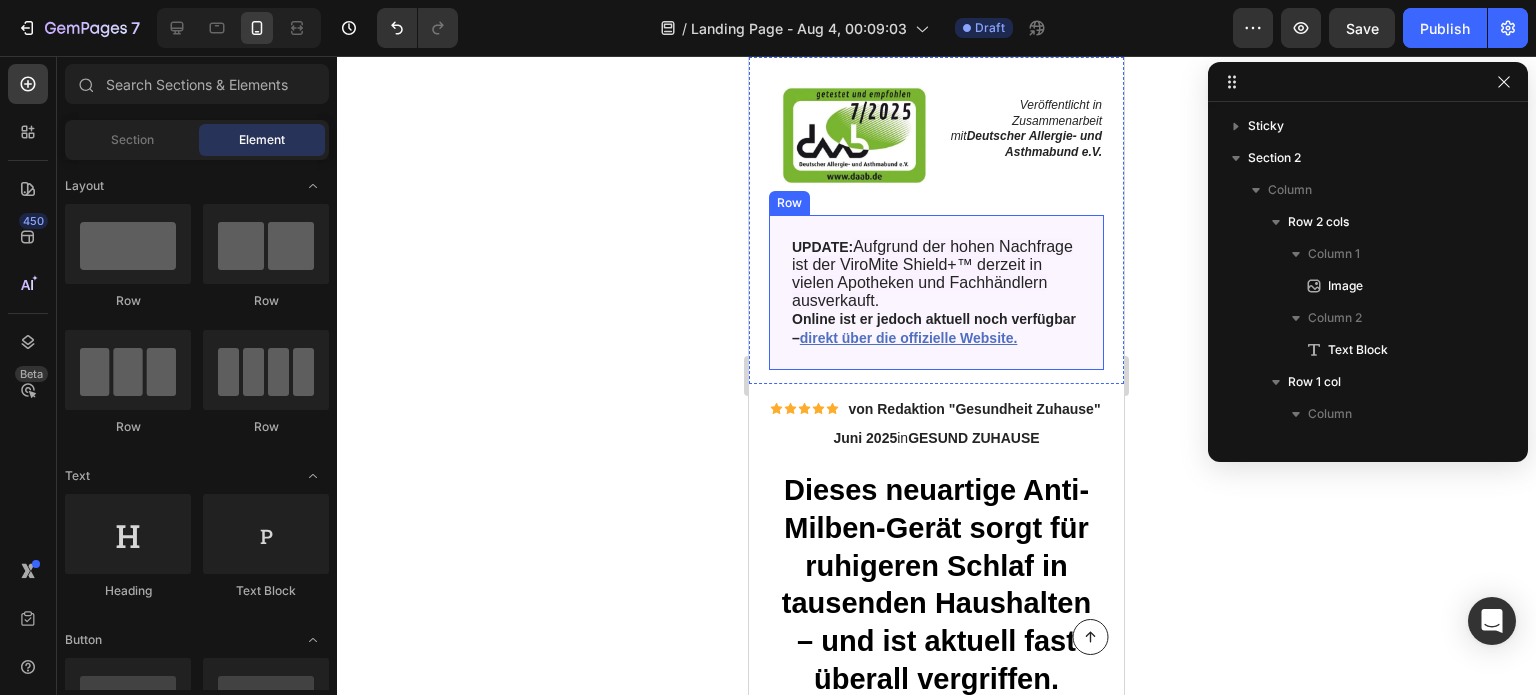 scroll, scrollTop: 52, scrollLeft: 0, axis: vertical 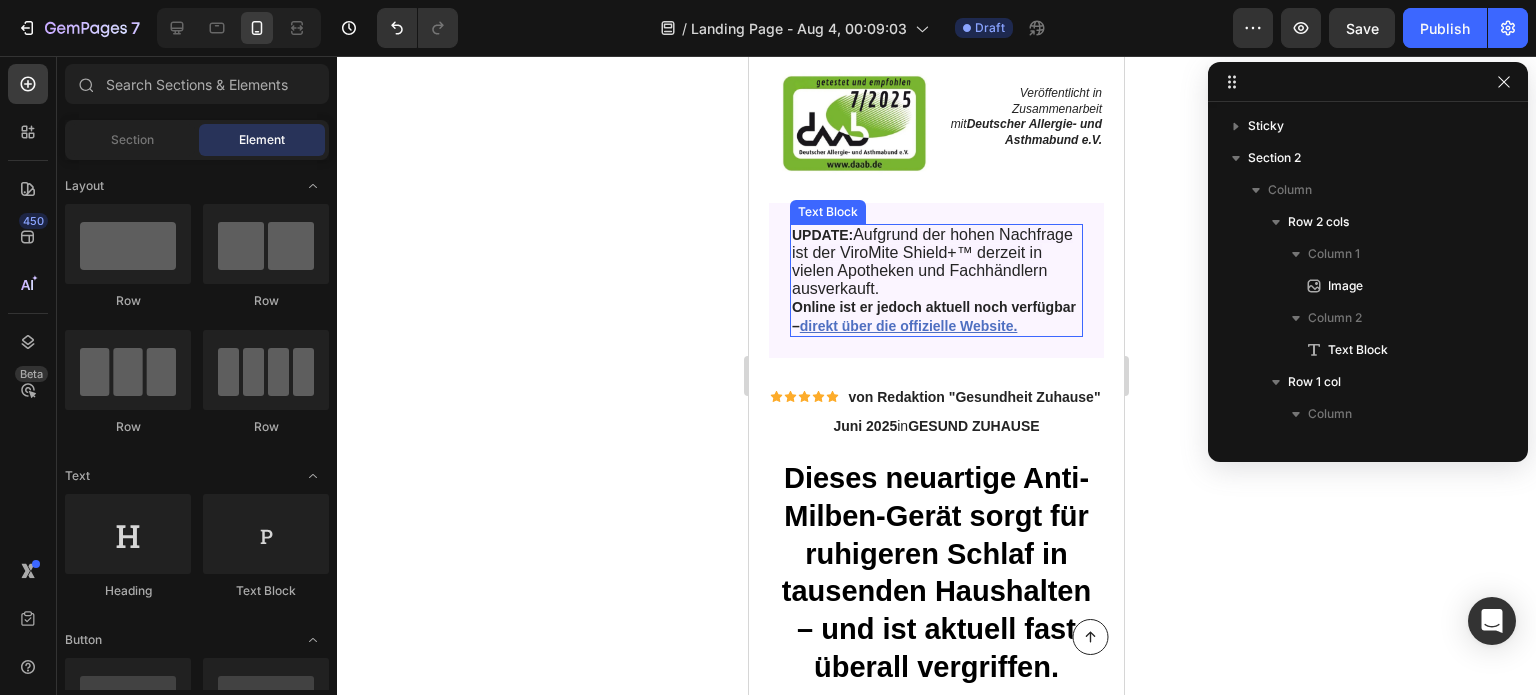 click on "Aufgrund der hohen Nachfrage ist der ViroMite Shield+™ derzeit in vielen Apotheken und Fachhändlern ausverkauft." at bounding box center [932, 262] 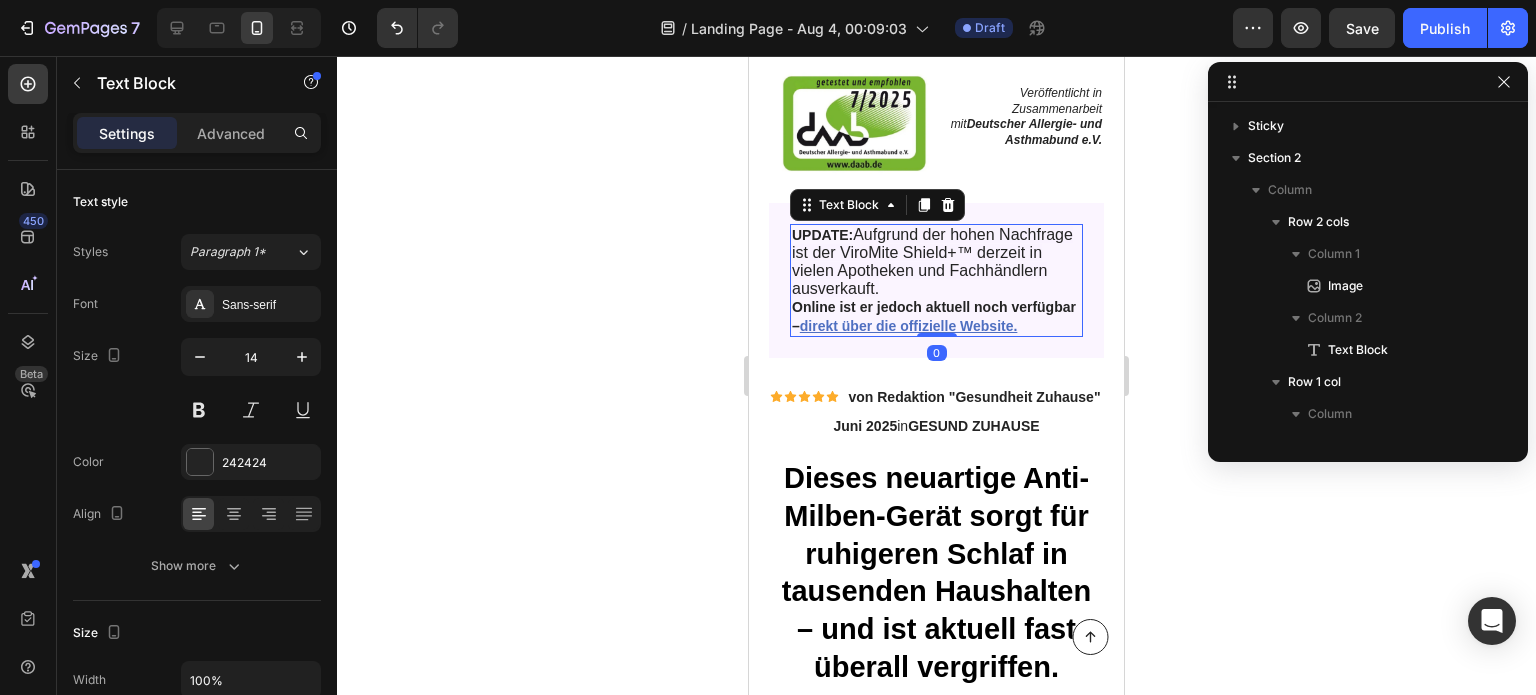 scroll, scrollTop: 314, scrollLeft: 0, axis: vertical 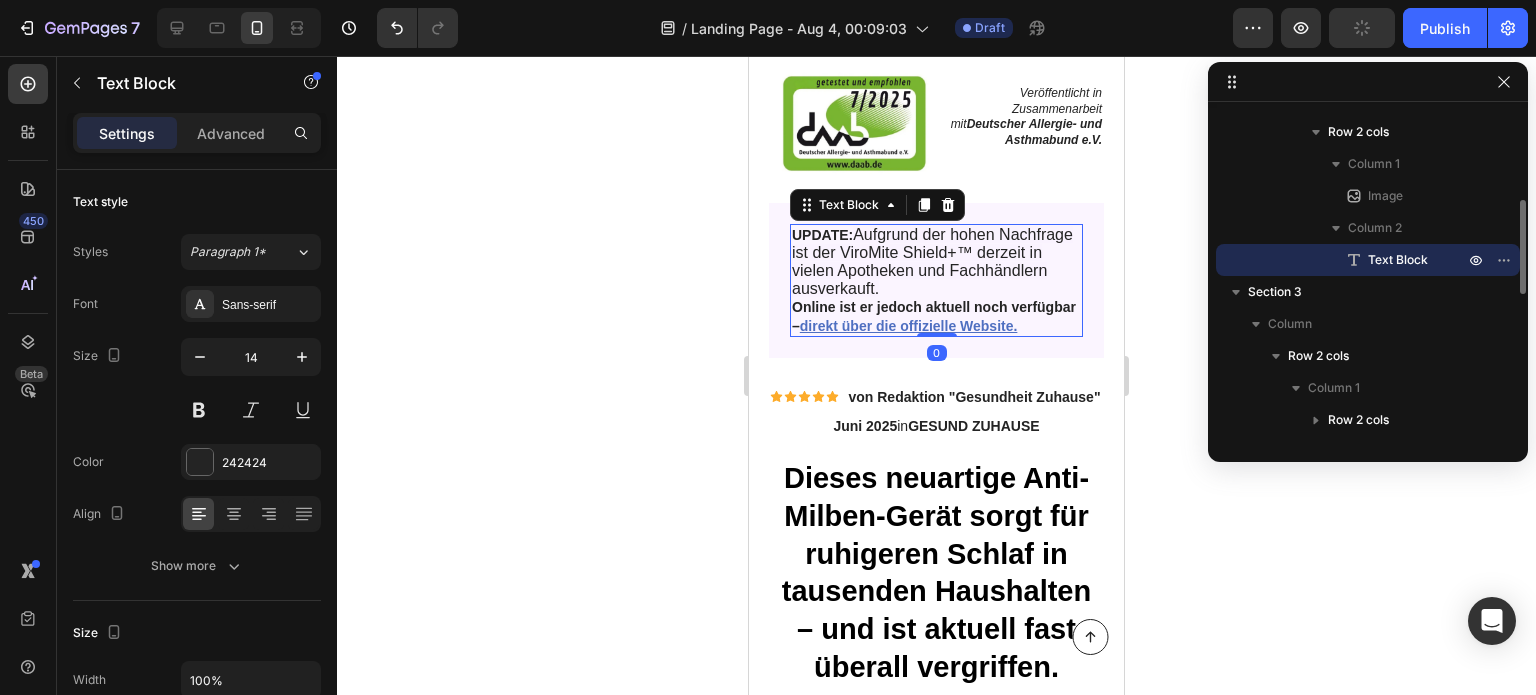 click on "Aufgrund der hohen Nachfrage ist der ViroMite Shield+™ derzeit in vielen Apotheken und Fachhändlern ausverkauft." at bounding box center (932, 262) 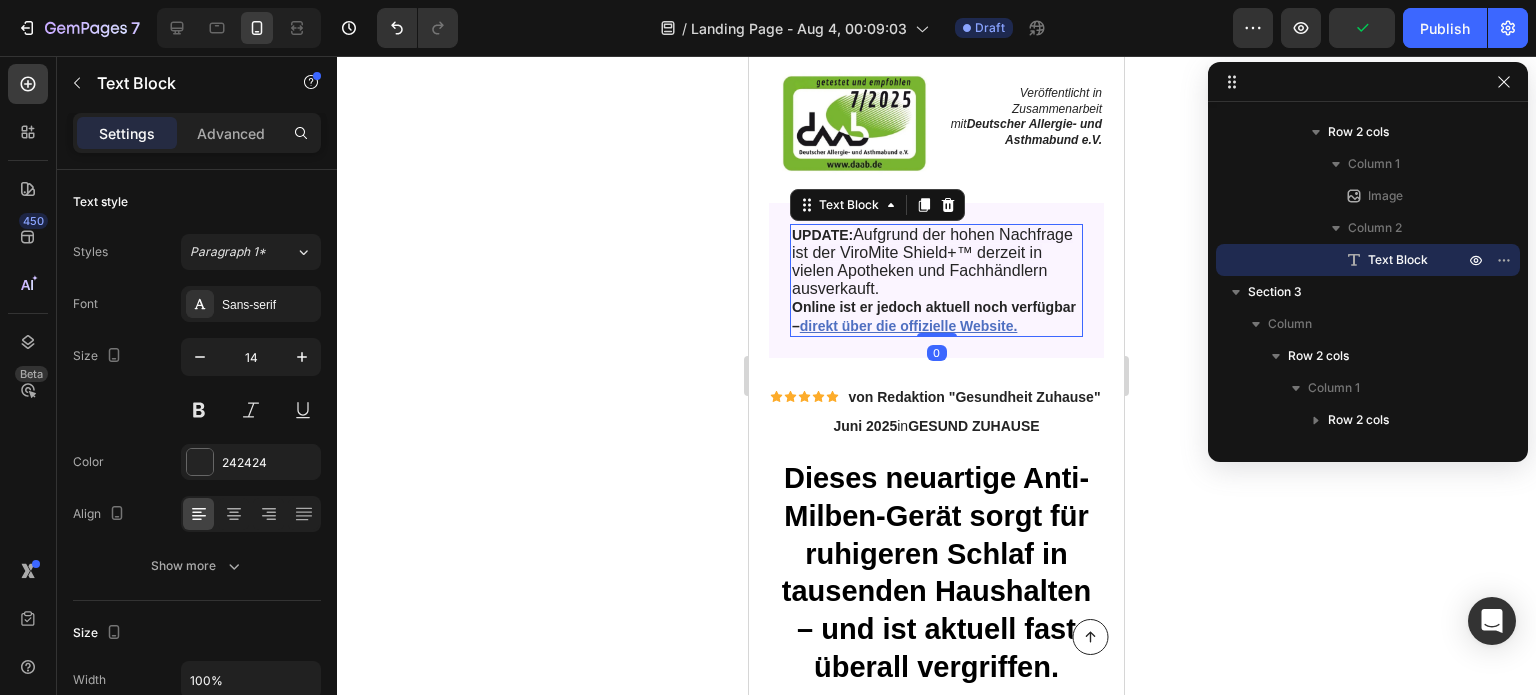 click on "Aufgrund der hohen Nachfrage ist der ViroMite Shield+™ derzeit in vielen Apotheken und Fachhändlern ausverkauft." at bounding box center [932, 262] 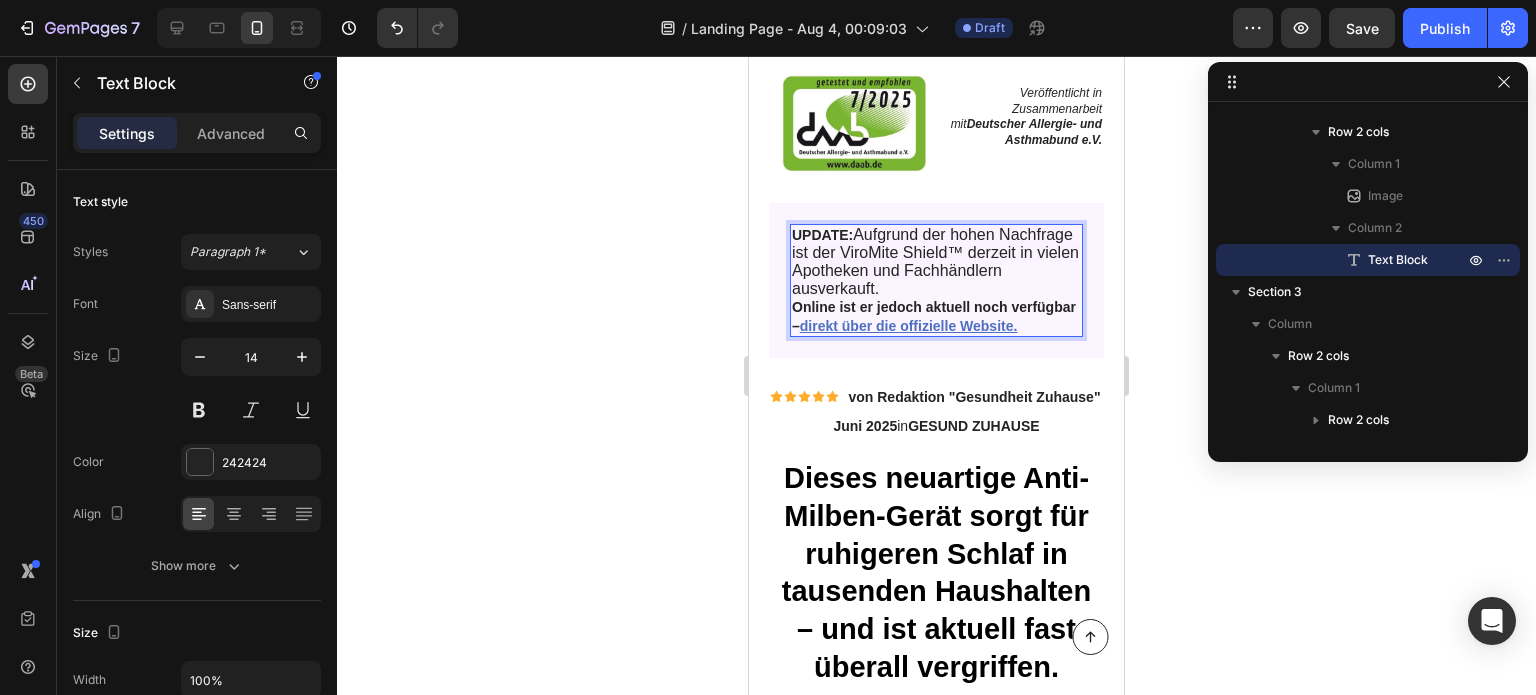 click 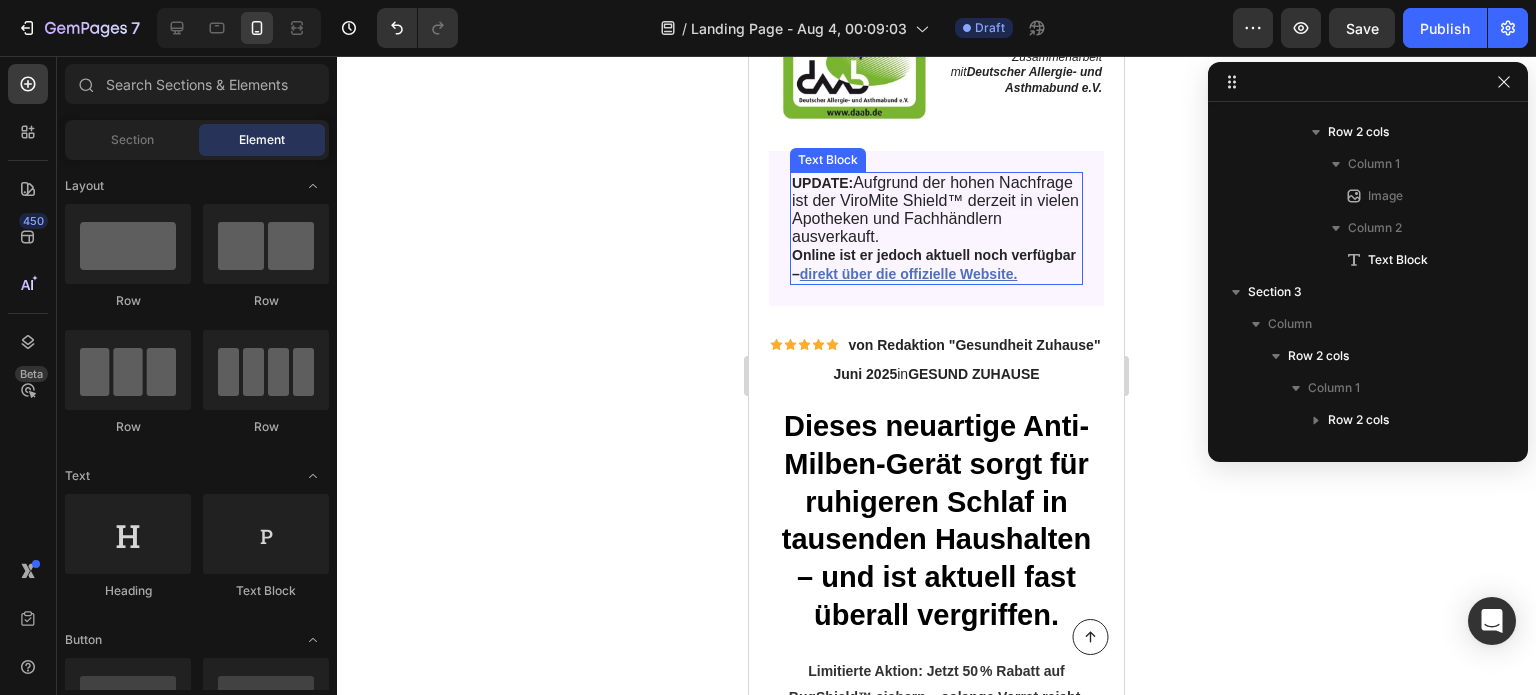 scroll, scrollTop: 128, scrollLeft: 0, axis: vertical 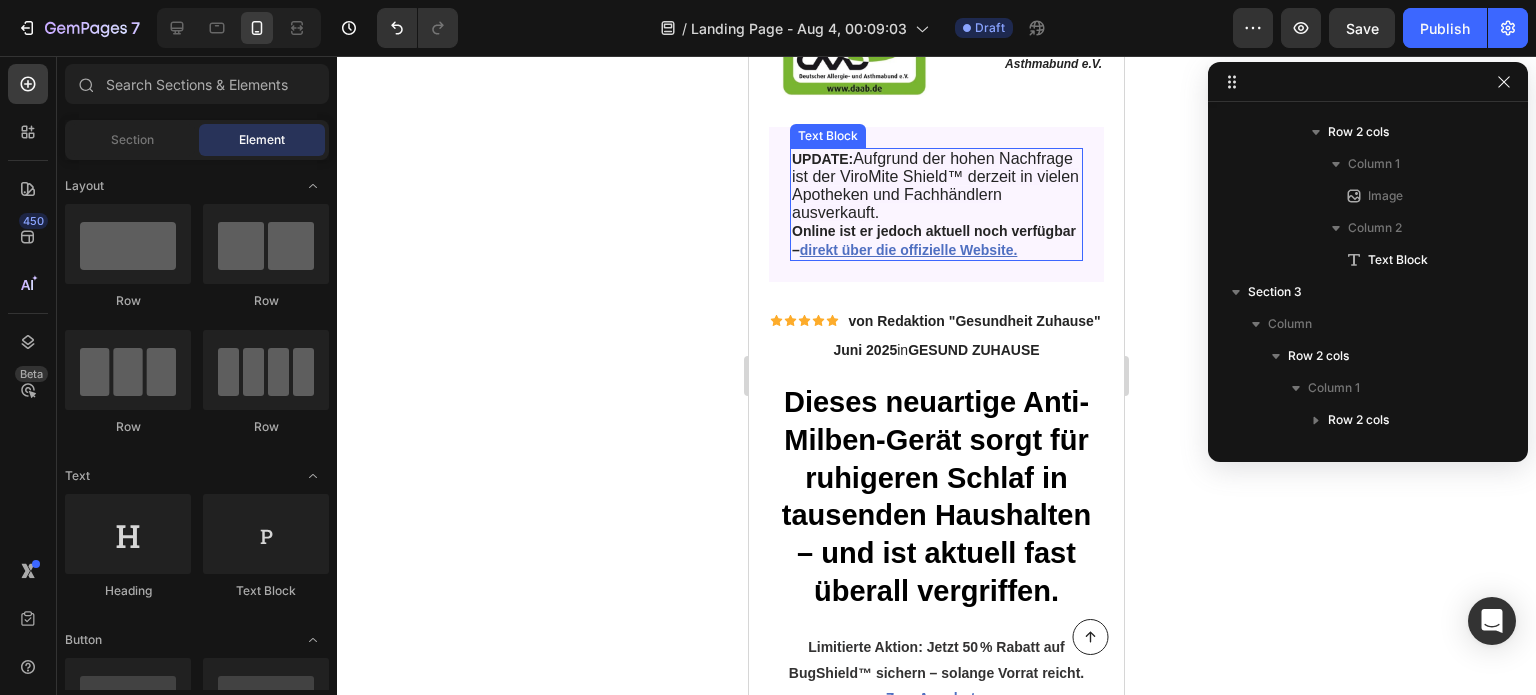 click on "UPDATE:  Aufgrund der hohen Nachfrage ist der ViroMite Shield™ derzeit in vielen Apotheken und Fachhändlern ausverkauft. Online ist er jedoch aktuell noch verfügbar –  direkt über die offizielle Website." at bounding box center [936, 204] 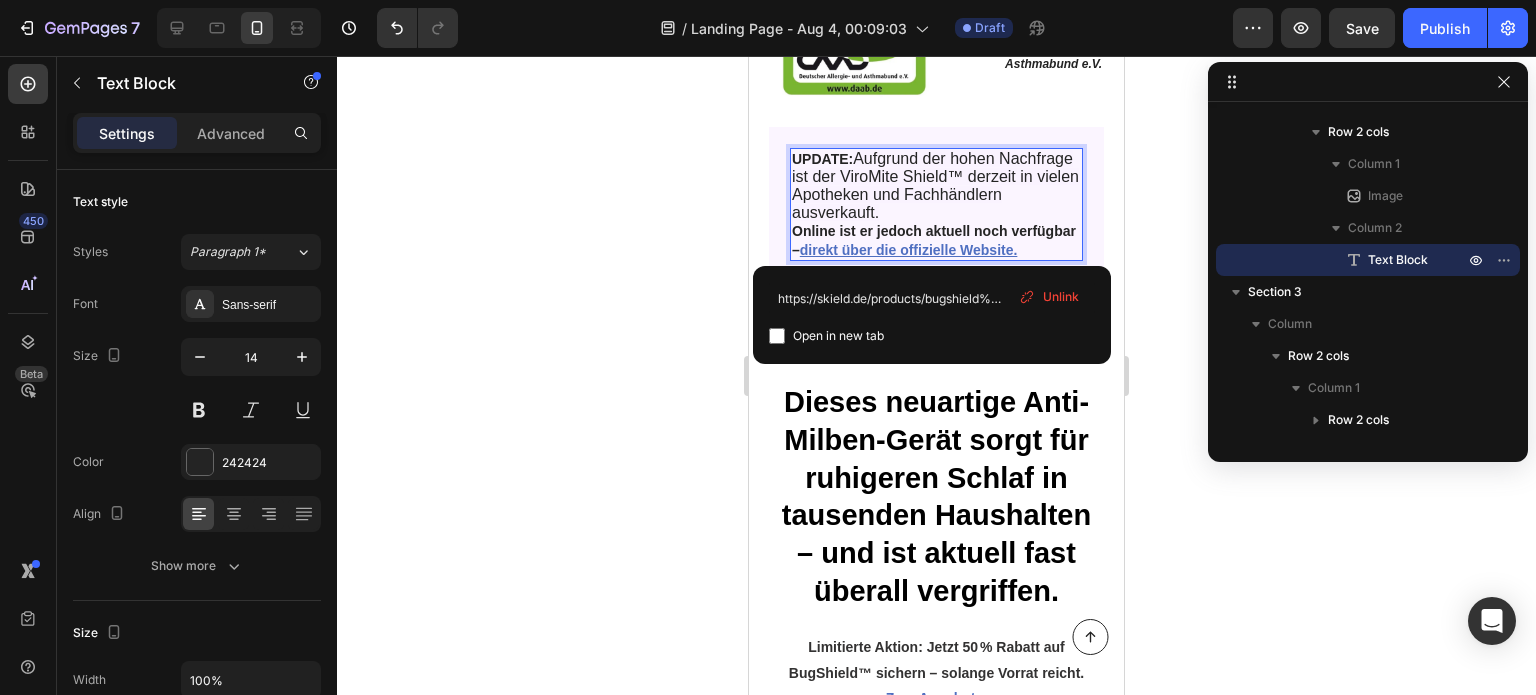 drag, startPoint x: 895, startPoint y: 255, endPoint x: 870, endPoint y: 247, distance: 26.24881 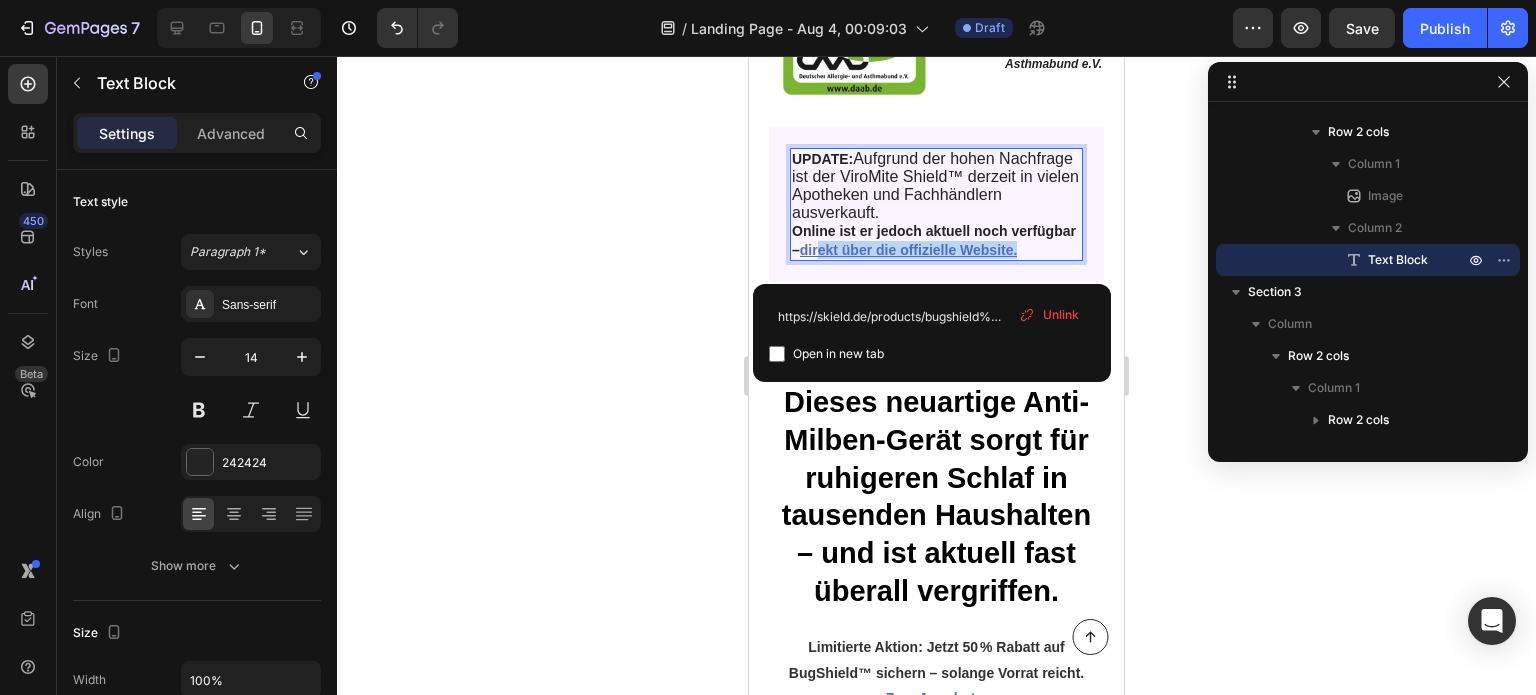 click on "UPDATE:  Aufgrund der hohen Nachfrage ist der ViroMite Shield™ derzeit in vielen Apotheken und Fachhändlern ausverkauft. Online ist er jedoch aktuell noch verfügbar –  direkt über die offizielle Website." at bounding box center [936, 204] 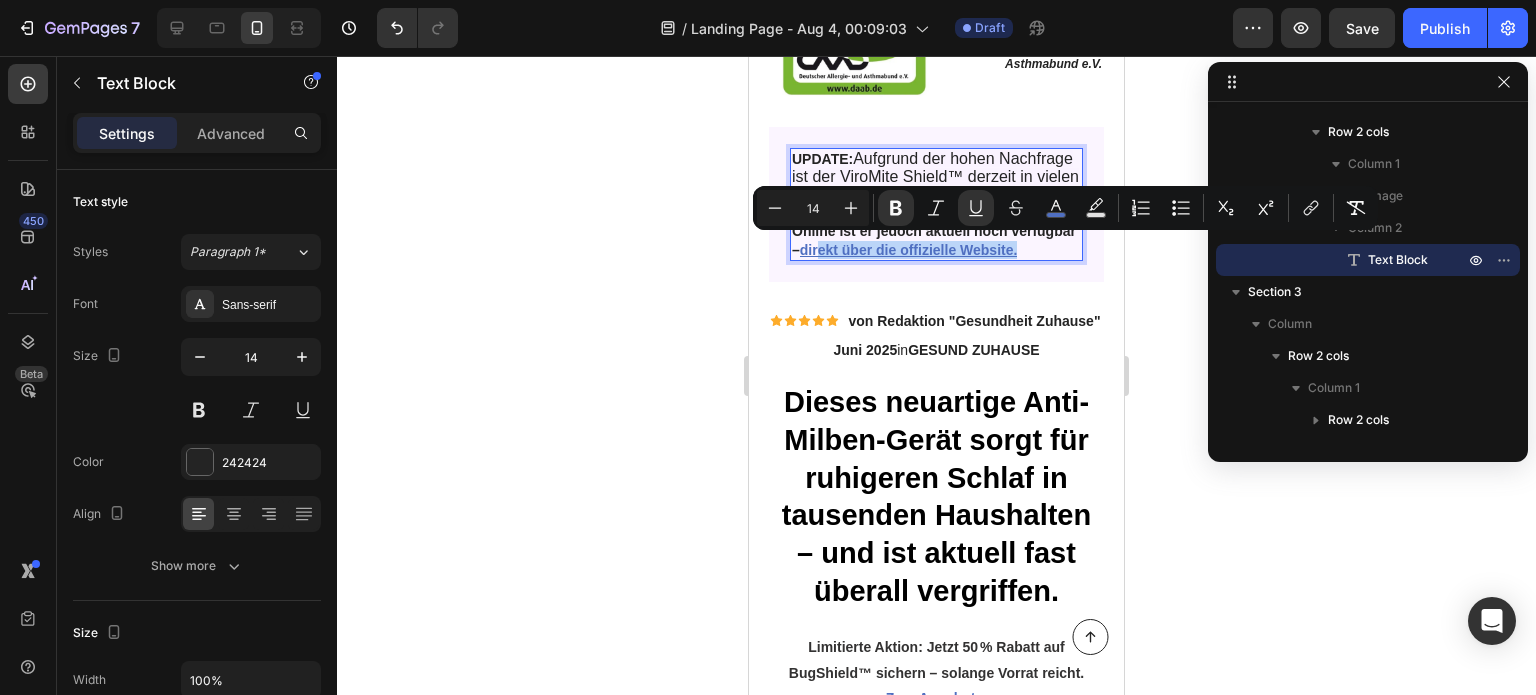 click on "UPDATE:  Aufgrund der hohen Nachfrage ist der ViroMite Shield™ derzeit in vielen Apotheken und Fachhändlern ausverkauft. Online ist er jedoch aktuell noch verfügbar –  direkt über die offizielle Website." at bounding box center (936, 204) 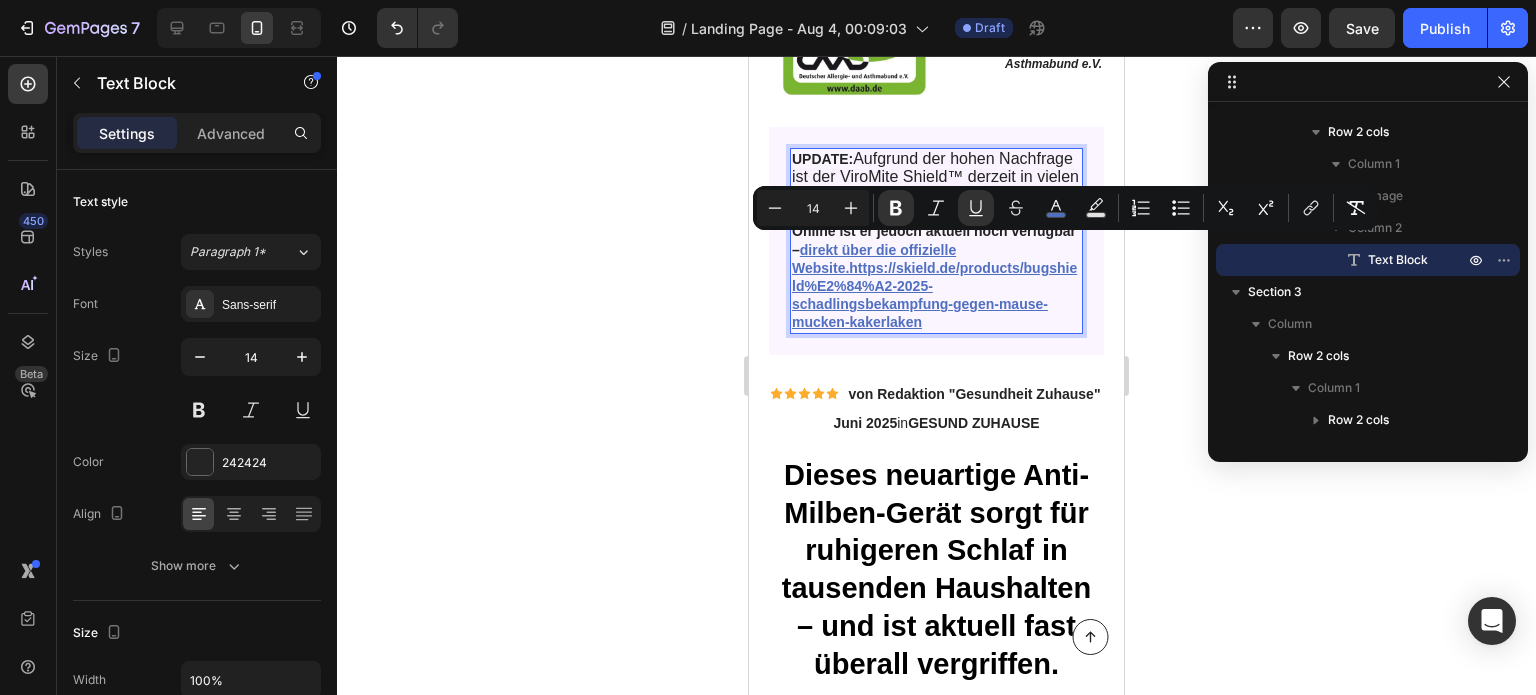 drag, startPoint x: 892, startPoint y: 262, endPoint x: 873, endPoint y: 248, distance: 23.600847 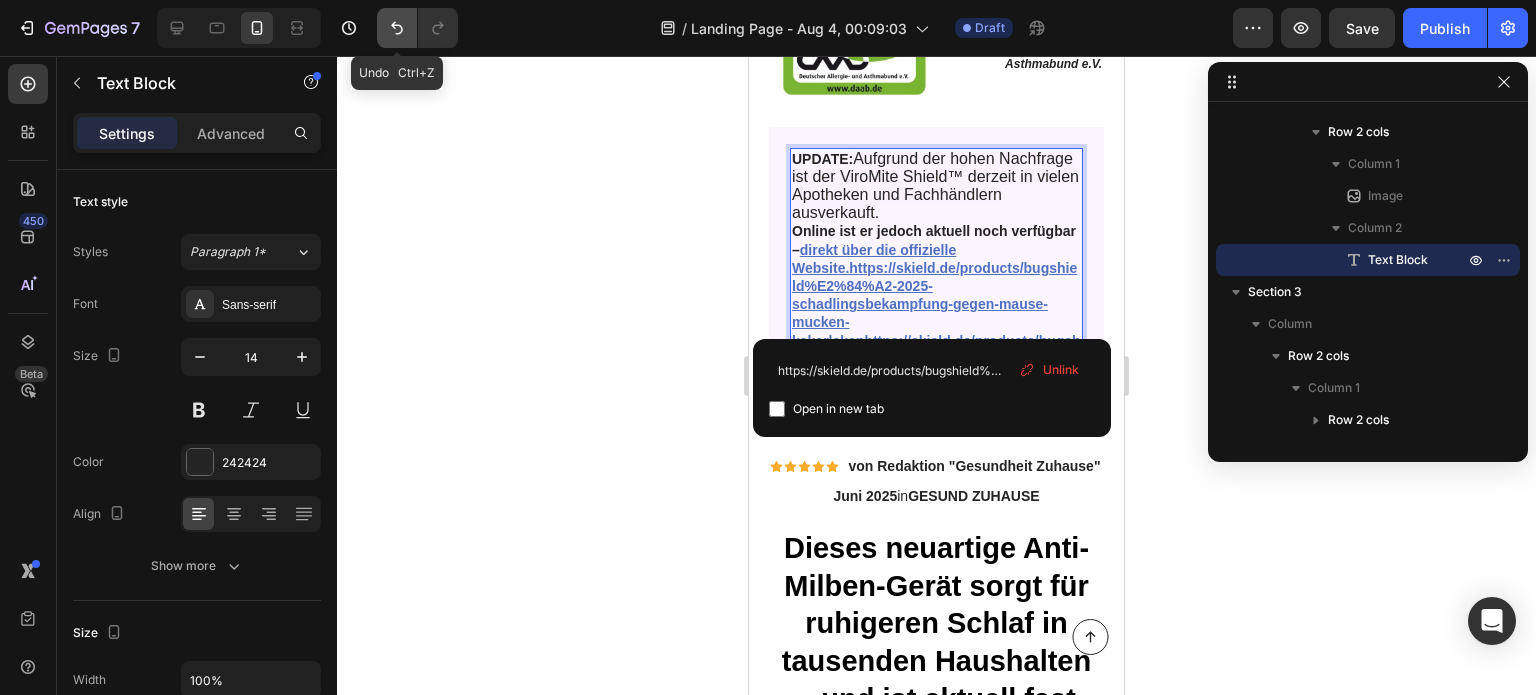 click 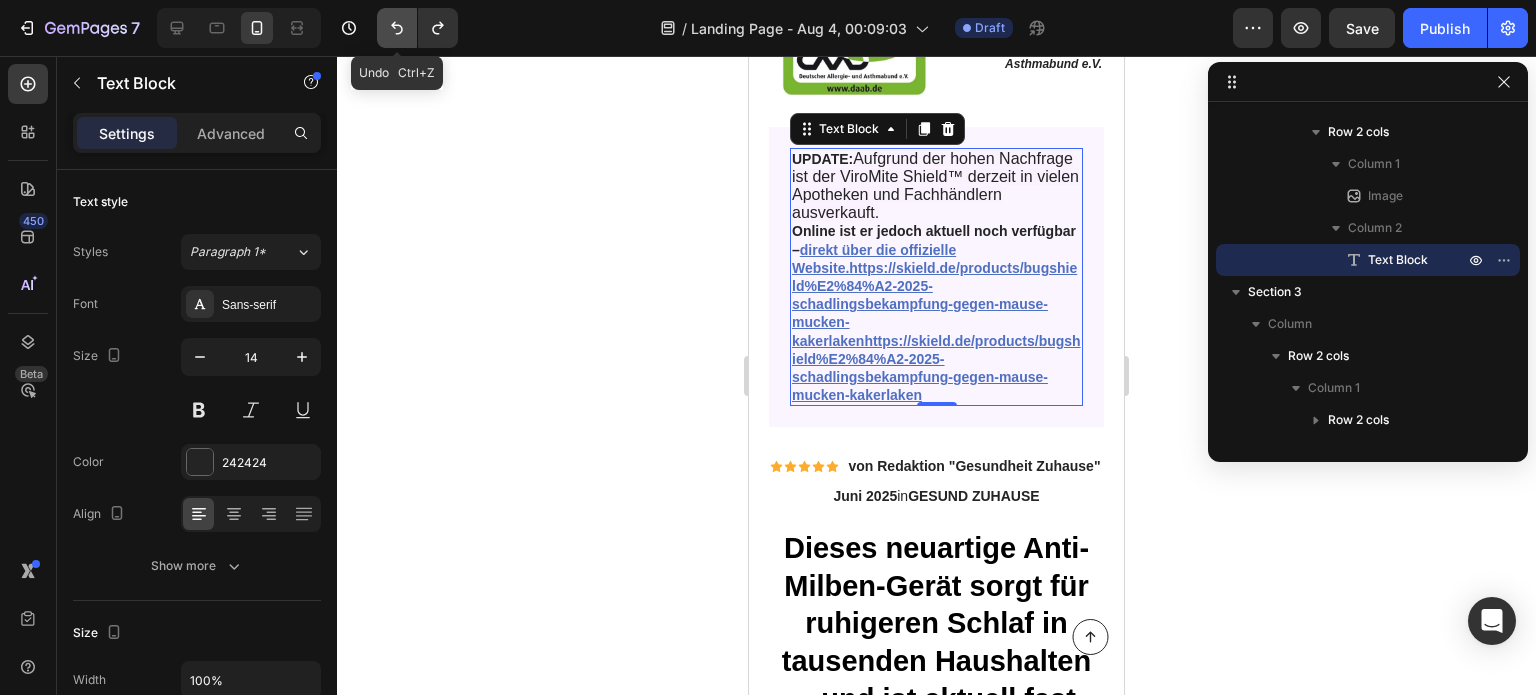 click 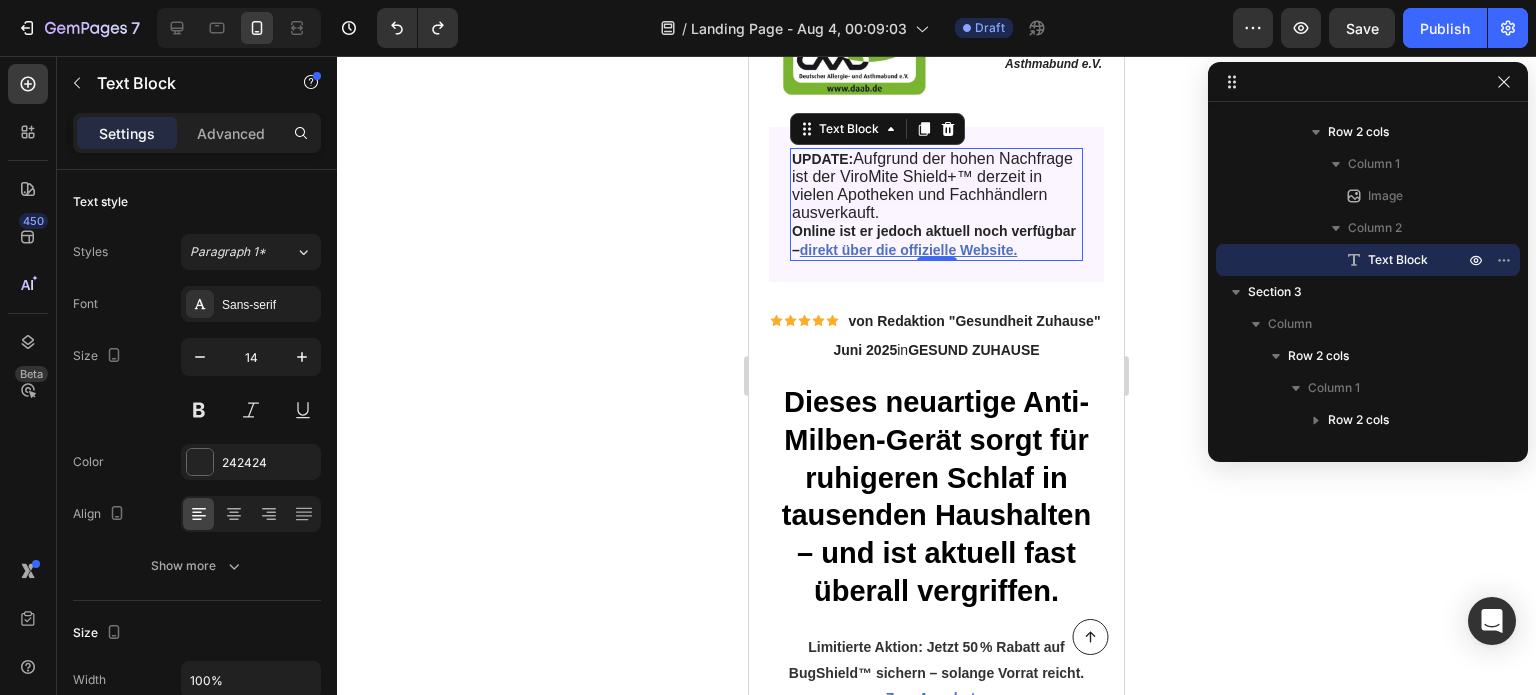 click 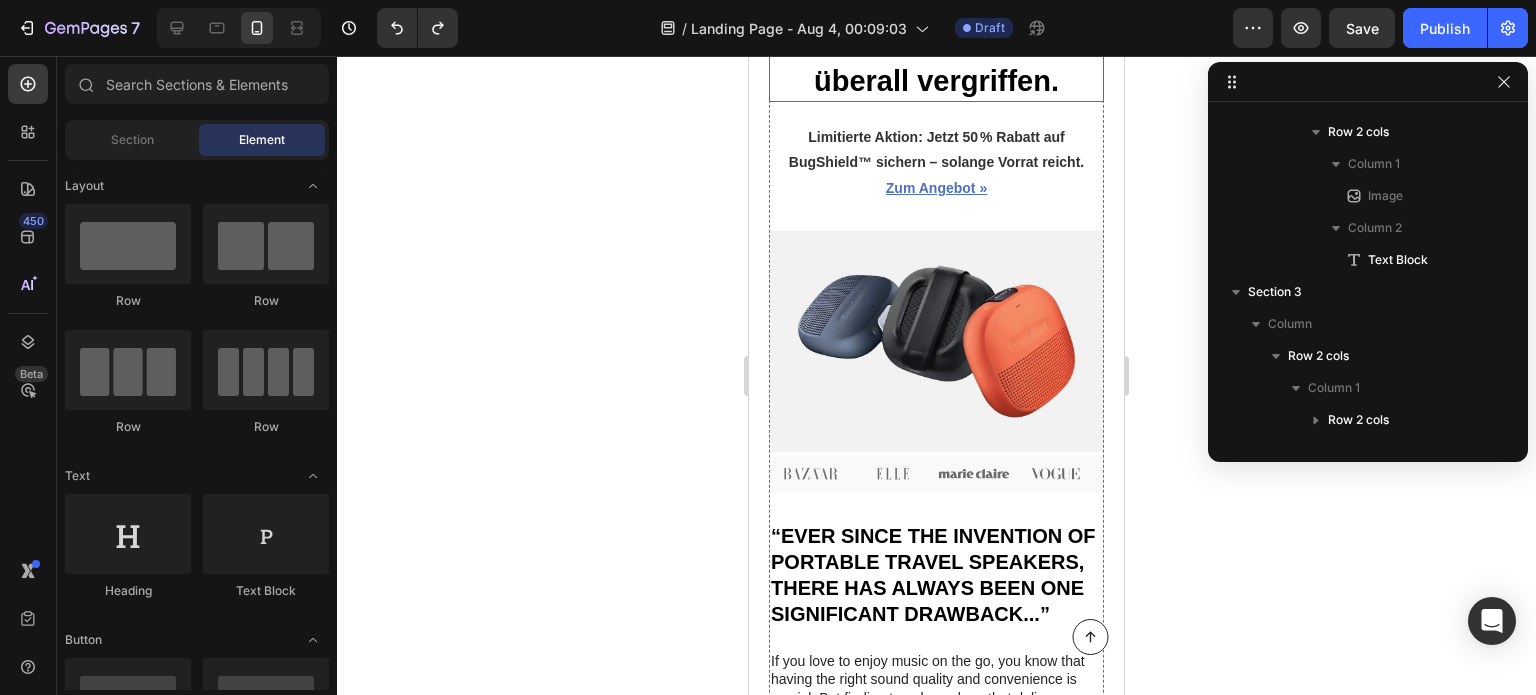 scroll, scrollTop: 655, scrollLeft: 0, axis: vertical 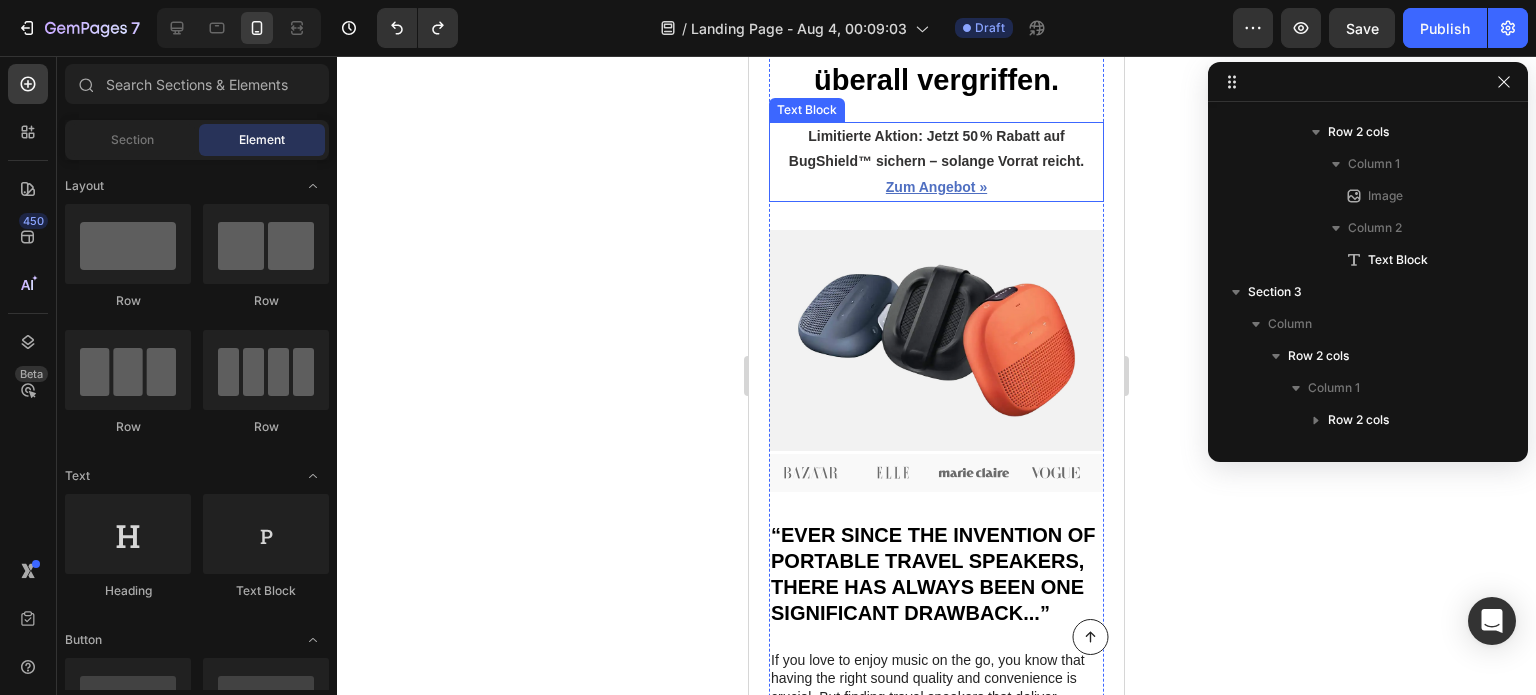 click on "Limitierte Aktion: Jetzt 50 % Rabatt auf BugShield™ sichern – solange Vorrat reicht." at bounding box center [936, 148] 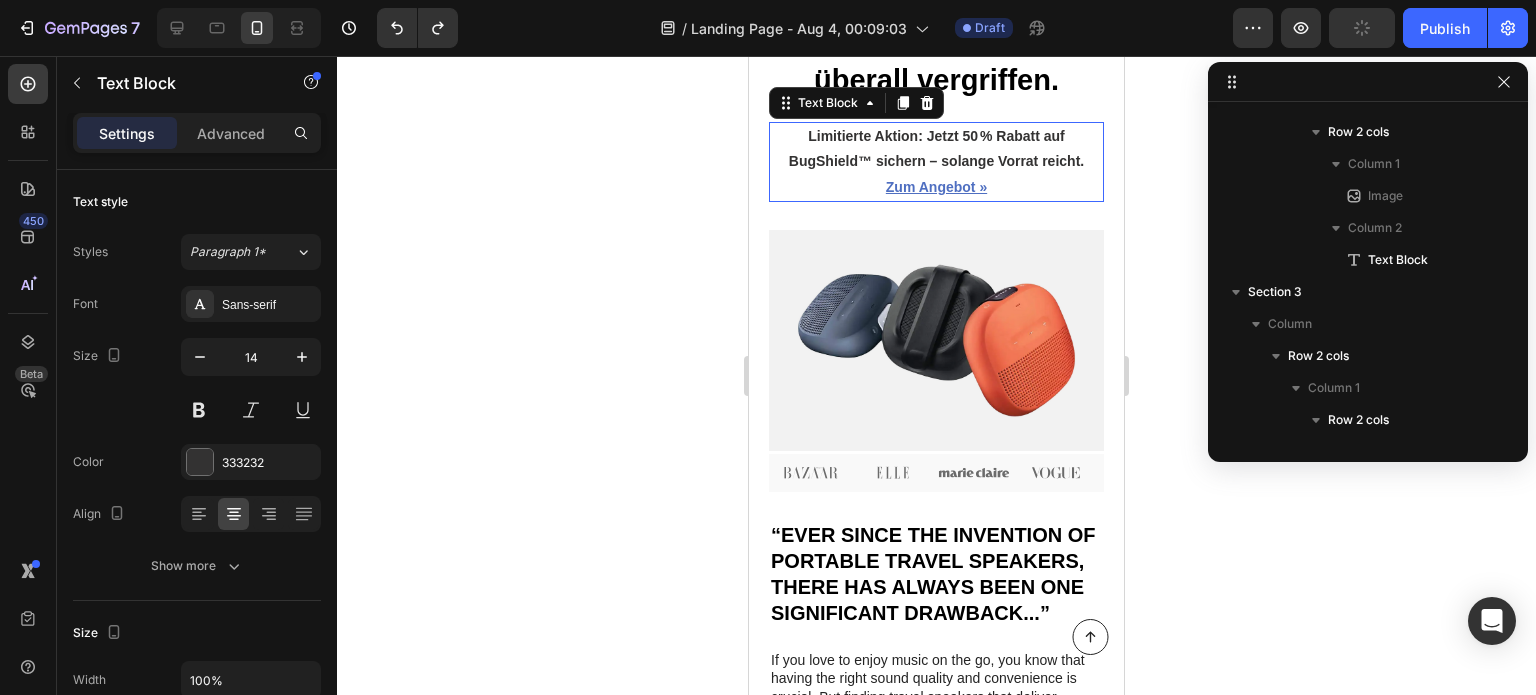 scroll, scrollTop: 666, scrollLeft: 0, axis: vertical 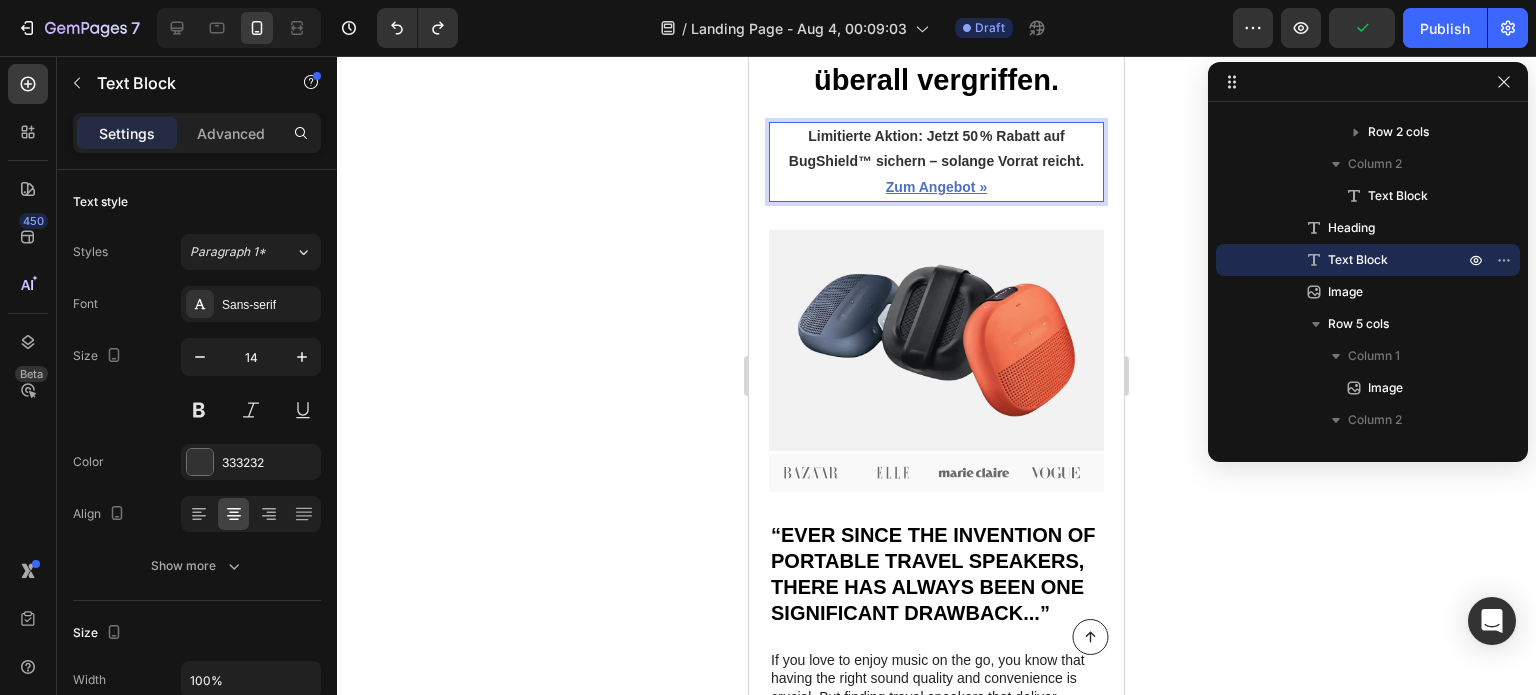 click on "Limitierte Aktion: Jetzt 50 % Rabatt auf BugShield™ sichern – solange Vorrat reicht." at bounding box center (936, 148) 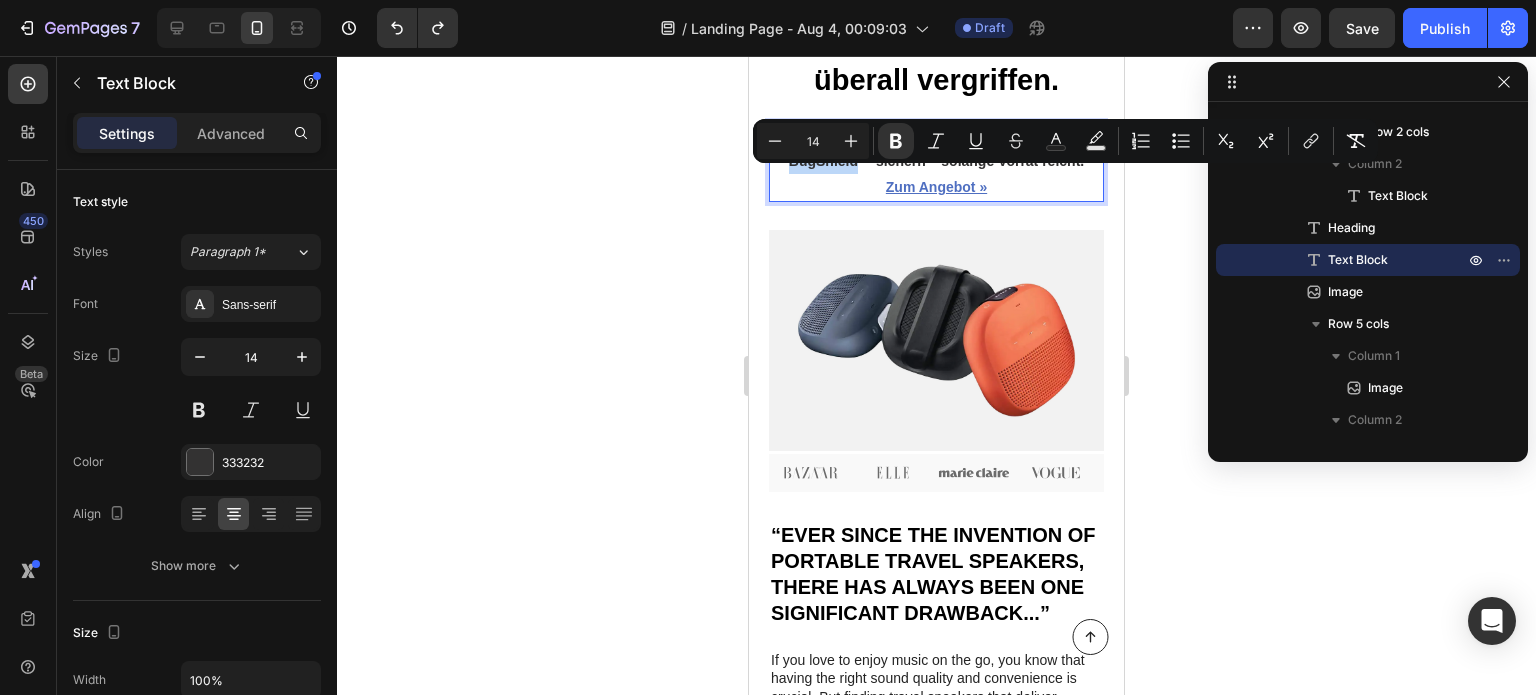 drag, startPoint x: 849, startPoint y: 182, endPoint x: 784, endPoint y: 187, distance: 65.192024 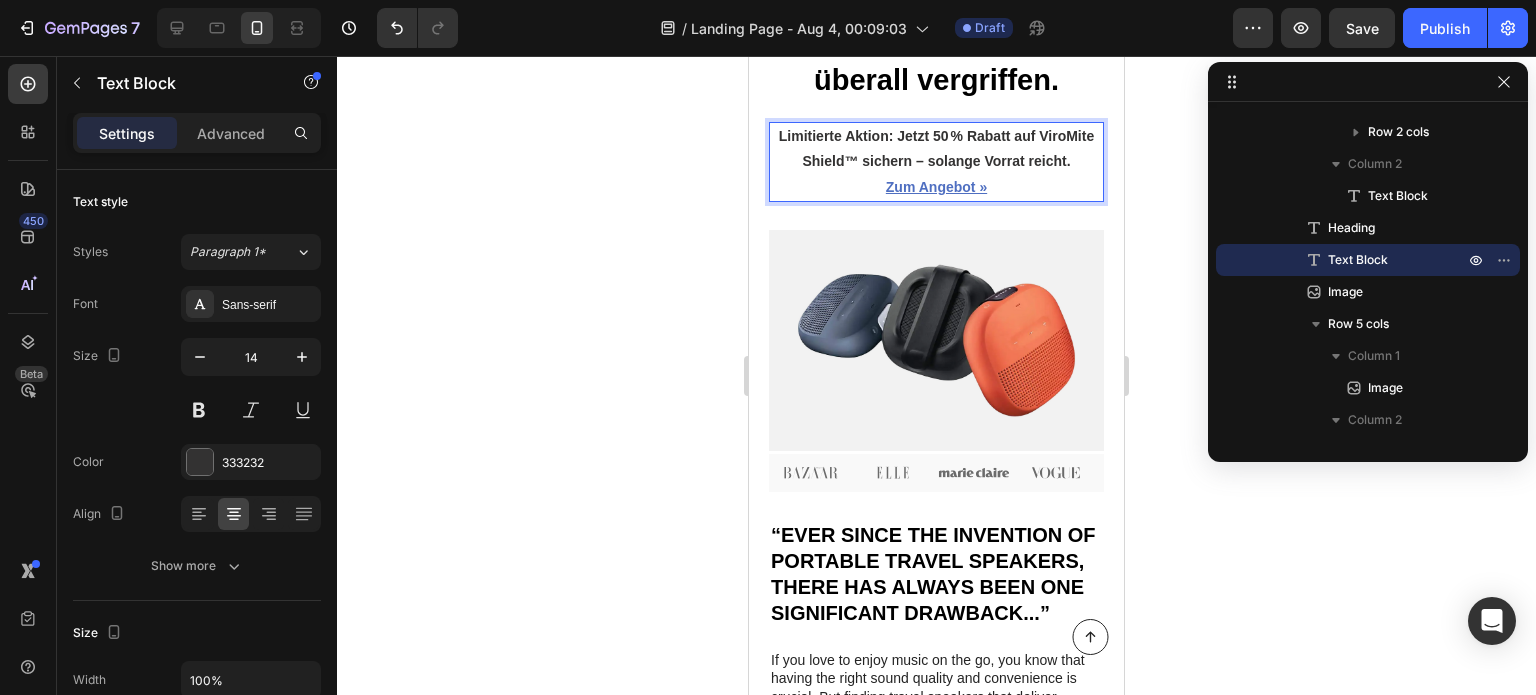 click 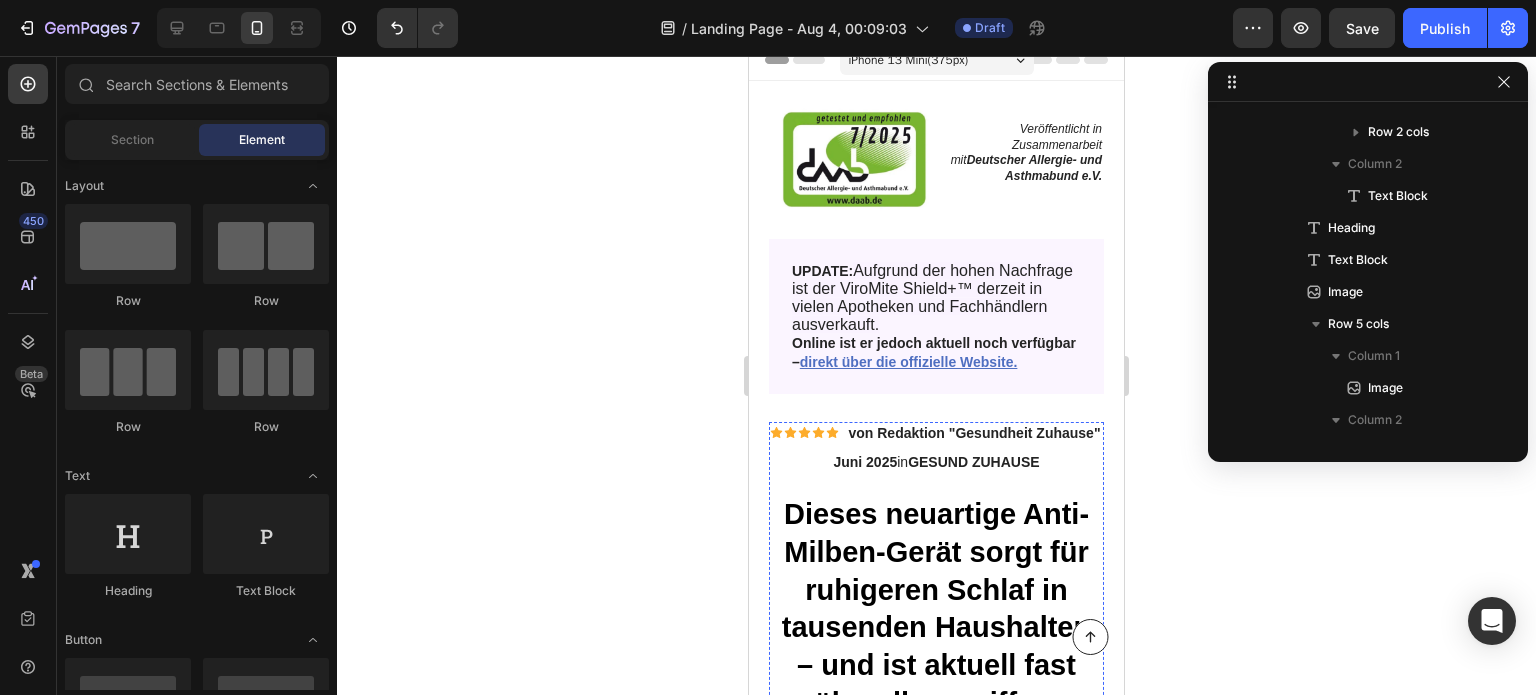 scroll, scrollTop: 0, scrollLeft: 0, axis: both 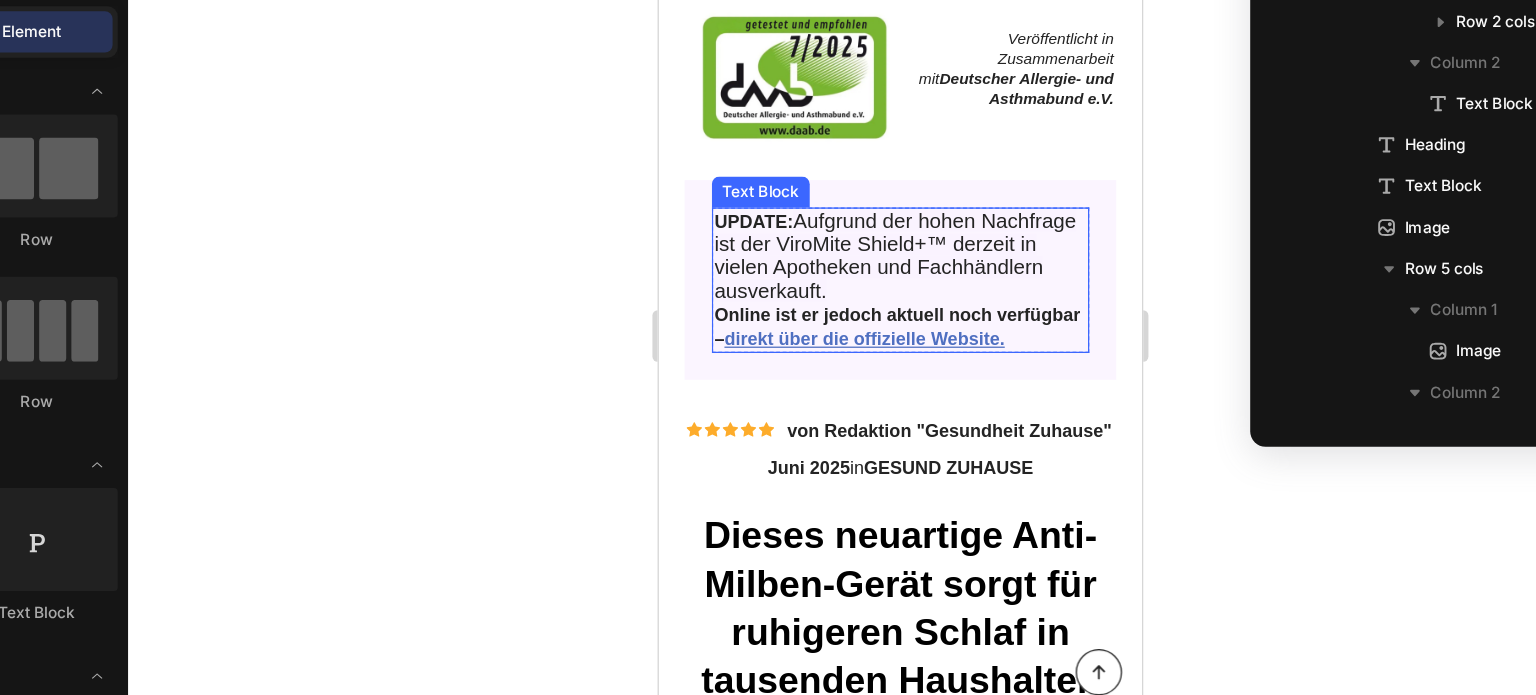 click on "Aufgrund der hohen Nachfrage ist der ViroMite Shield+™ derzeit in vielen Apotheken und Fachhändlern ausverkauft." at bounding box center (841, 182) 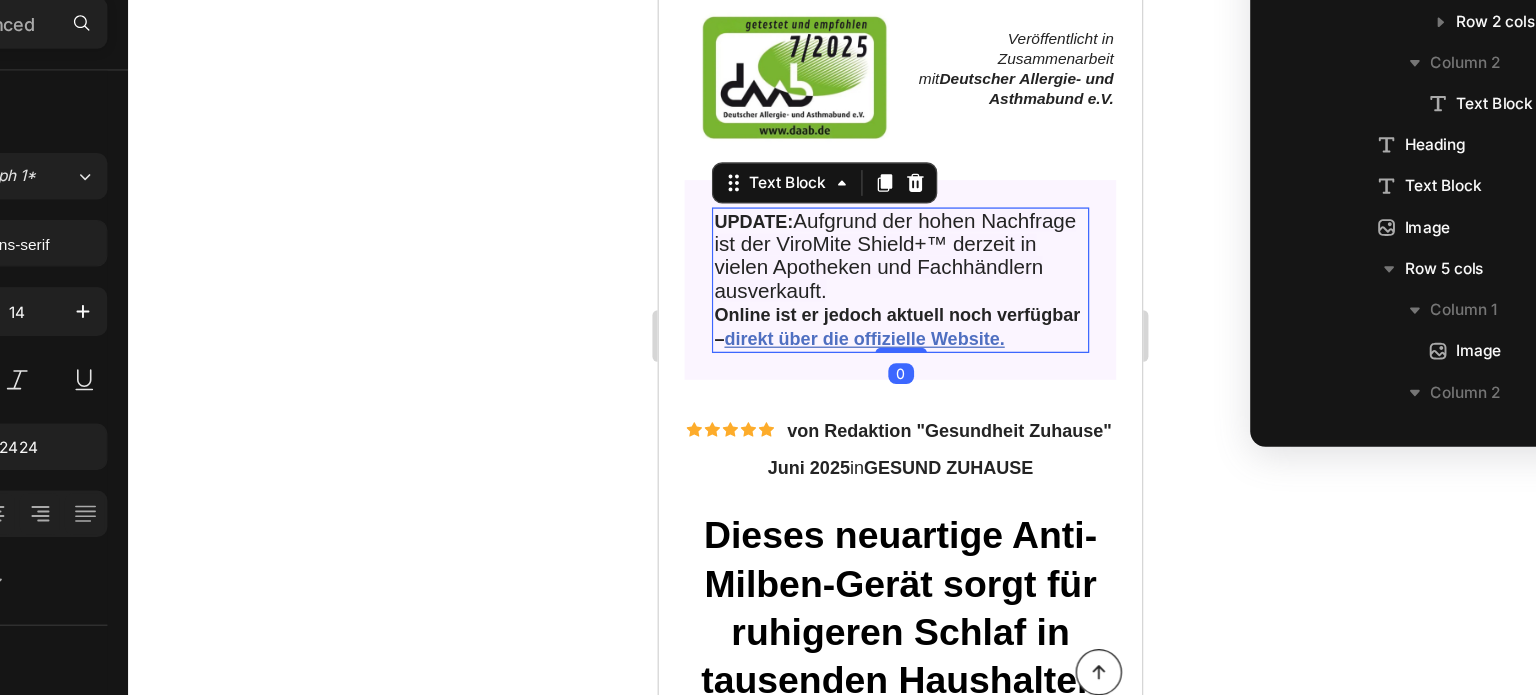 scroll, scrollTop: 314, scrollLeft: 0, axis: vertical 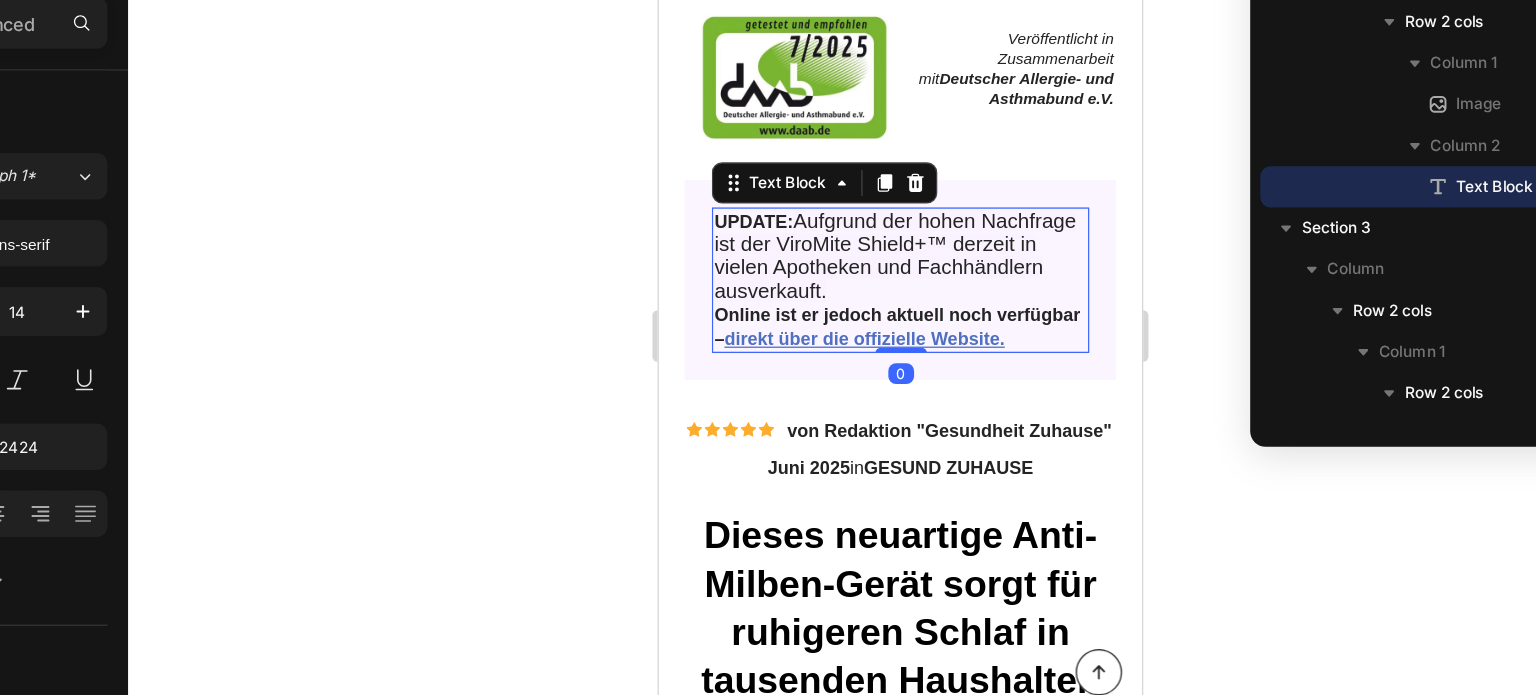 click on "Aufgrund der hohen Nachfrage ist der ViroMite Shield+™ derzeit in vielen Apotheken und Fachhändlern ausverkauft." at bounding box center [841, 182] 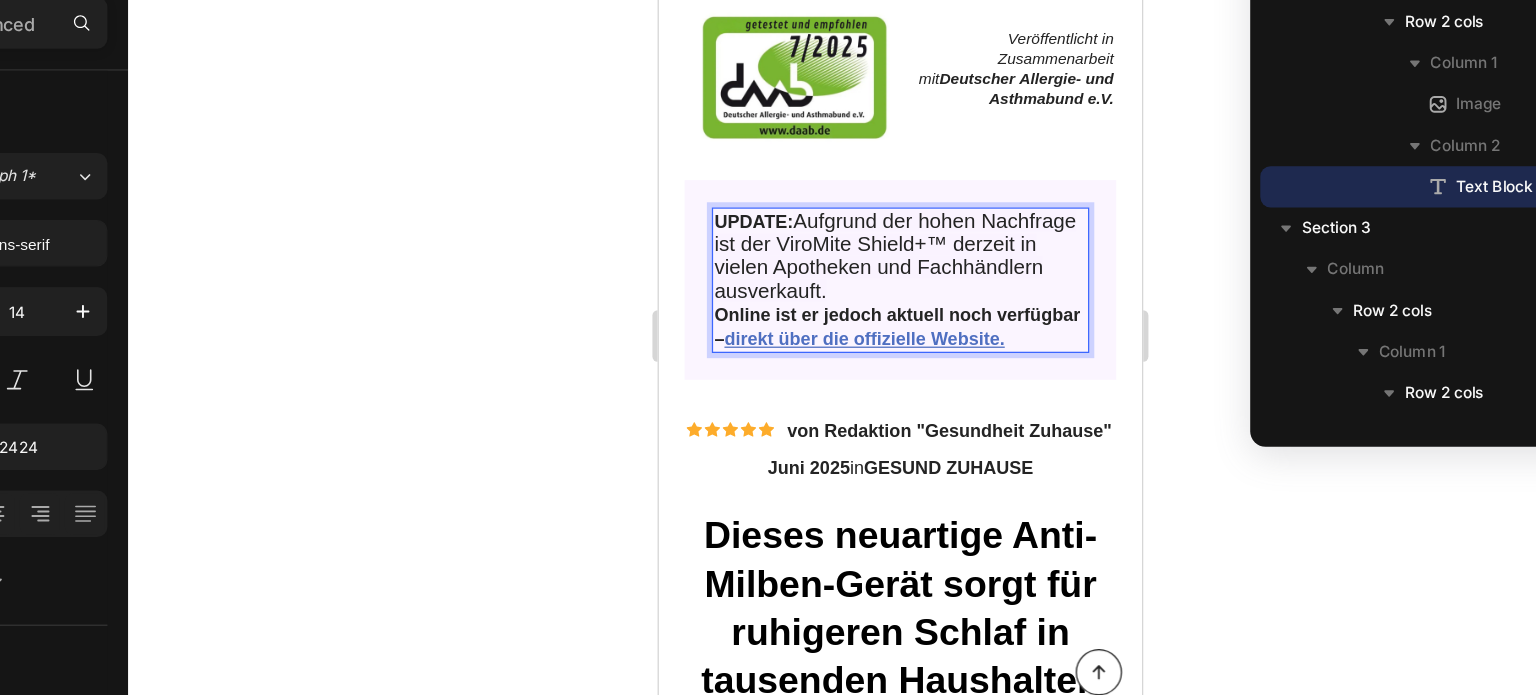 click on "Aufgrund der hohen Nachfrage ist der ViroMite Shield+™ derzeit in vielen Apotheken und Fachhändlern ausverkauft." at bounding box center (841, 182) 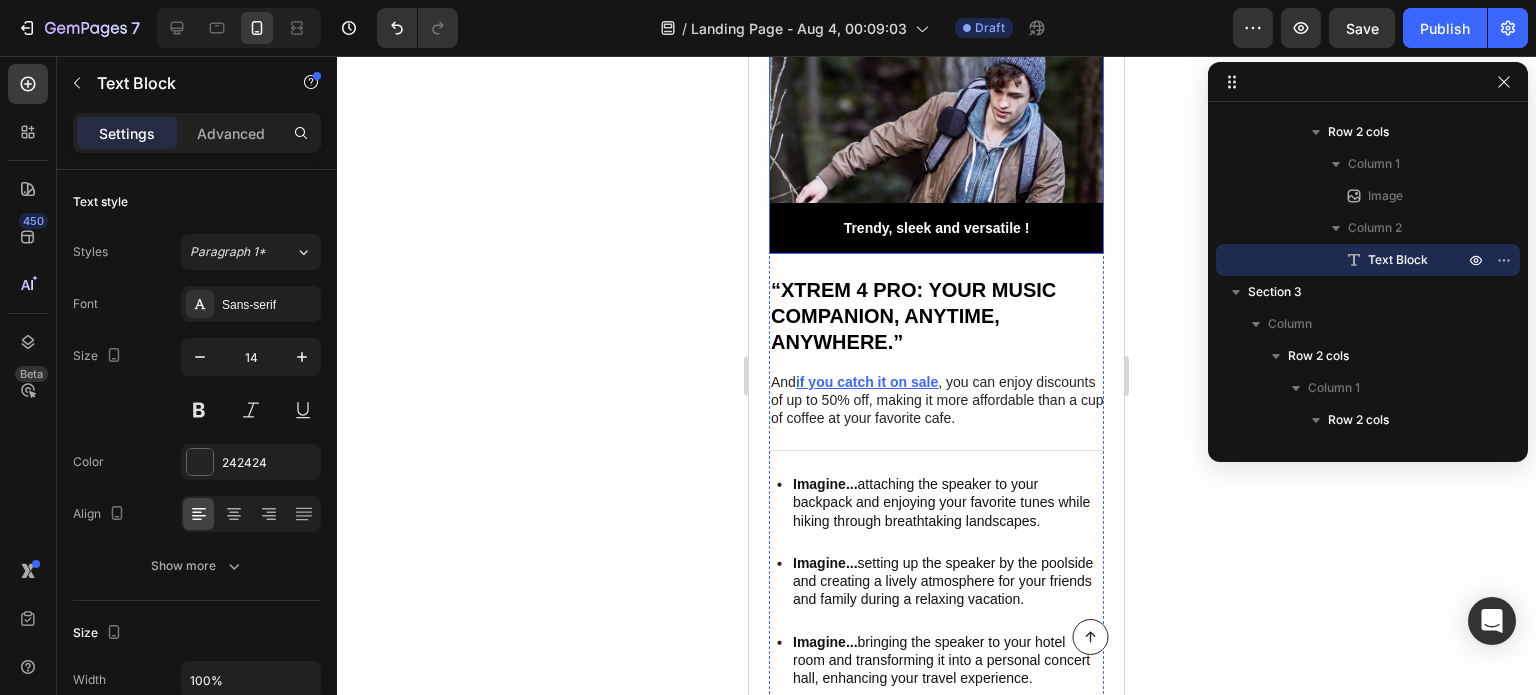scroll, scrollTop: 3170, scrollLeft: 0, axis: vertical 